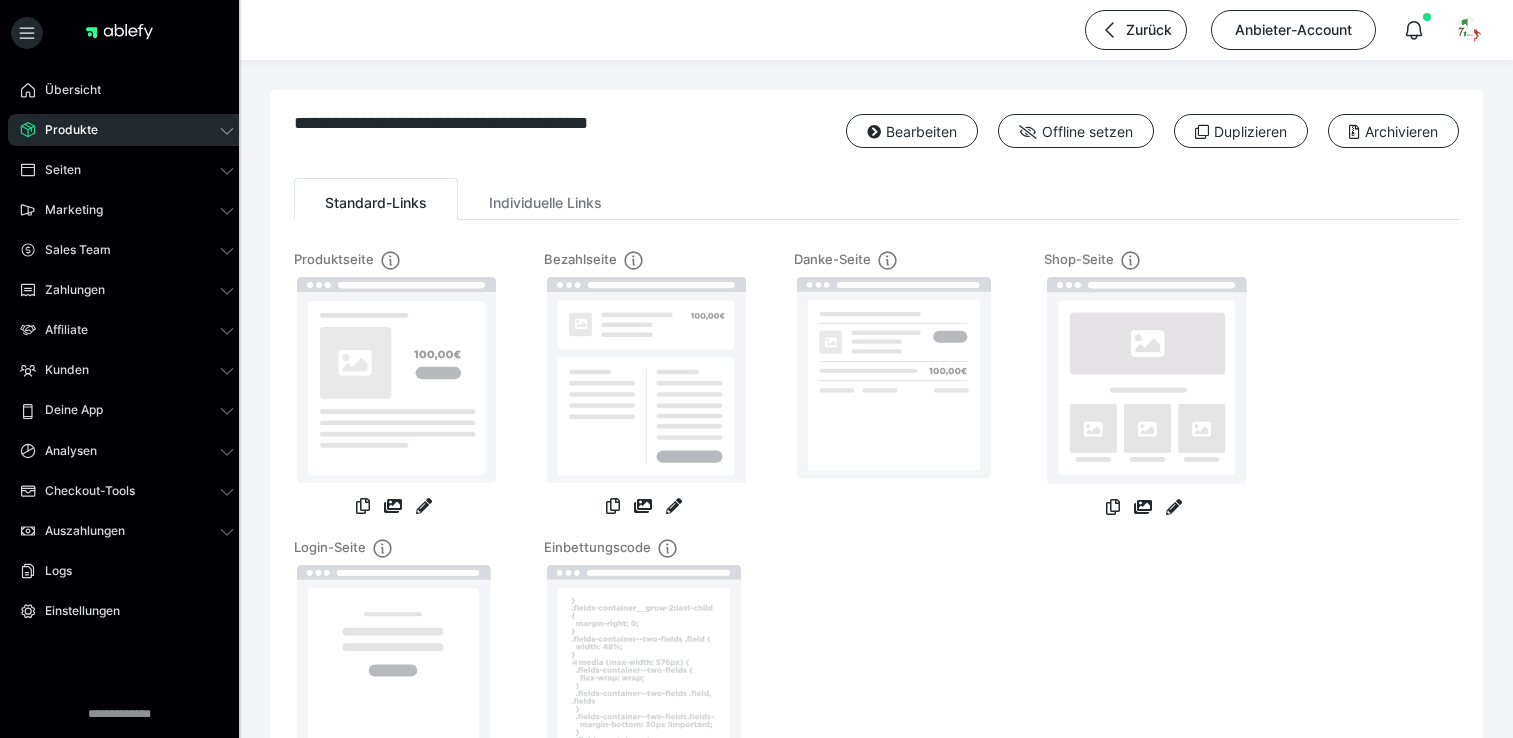scroll, scrollTop: 200, scrollLeft: 0, axis: vertical 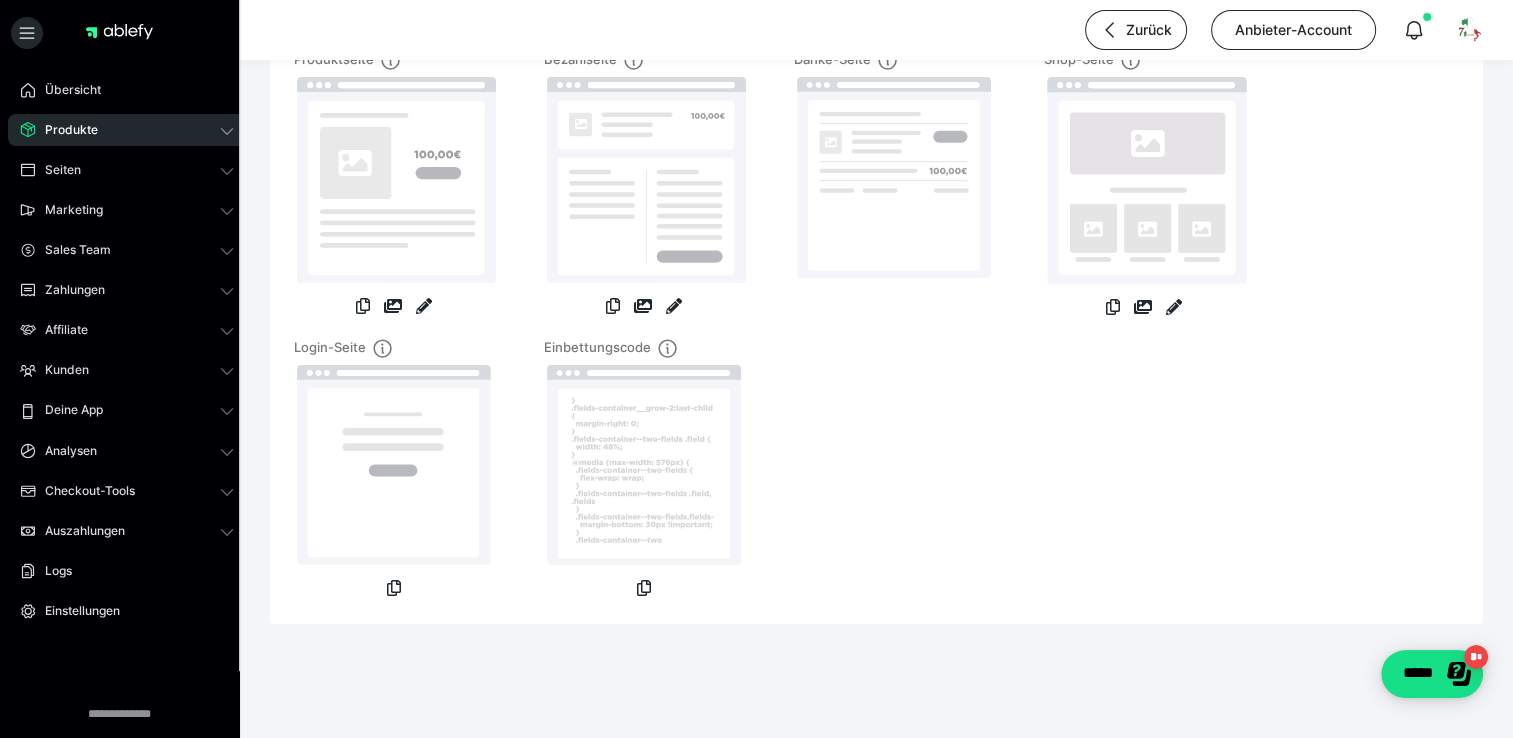 click on "Produkte" at bounding box center (64, 130) 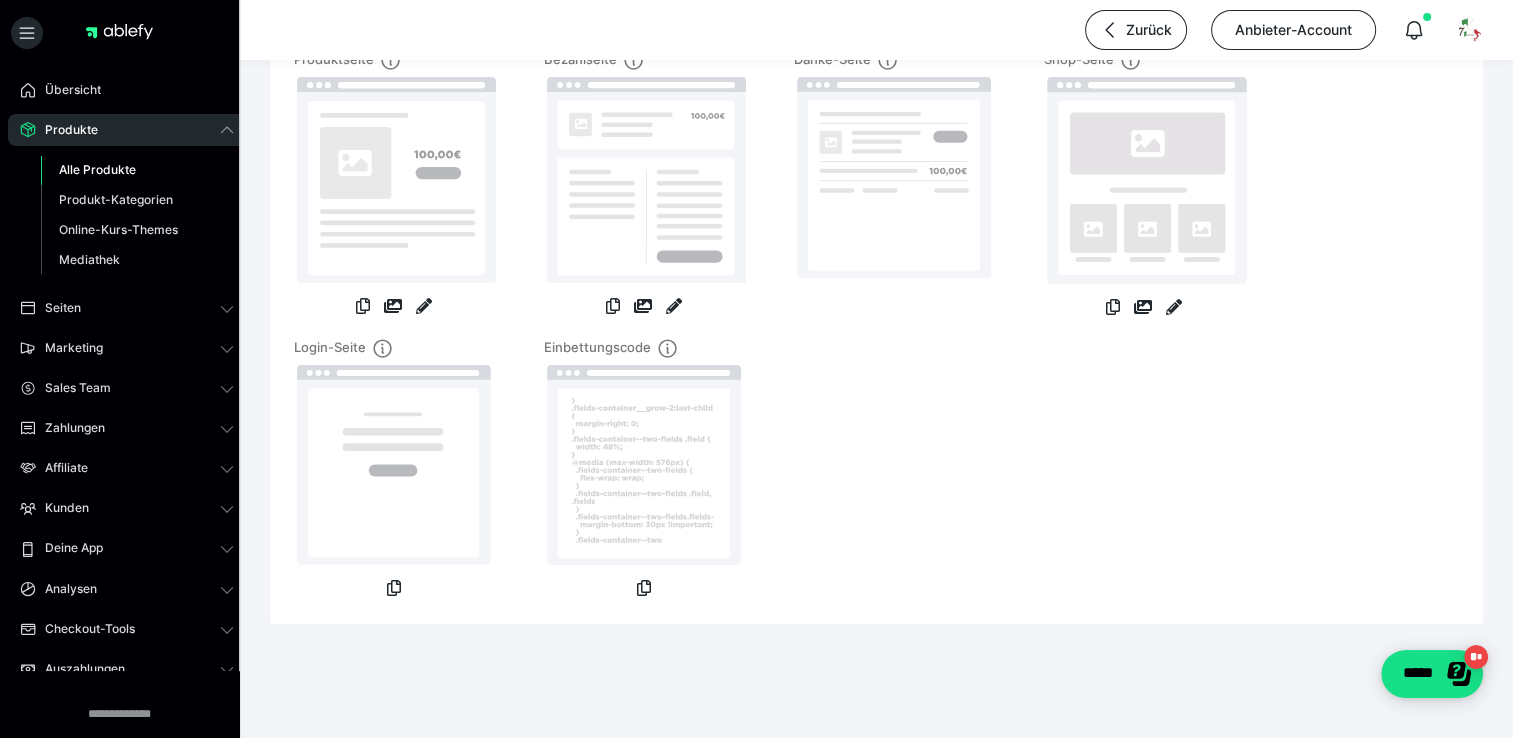 click on "Alle Produkte" at bounding box center (97, 169) 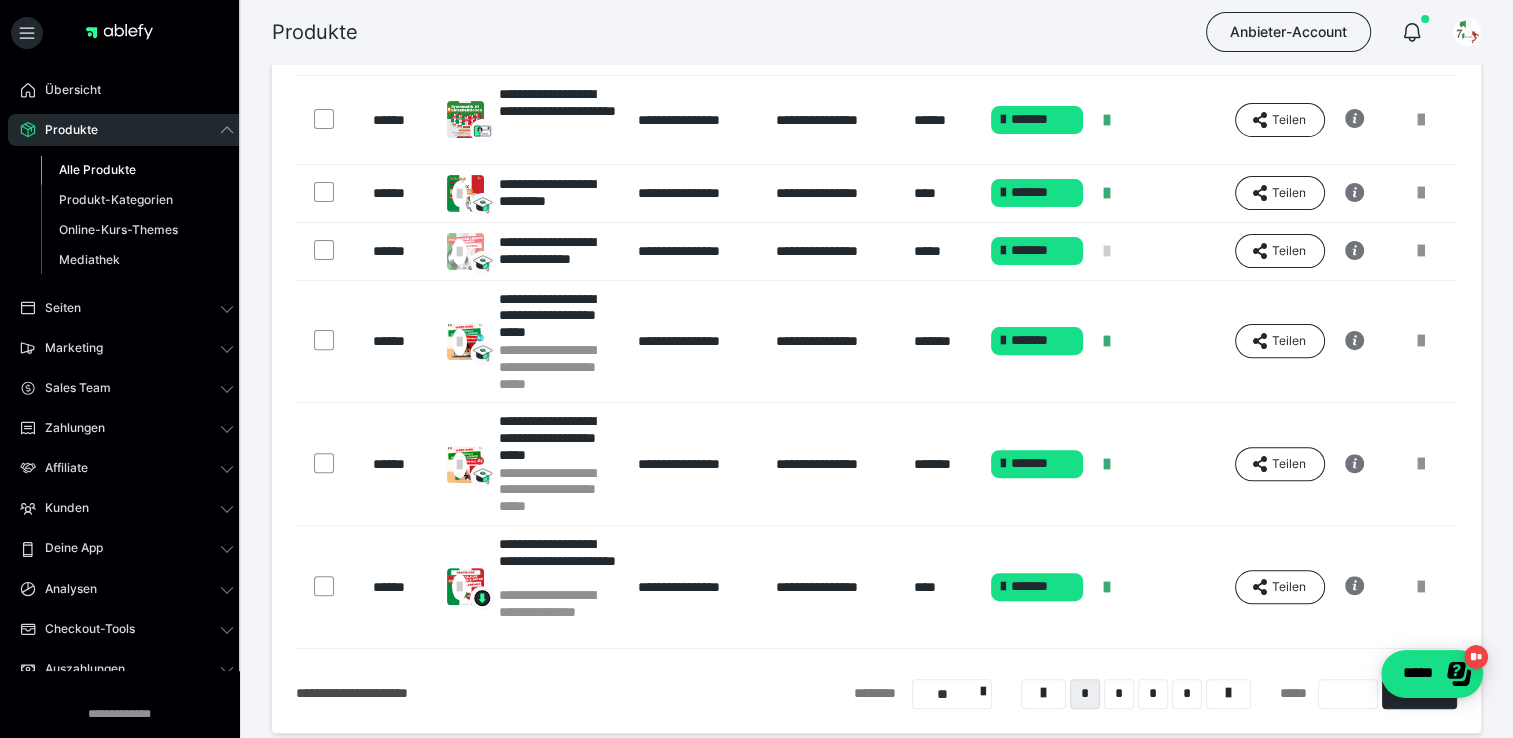 scroll, scrollTop: 500, scrollLeft: 0, axis: vertical 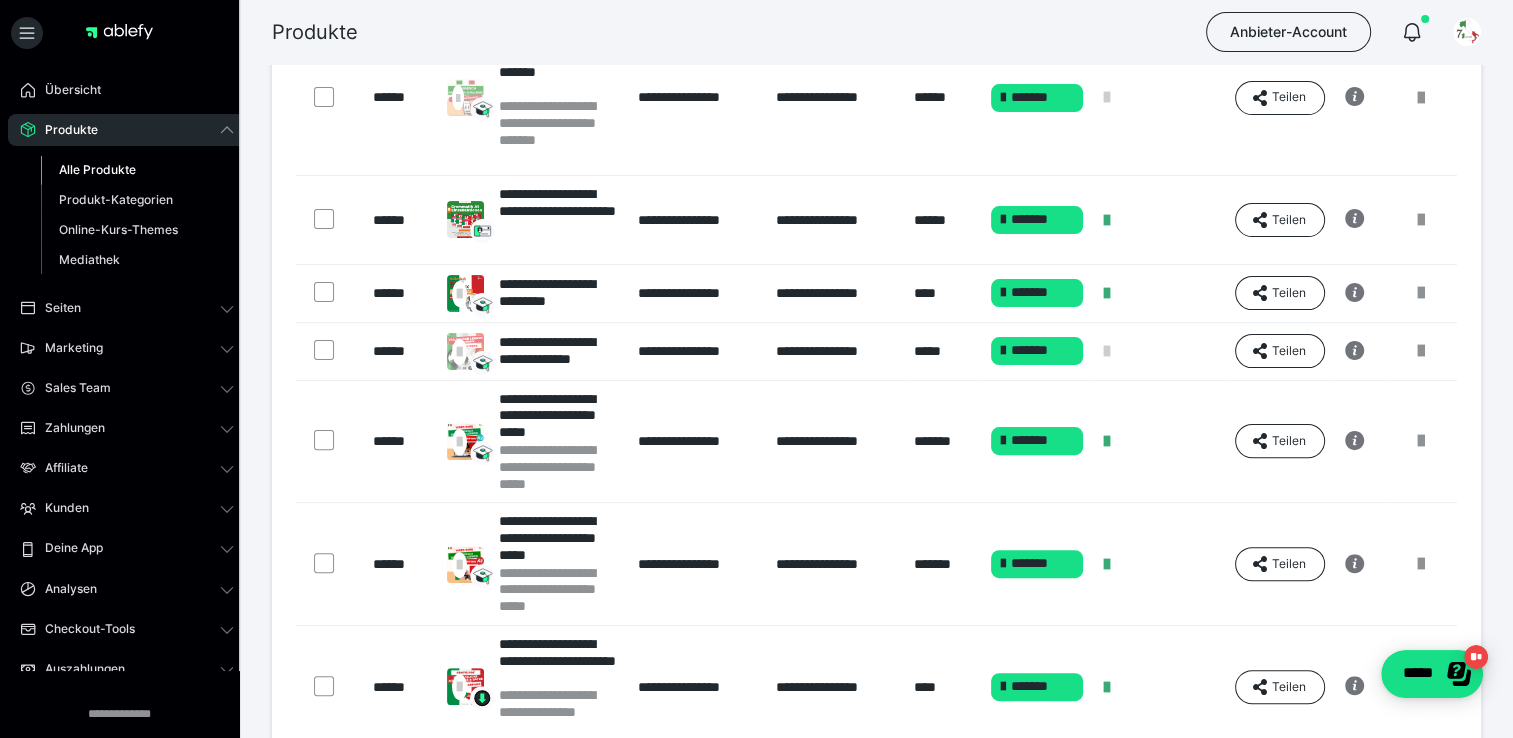 click on "******" at bounding box center [400, 293] 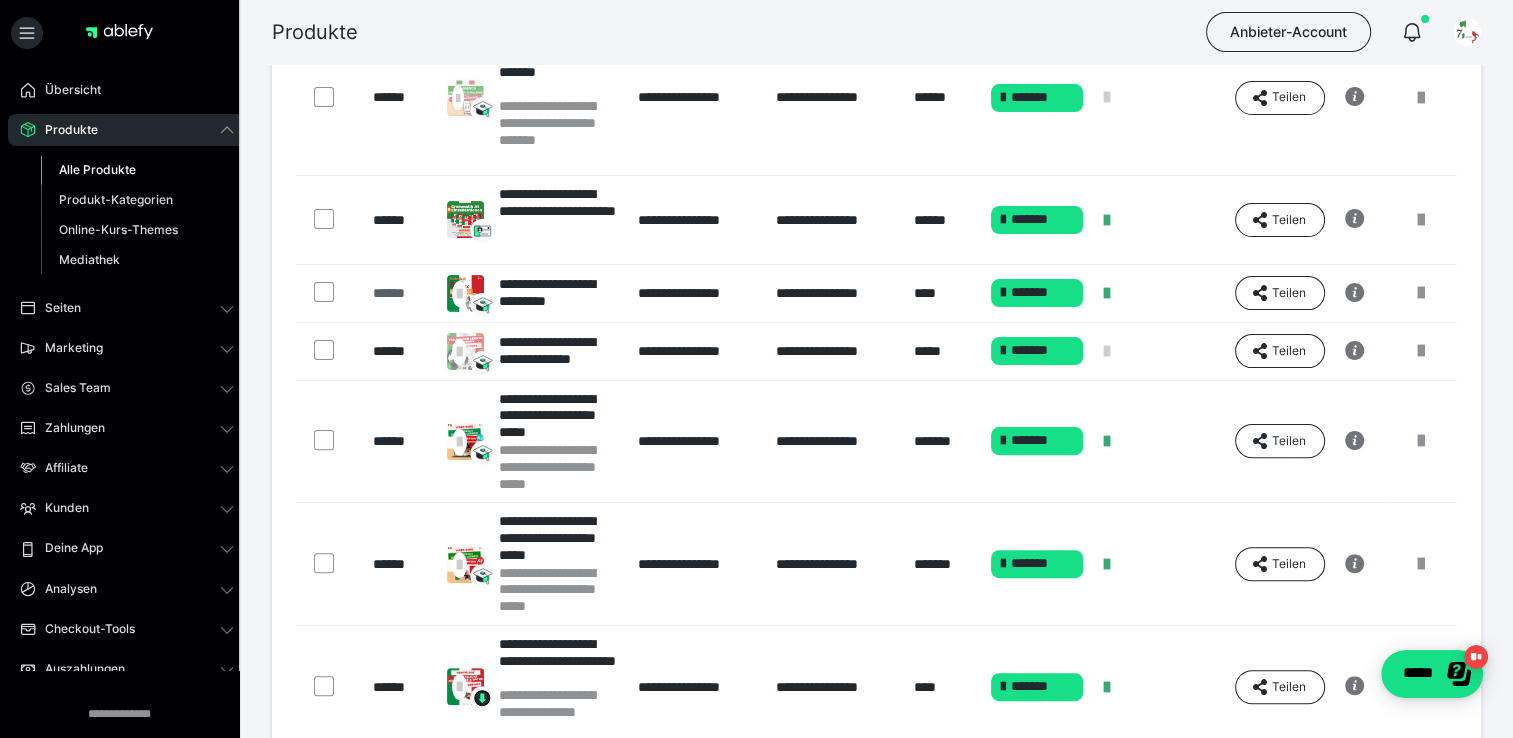 click on "******" at bounding box center [400, 293] 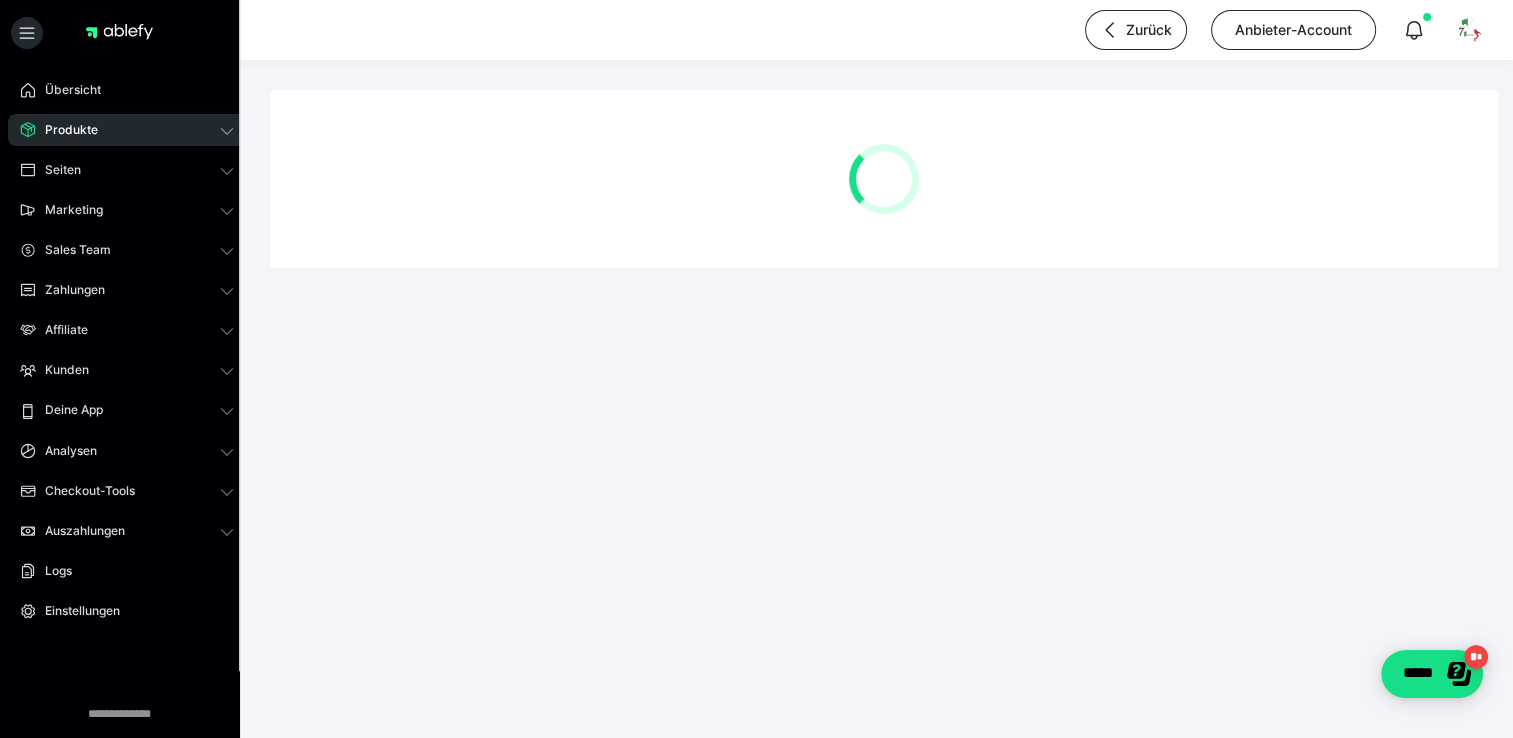 scroll, scrollTop: 0, scrollLeft: 0, axis: both 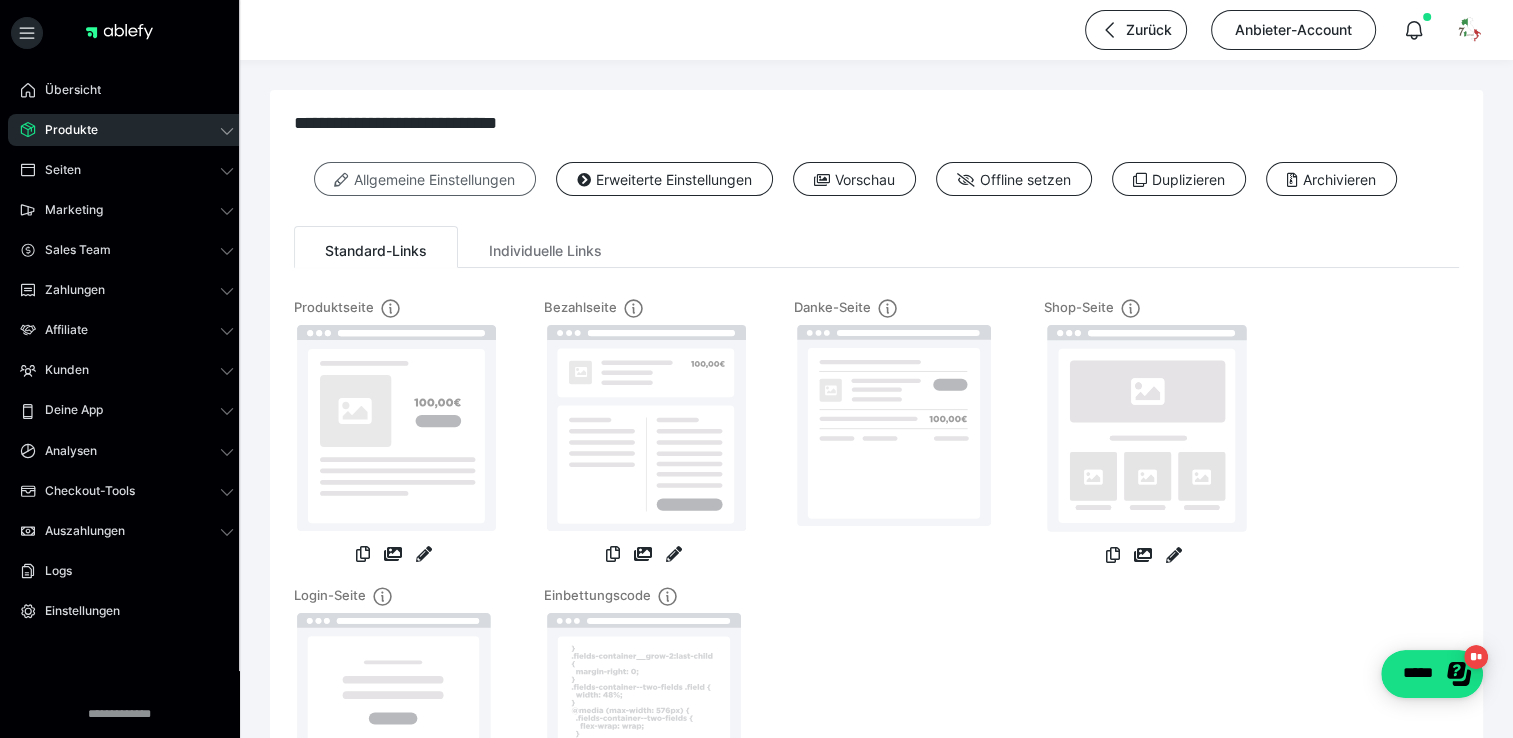 click on "Allgemeine Einstellungen" at bounding box center [425, 179] 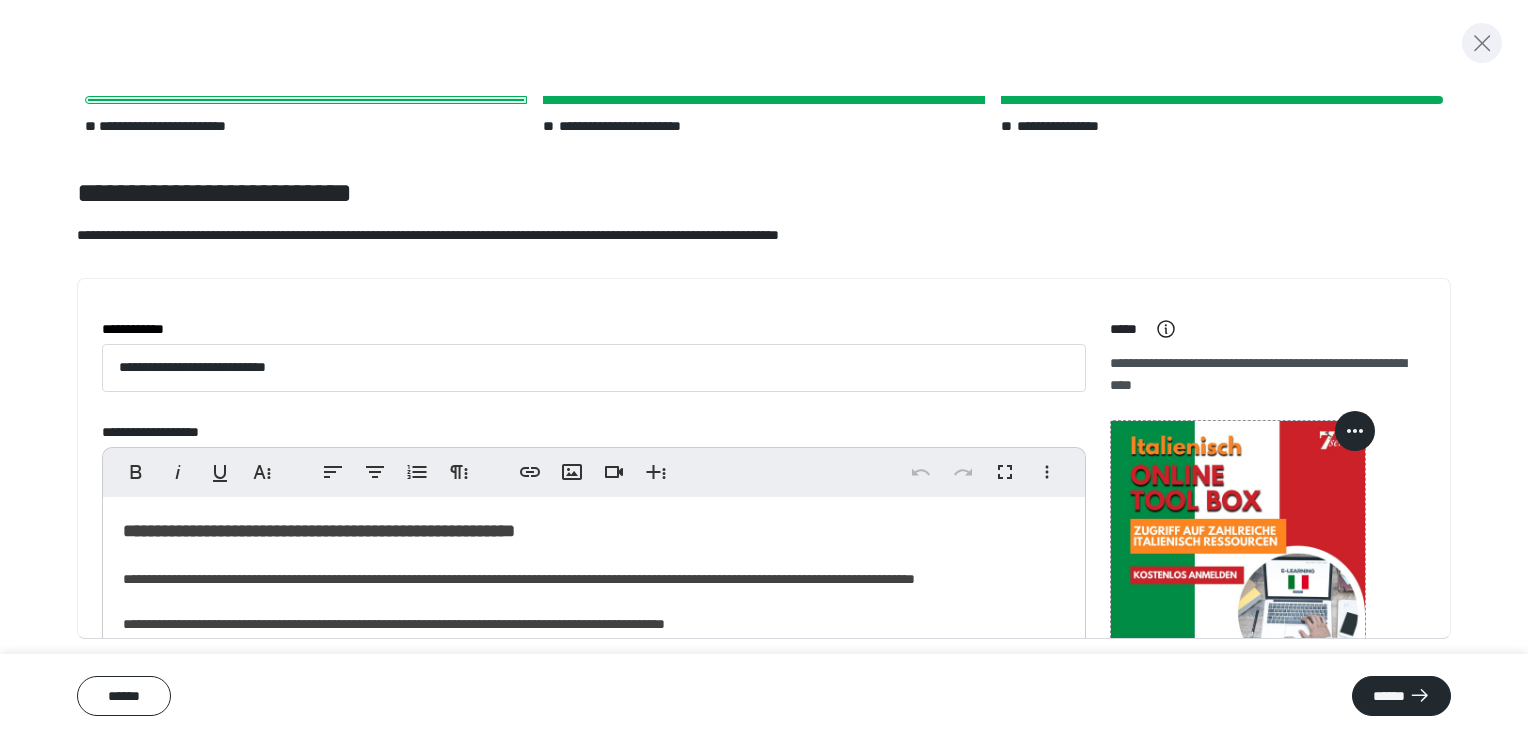 click 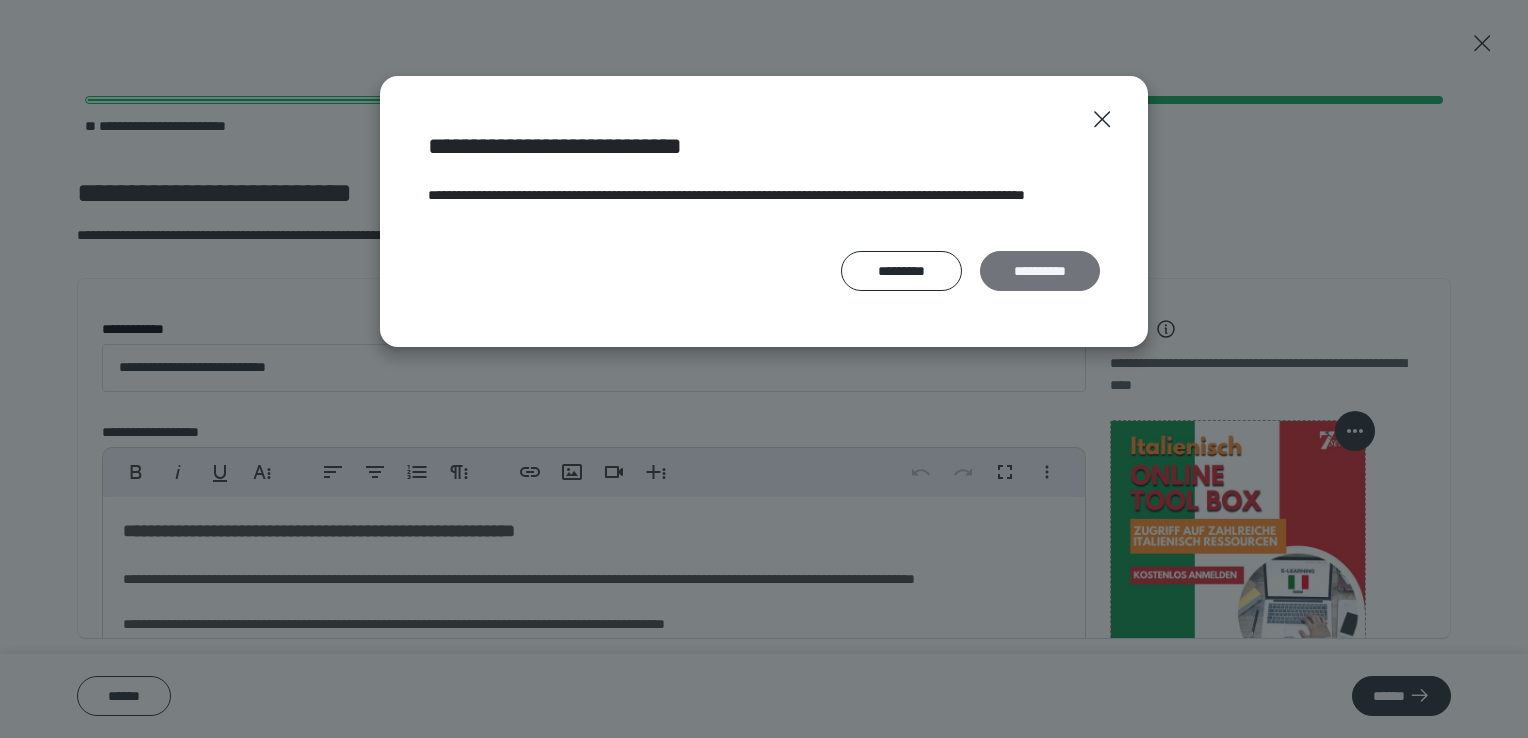 click on "**********" at bounding box center (1040, 271) 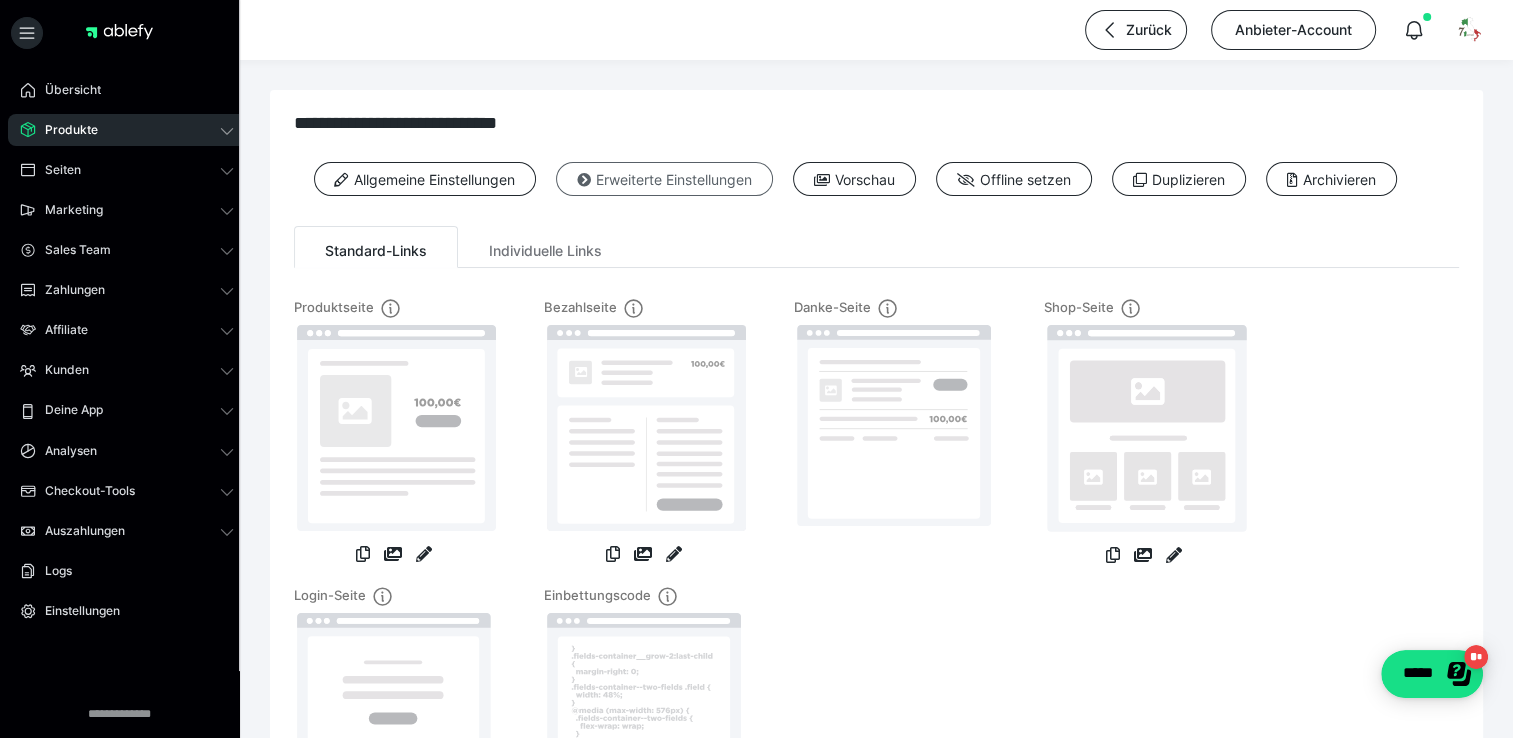 click on "Erweiterte Einstellungen" at bounding box center (664, 179) 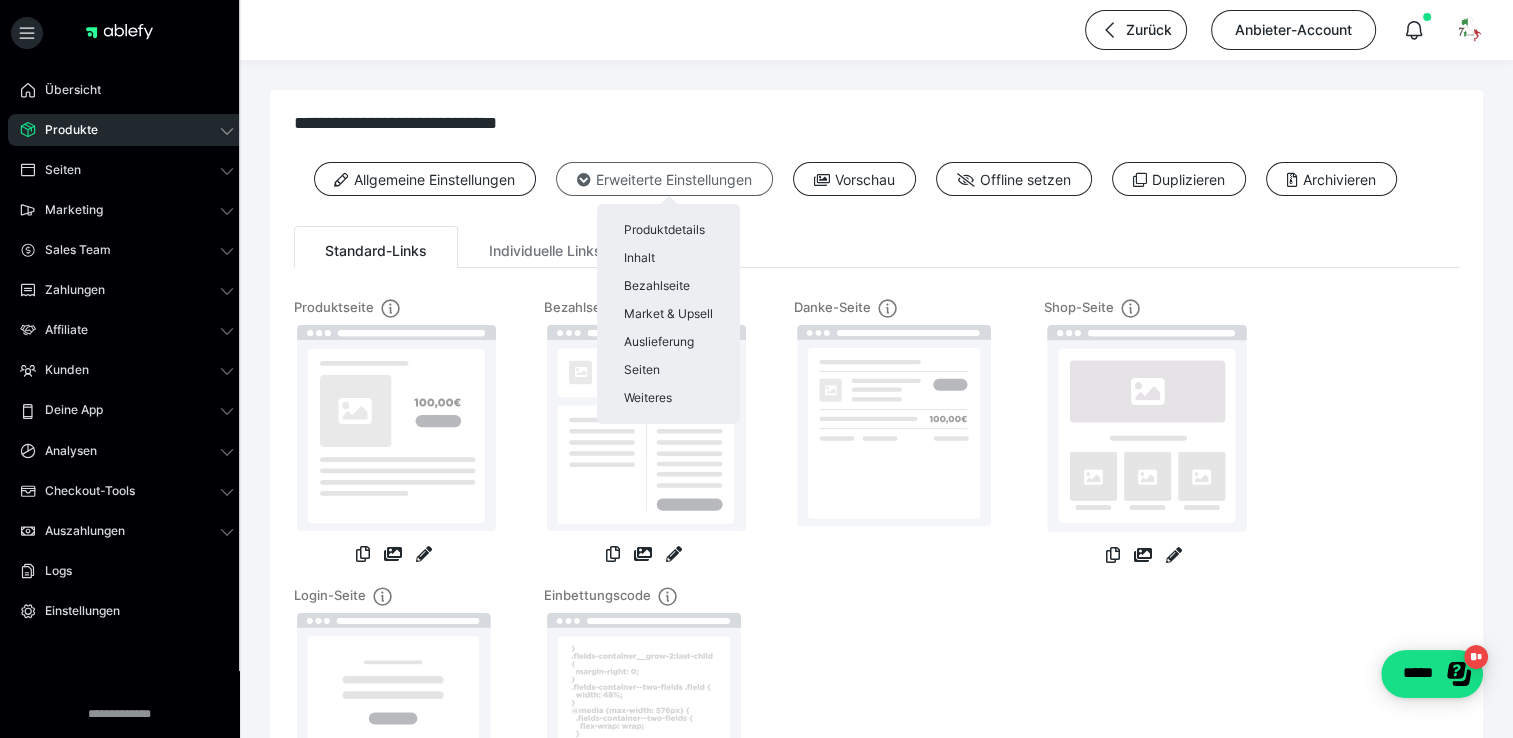 click at bounding box center [756, 369] 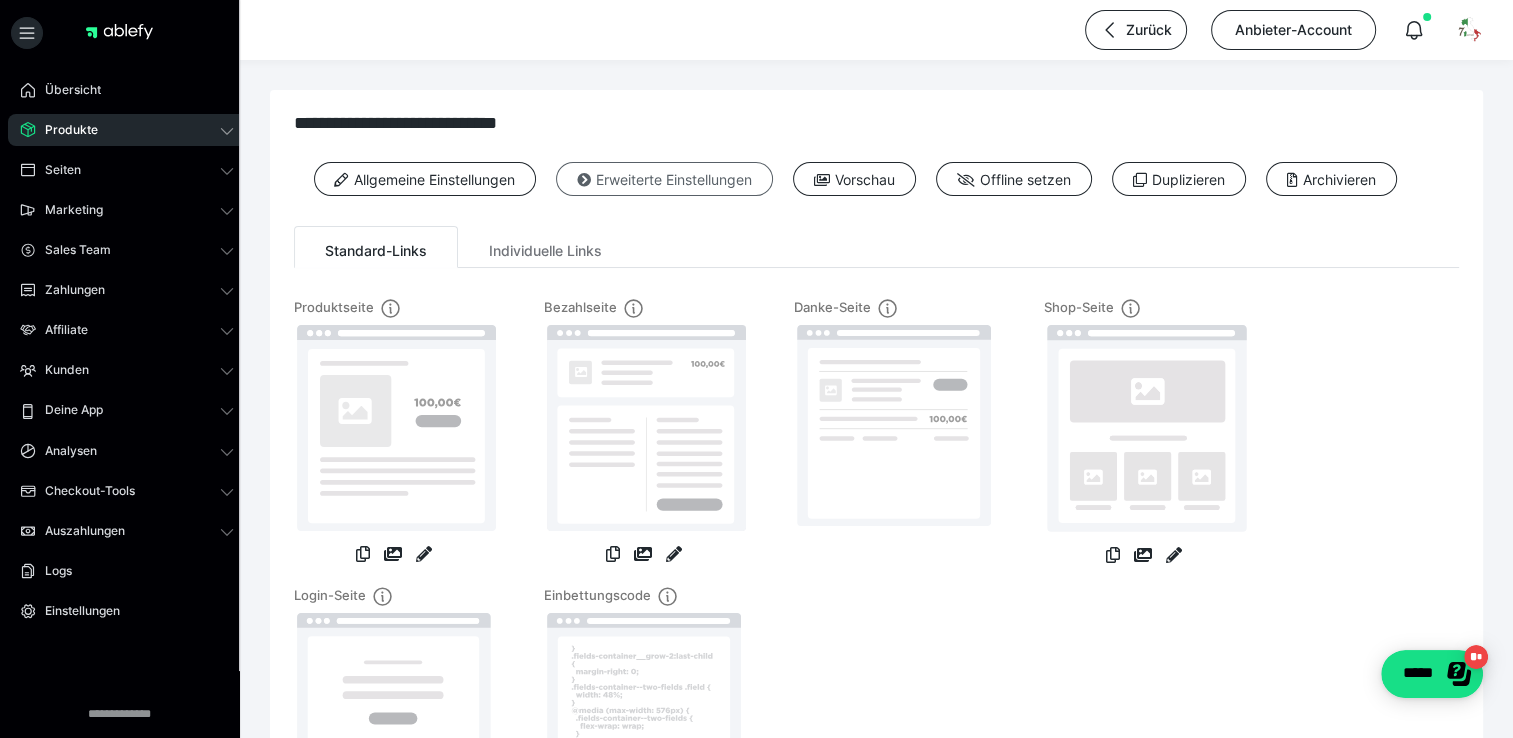 click on "Erweiterte Einstellungen" at bounding box center (664, 179) 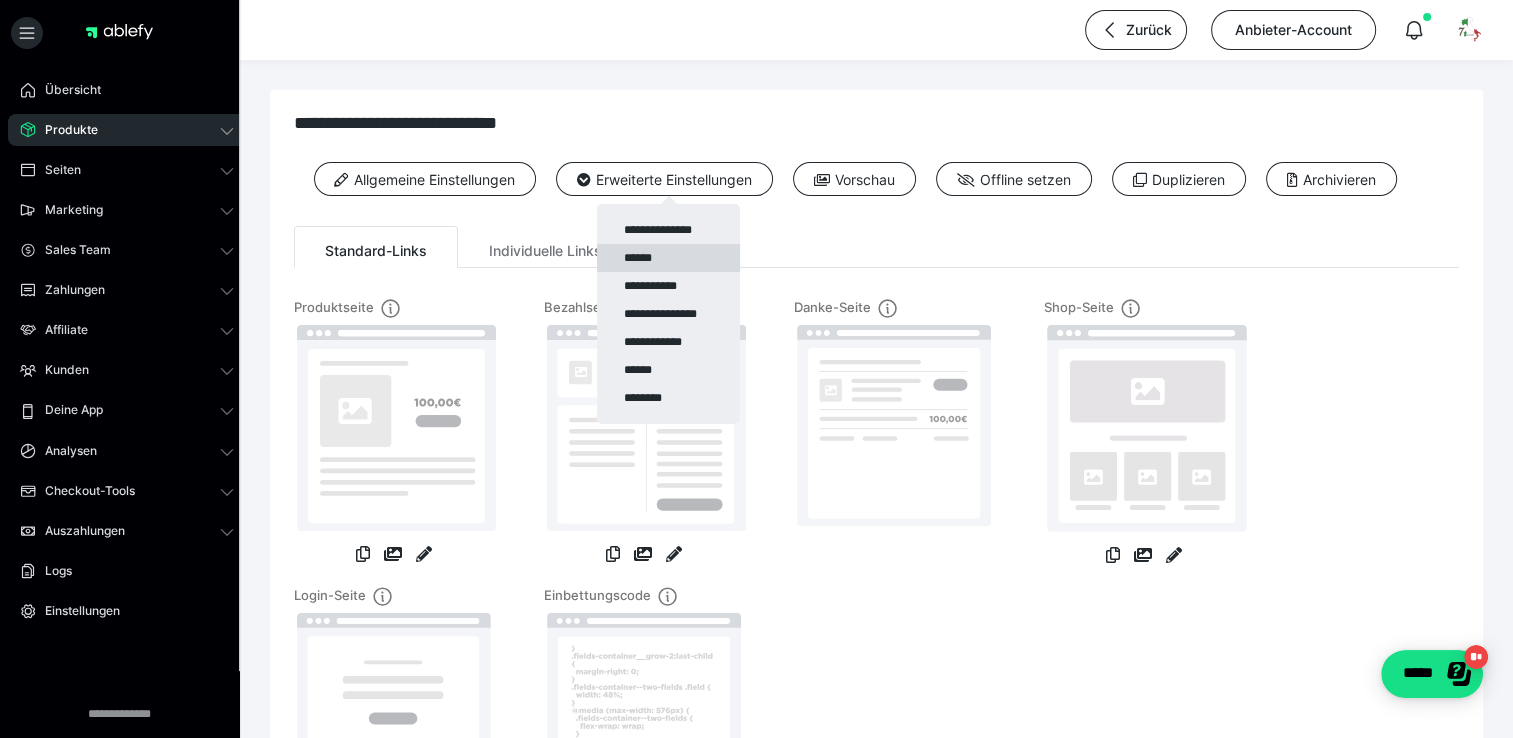 click on "******" at bounding box center (668, 258) 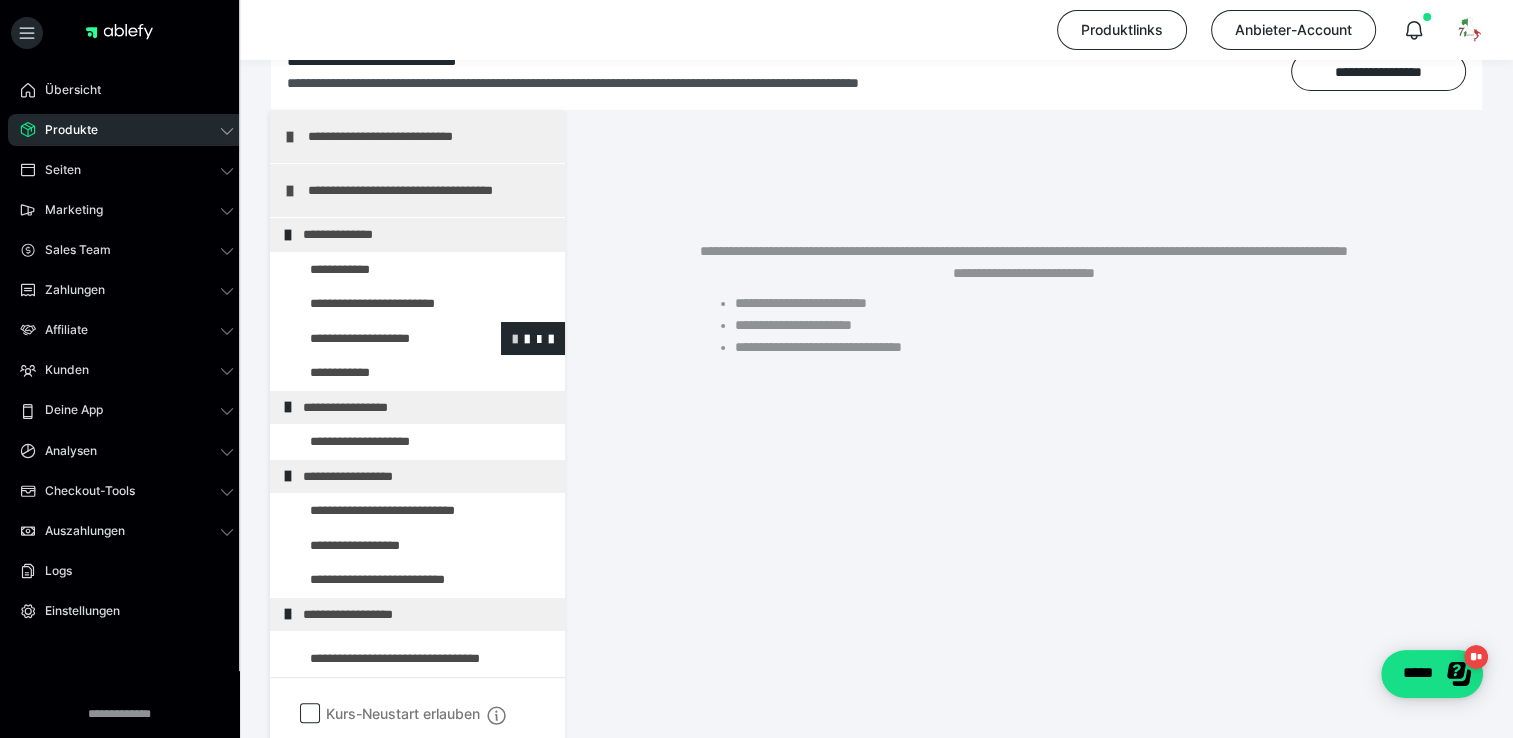 scroll, scrollTop: 300, scrollLeft: 0, axis: vertical 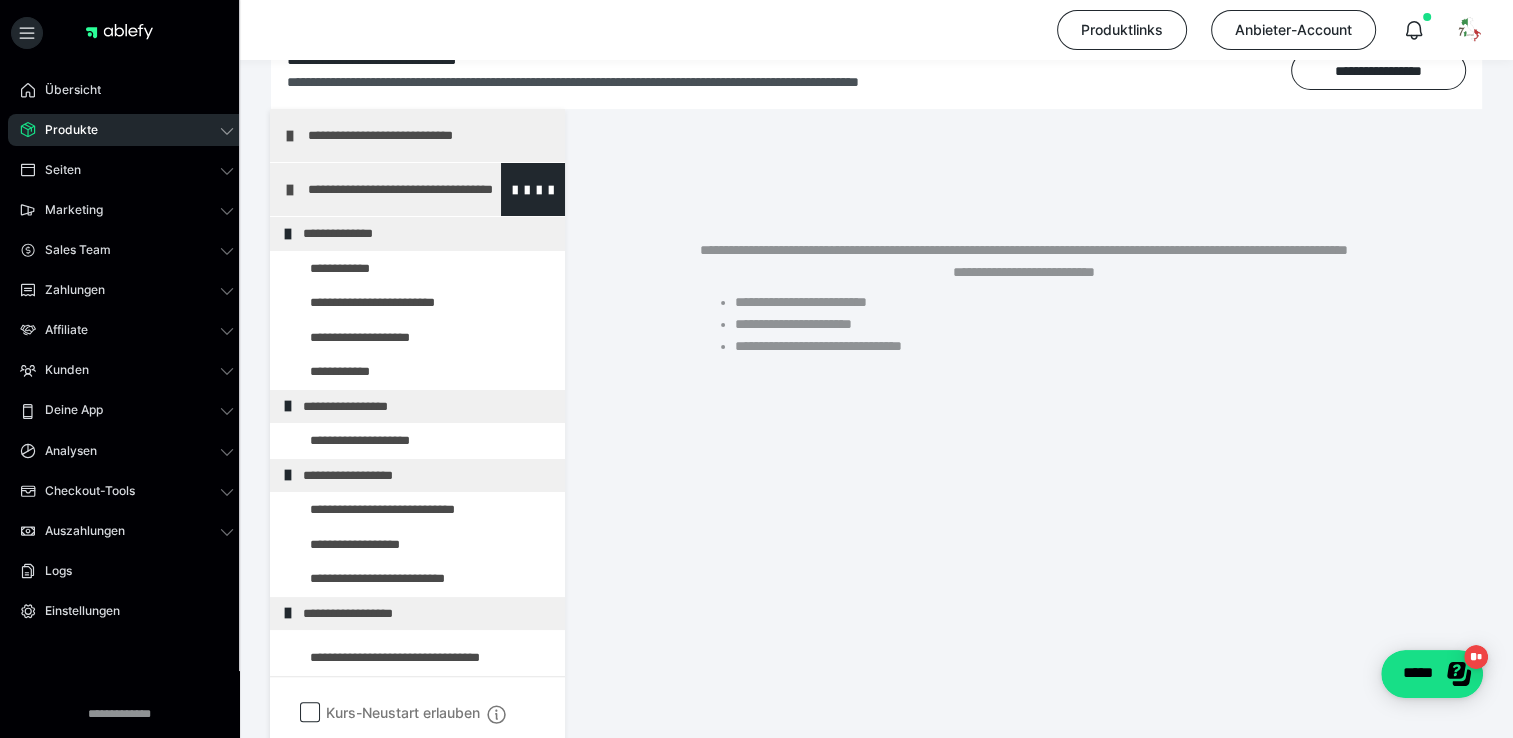 click on "**********" at bounding box center (423, 189) 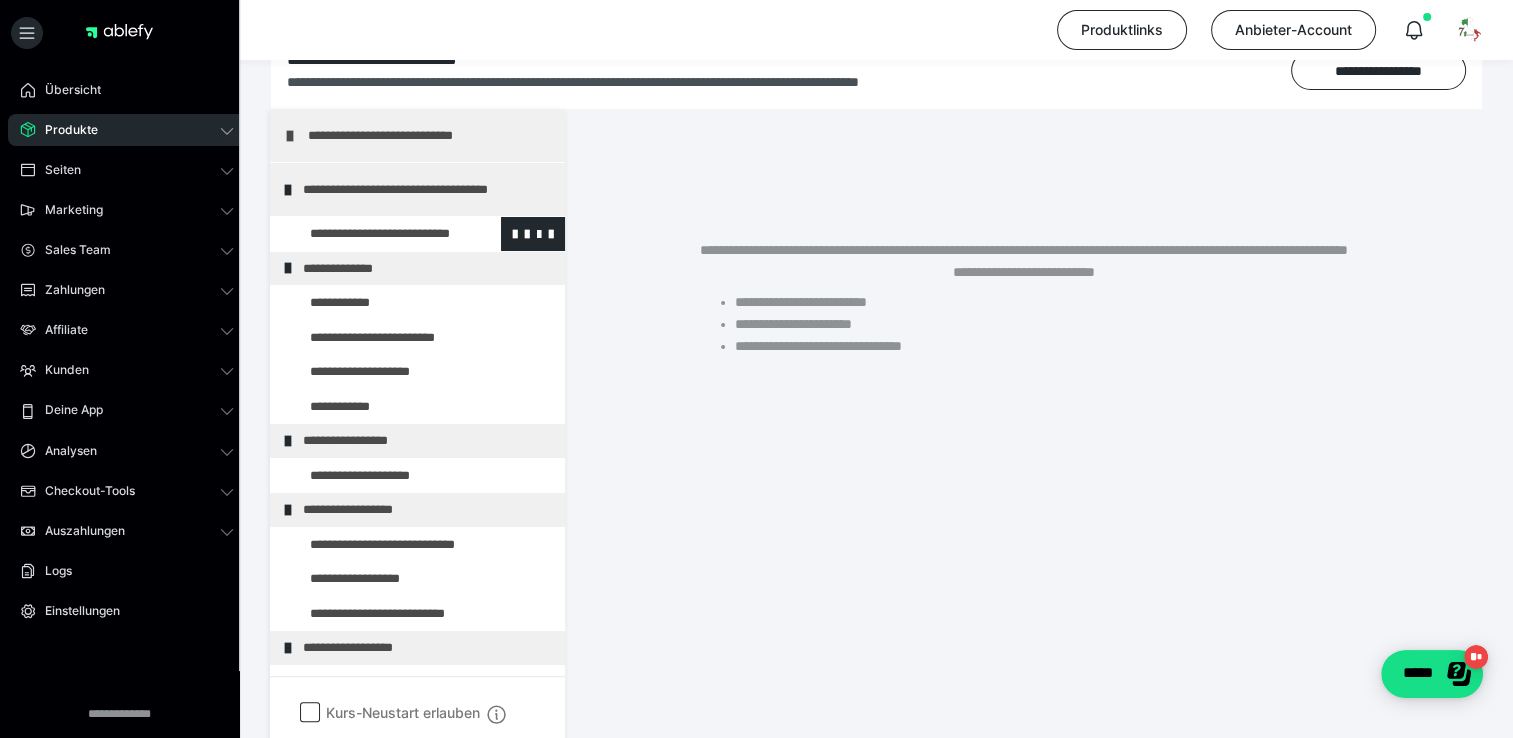 click at bounding box center [375, 234] 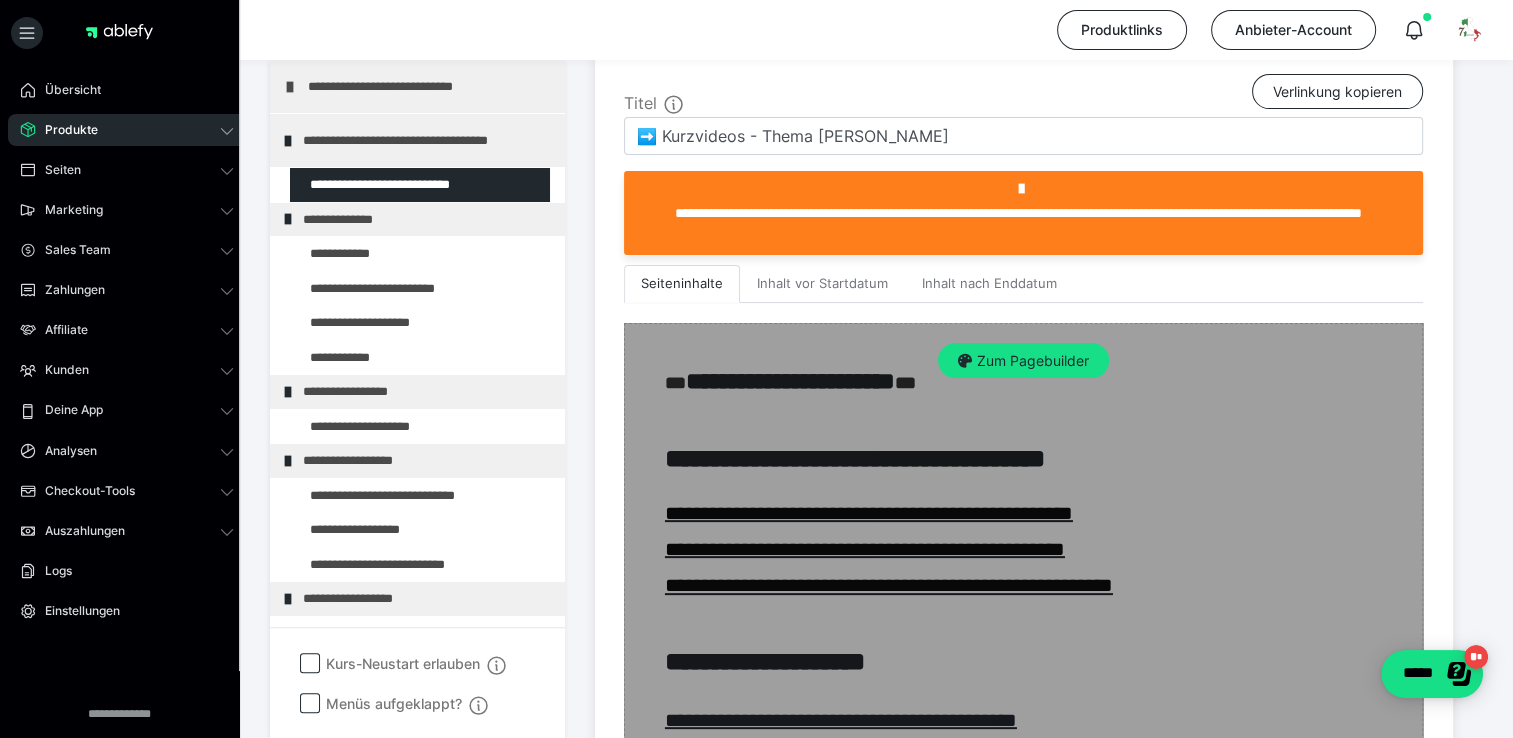 scroll, scrollTop: 500, scrollLeft: 0, axis: vertical 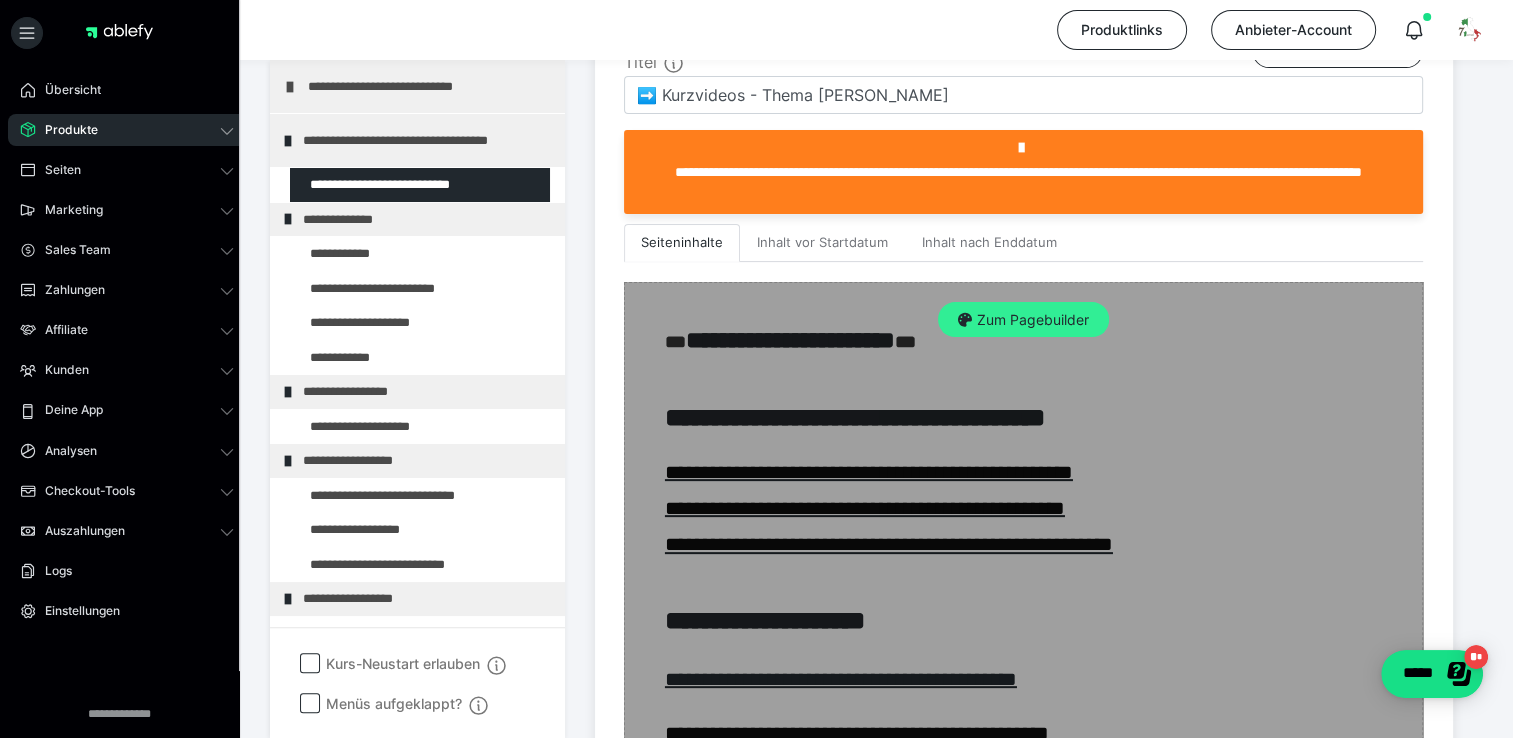 click on "Zum Pagebuilder" at bounding box center [1023, 320] 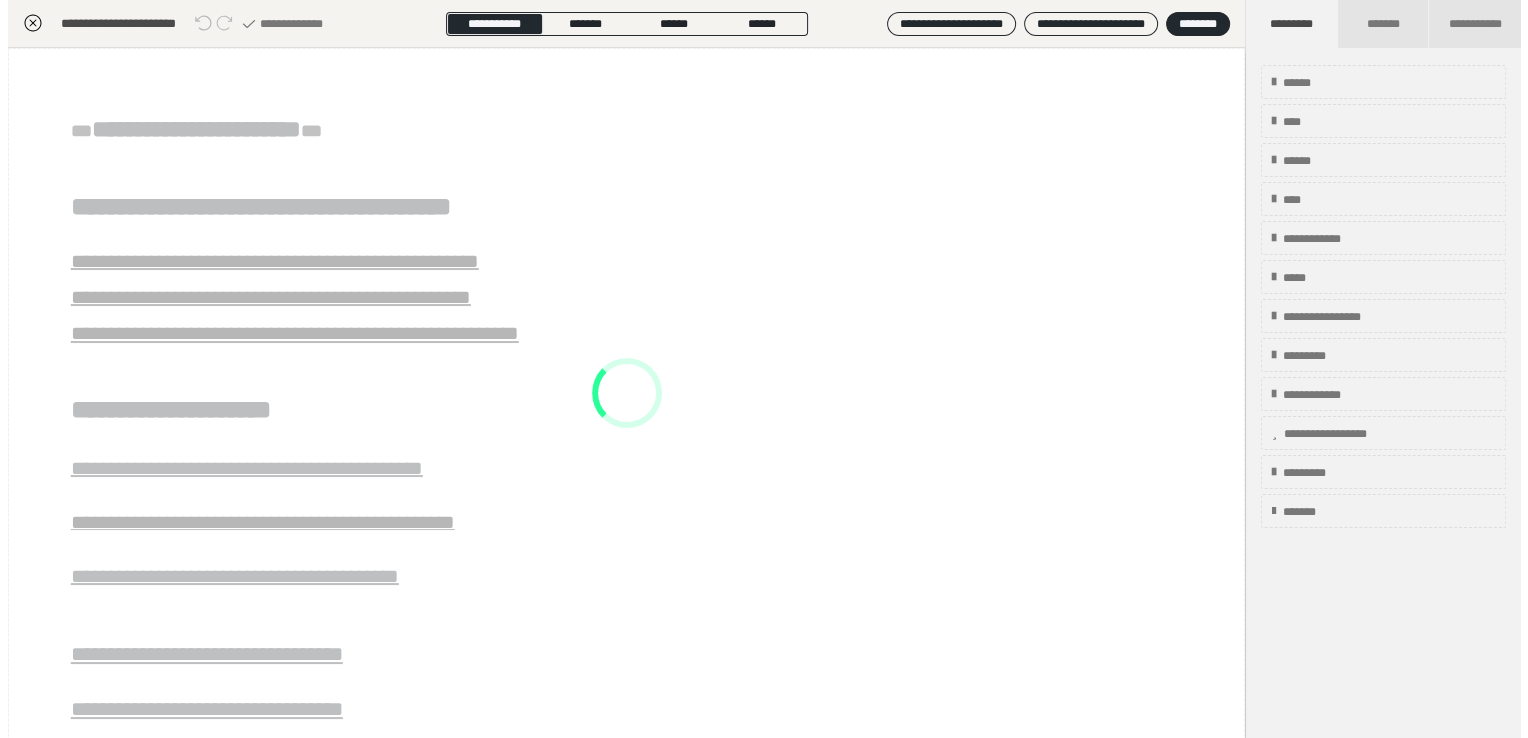 scroll, scrollTop: 348, scrollLeft: 0, axis: vertical 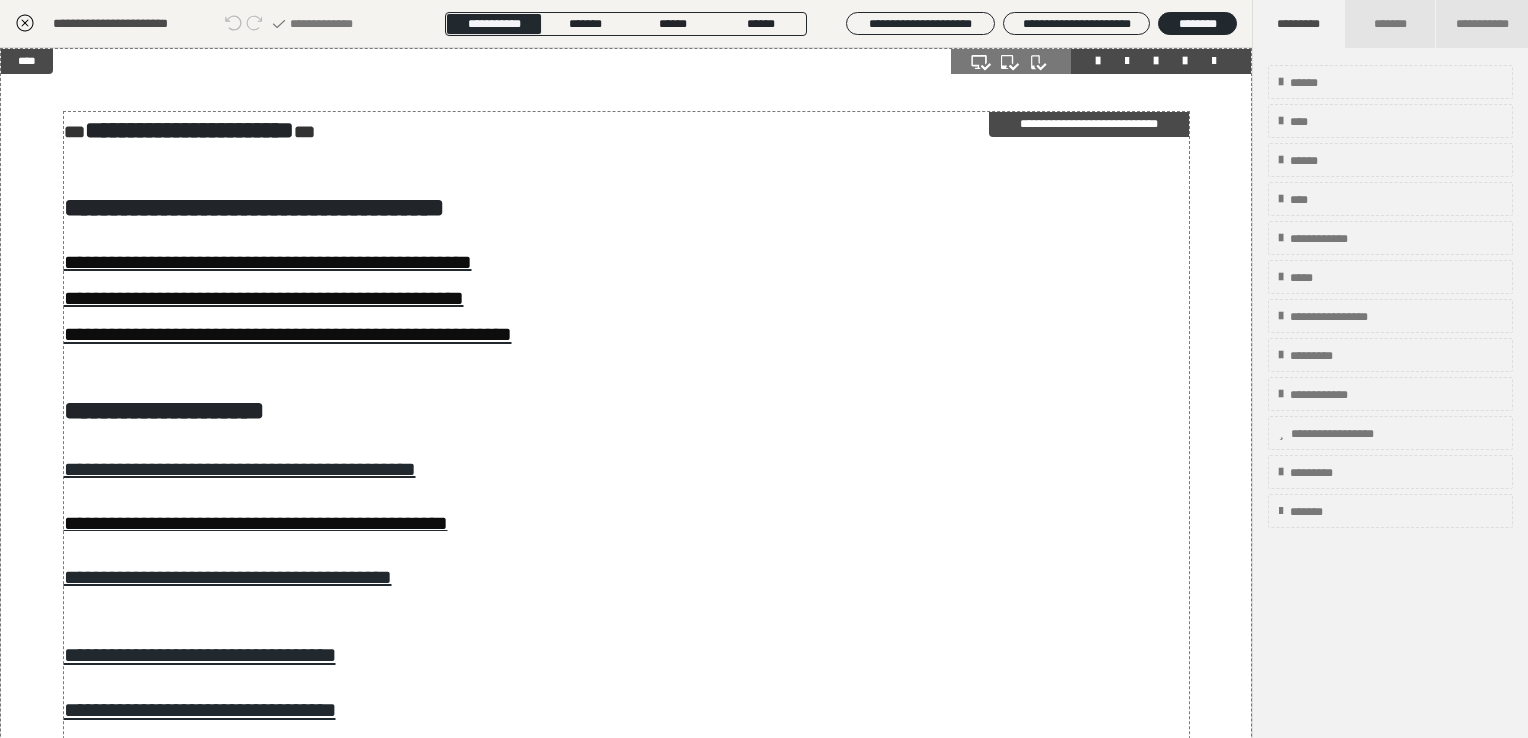 click on "**********" at bounding box center [74, 132] 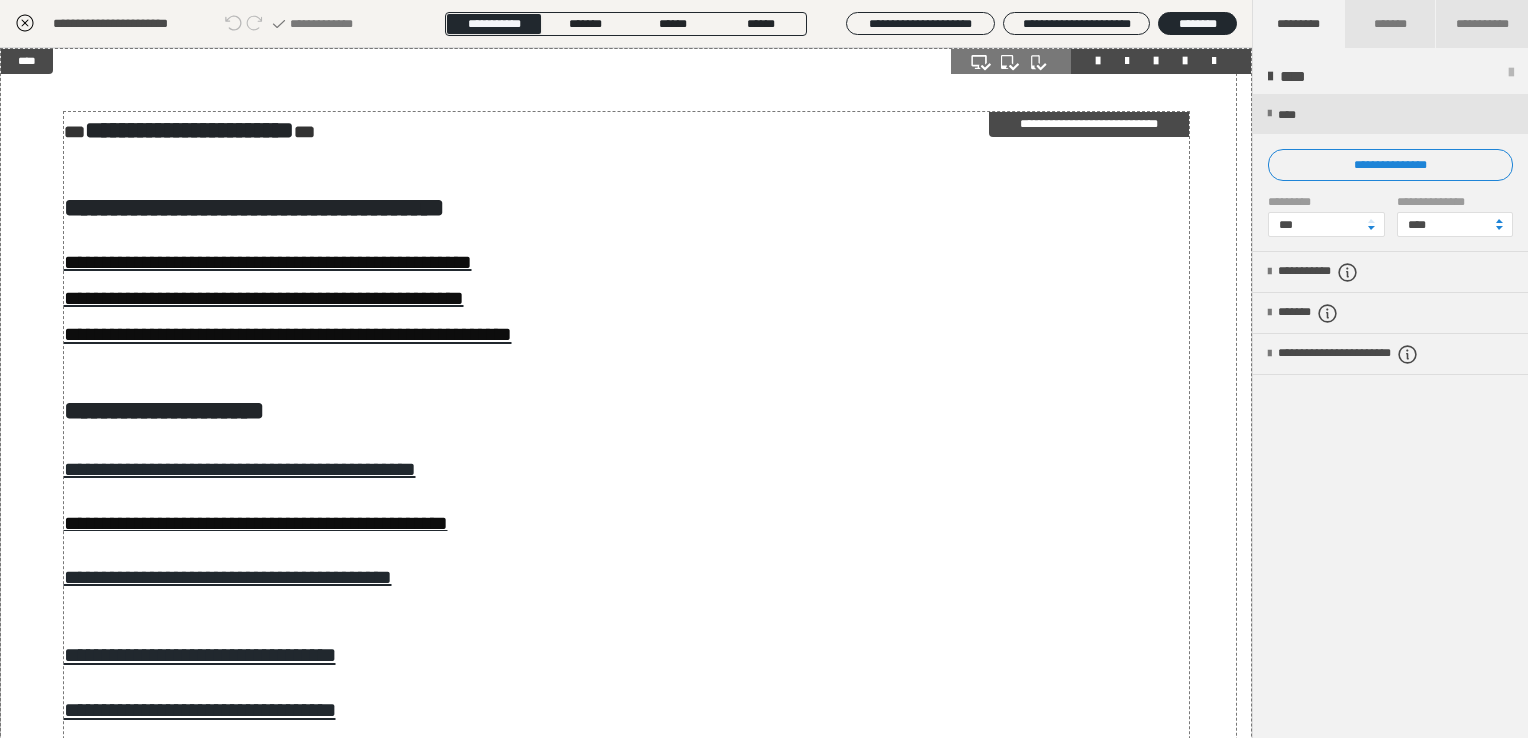 click on "**********" at bounding box center [74, 132] 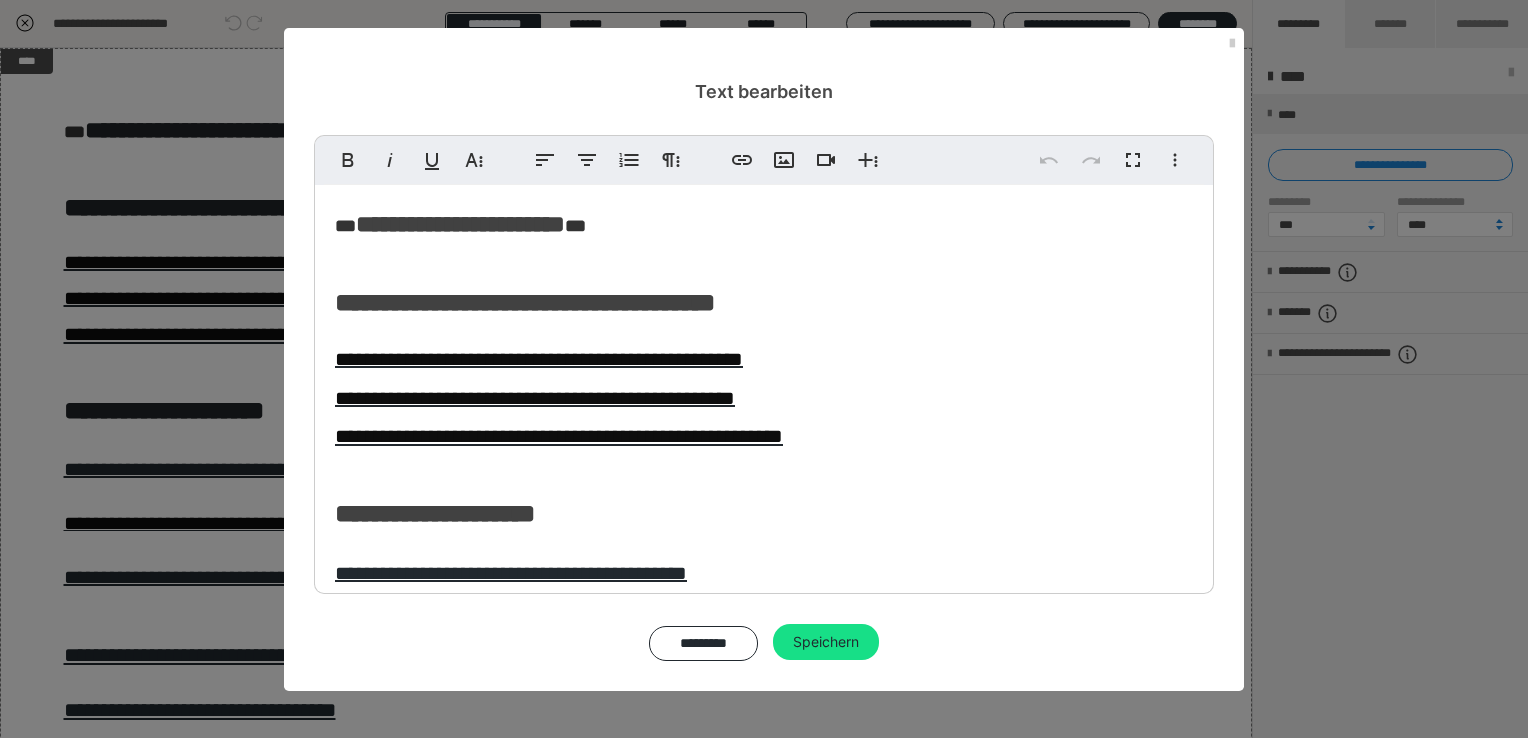 click on "**********" at bounding box center (345, 226) 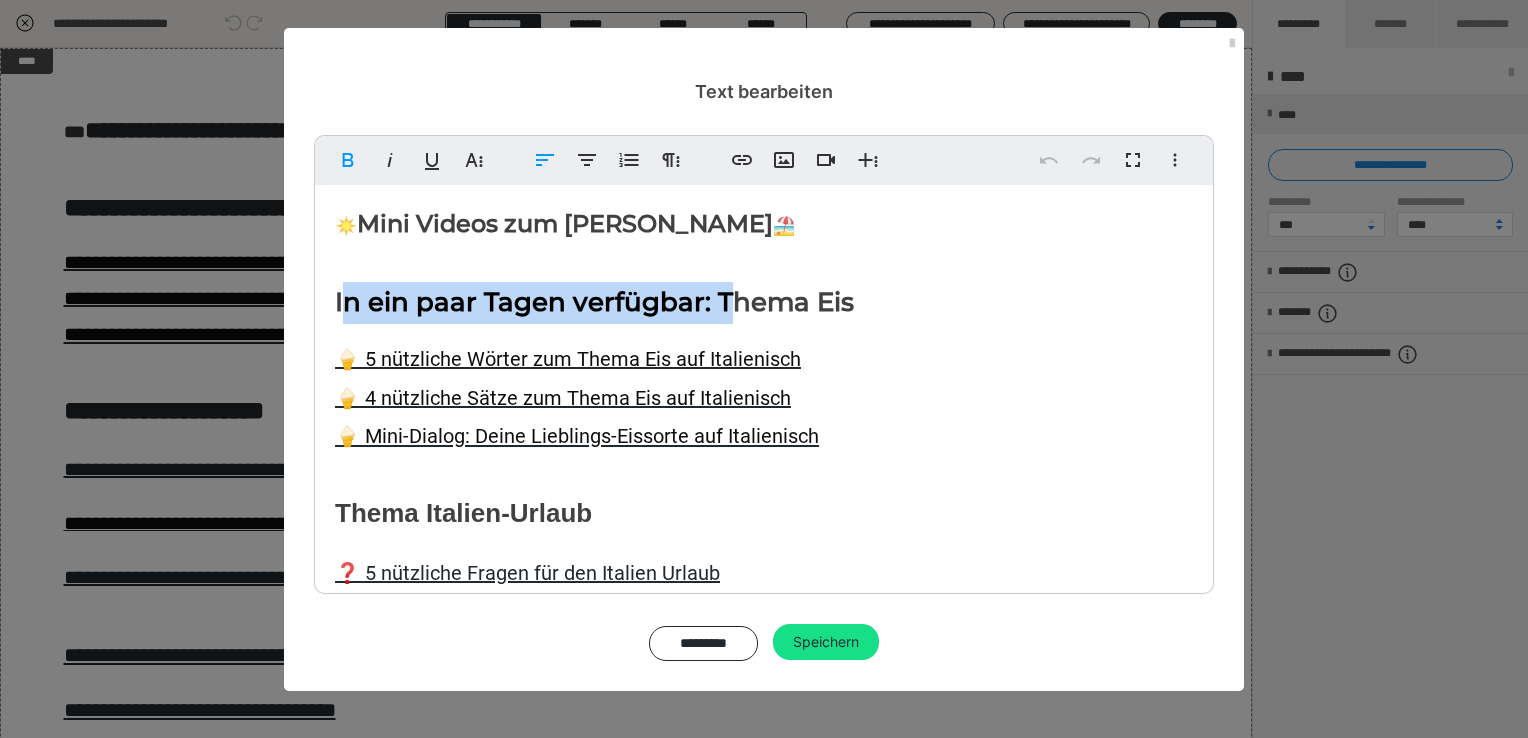 drag, startPoint x: 724, startPoint y: 302, endPoint x: 341, endPoint y: 308, distance: 383.047 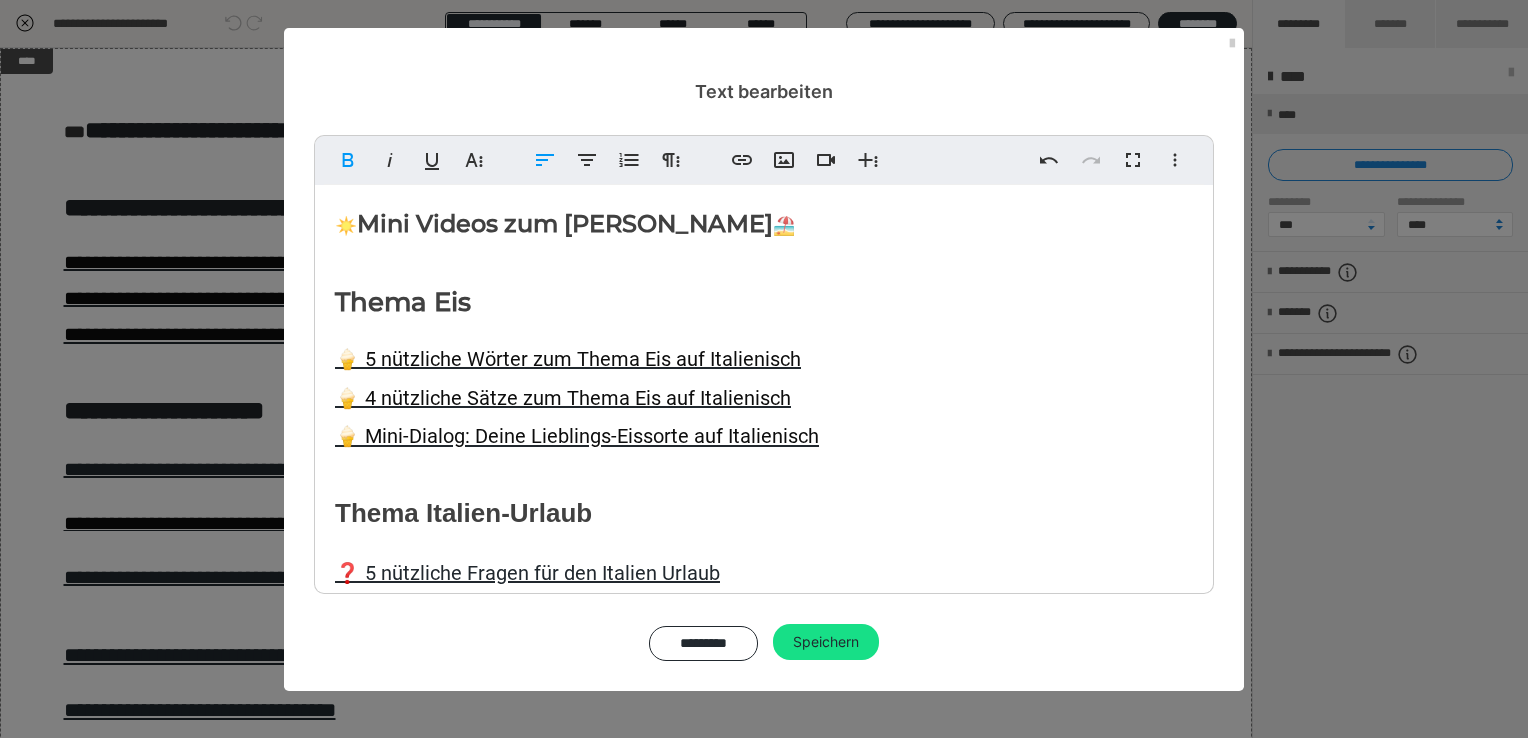 scroll, scrollTop: 100, scrollLeft: 0, axis: vertical 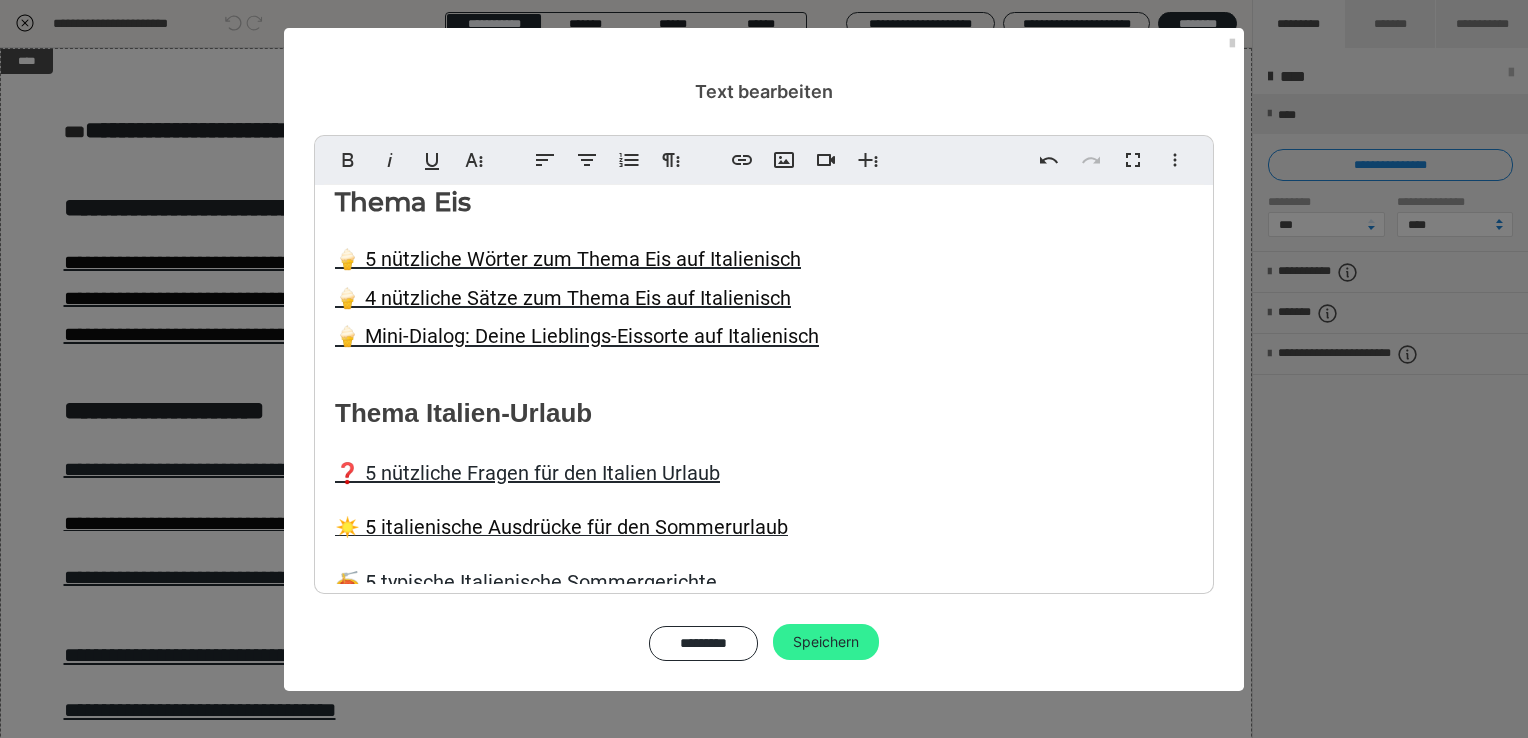 click on "Speichern" at bounding box center (826, 642) 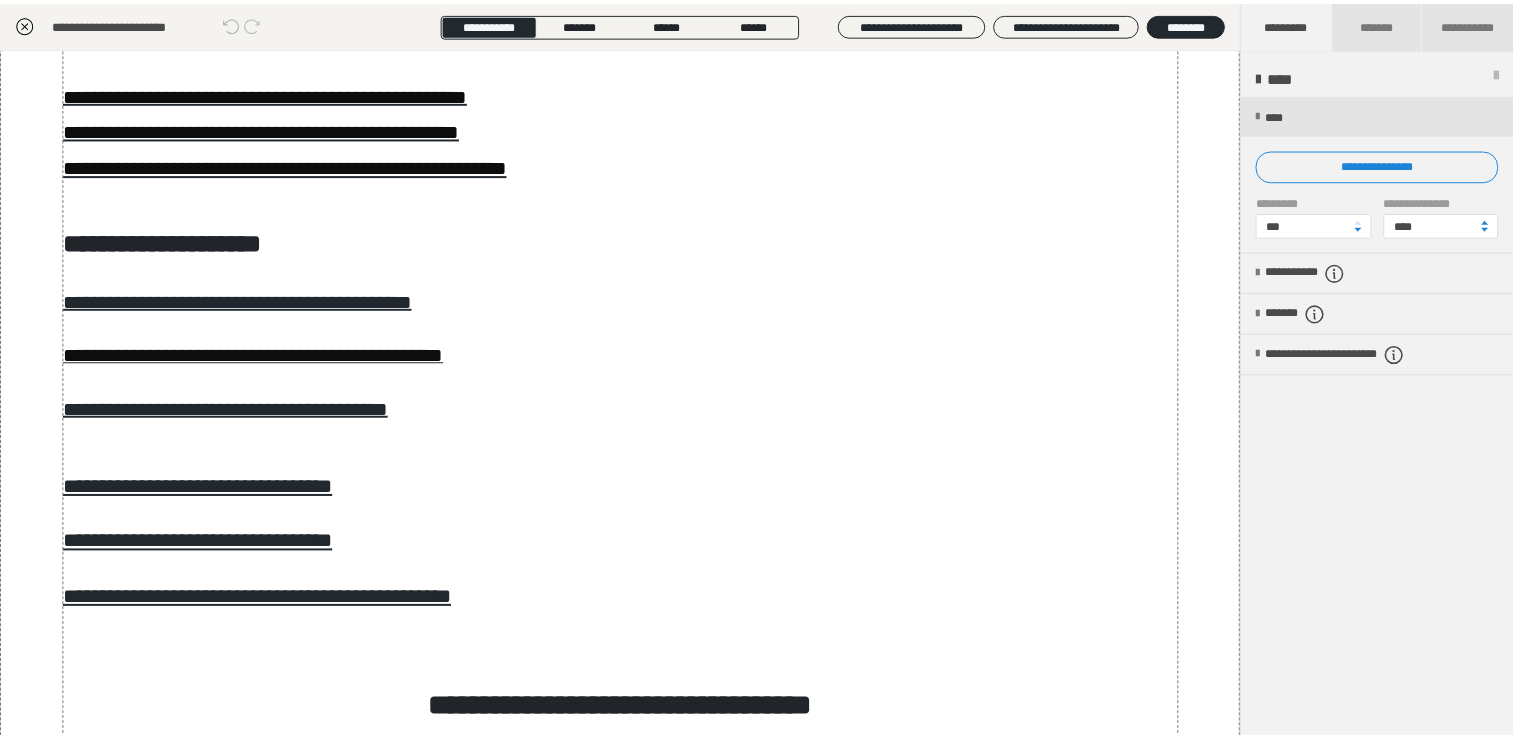 scroll, scrollTop: 0, scrollLeft: 0, axis: both 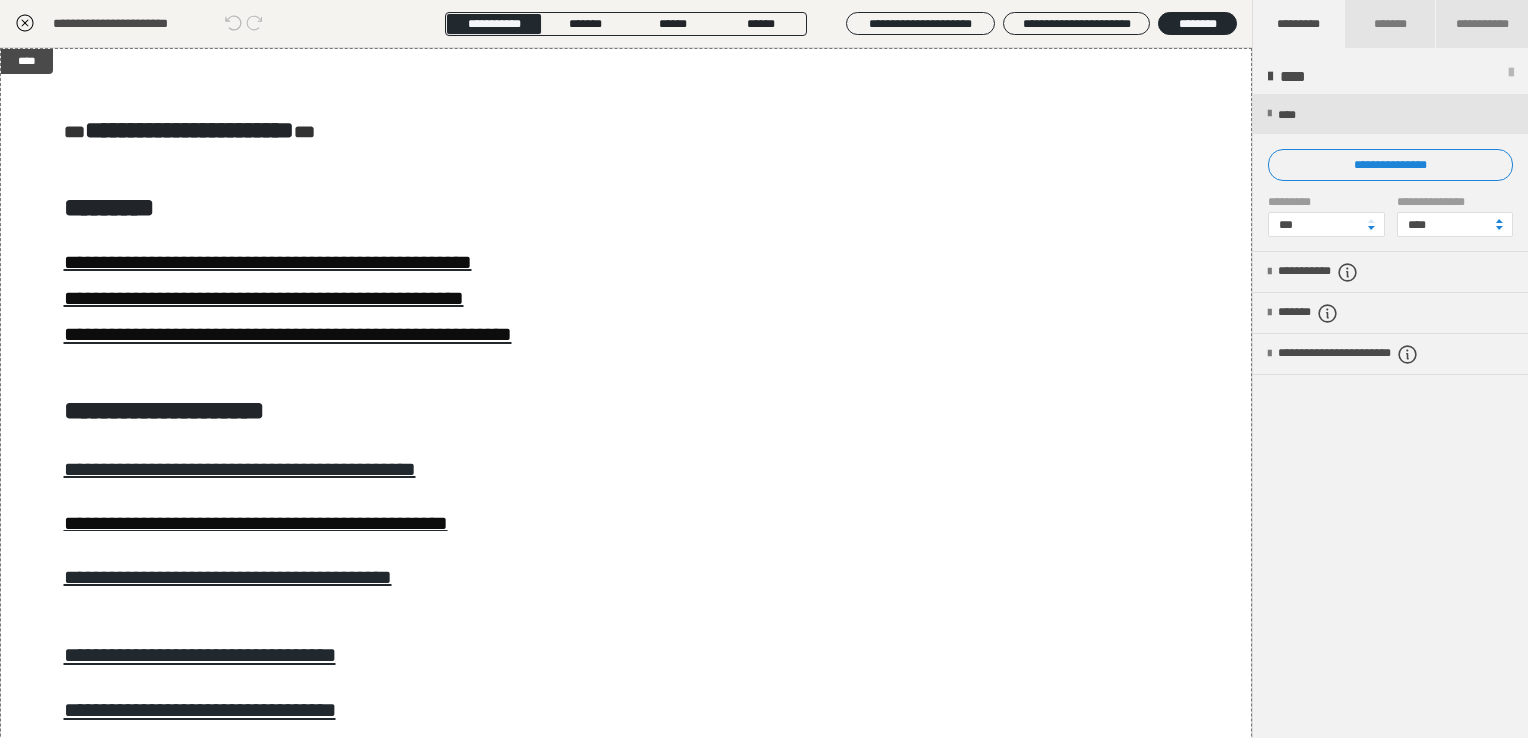 click 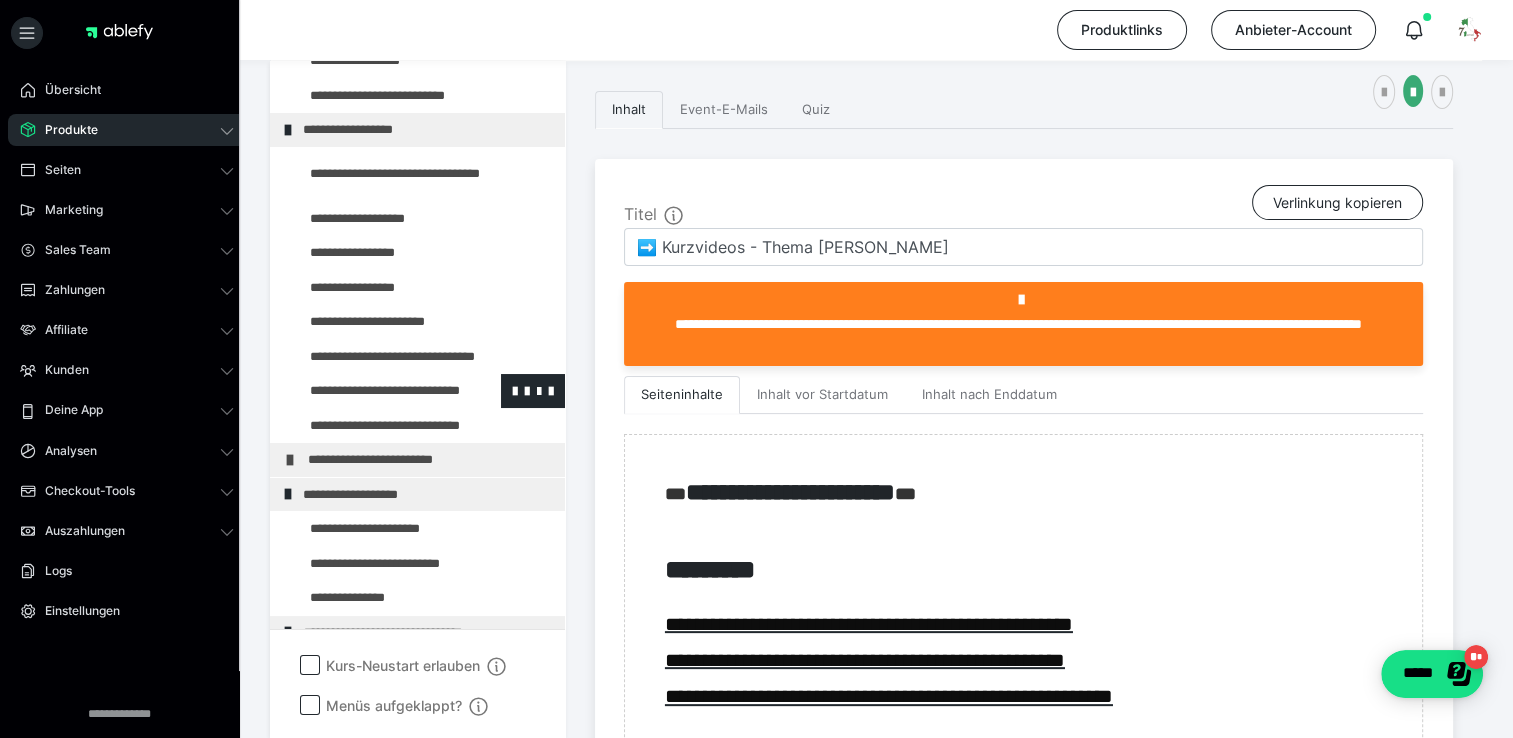 scroll, scrollTop: 500, scrollLeft: 0, axis: vertical 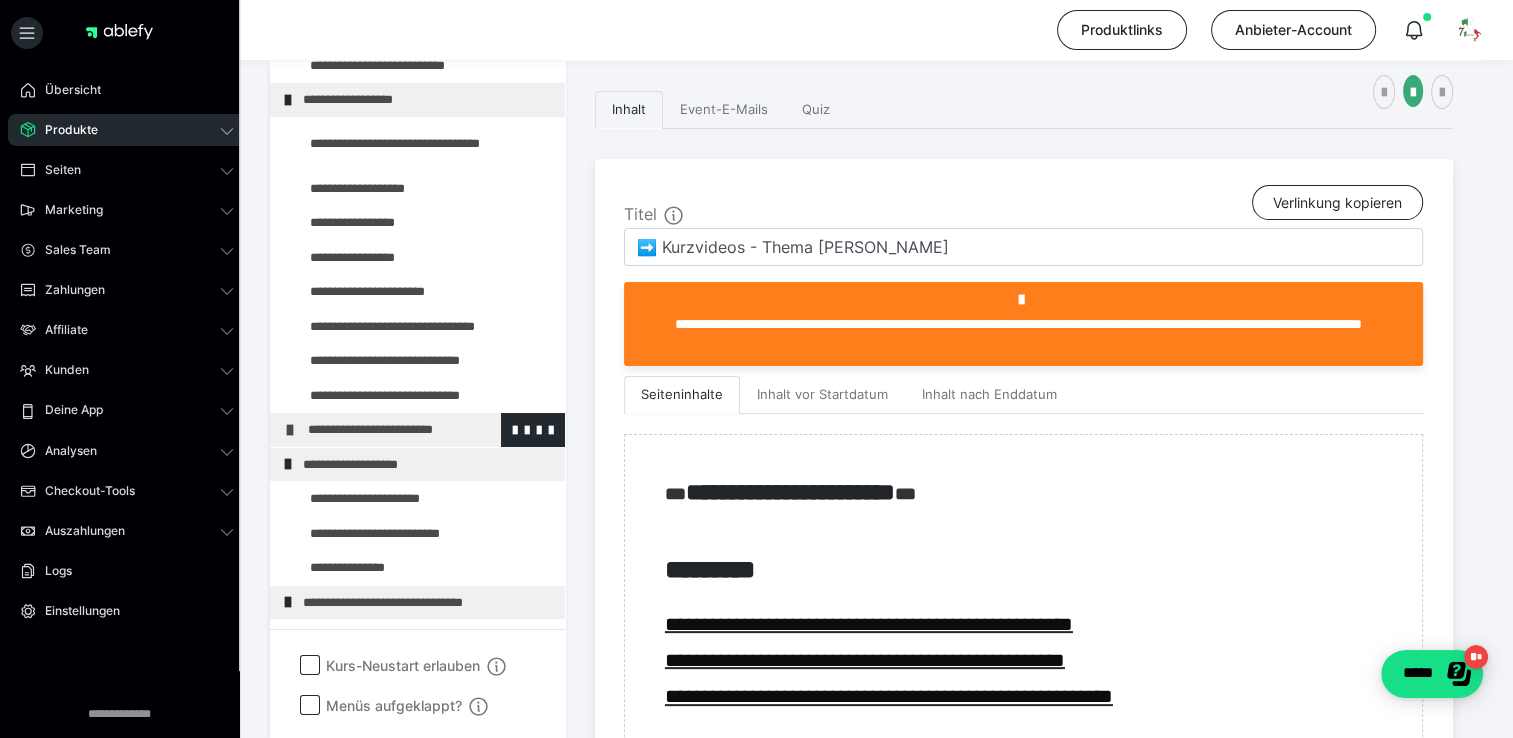 click on "**********" at bounding box center (423, 430) 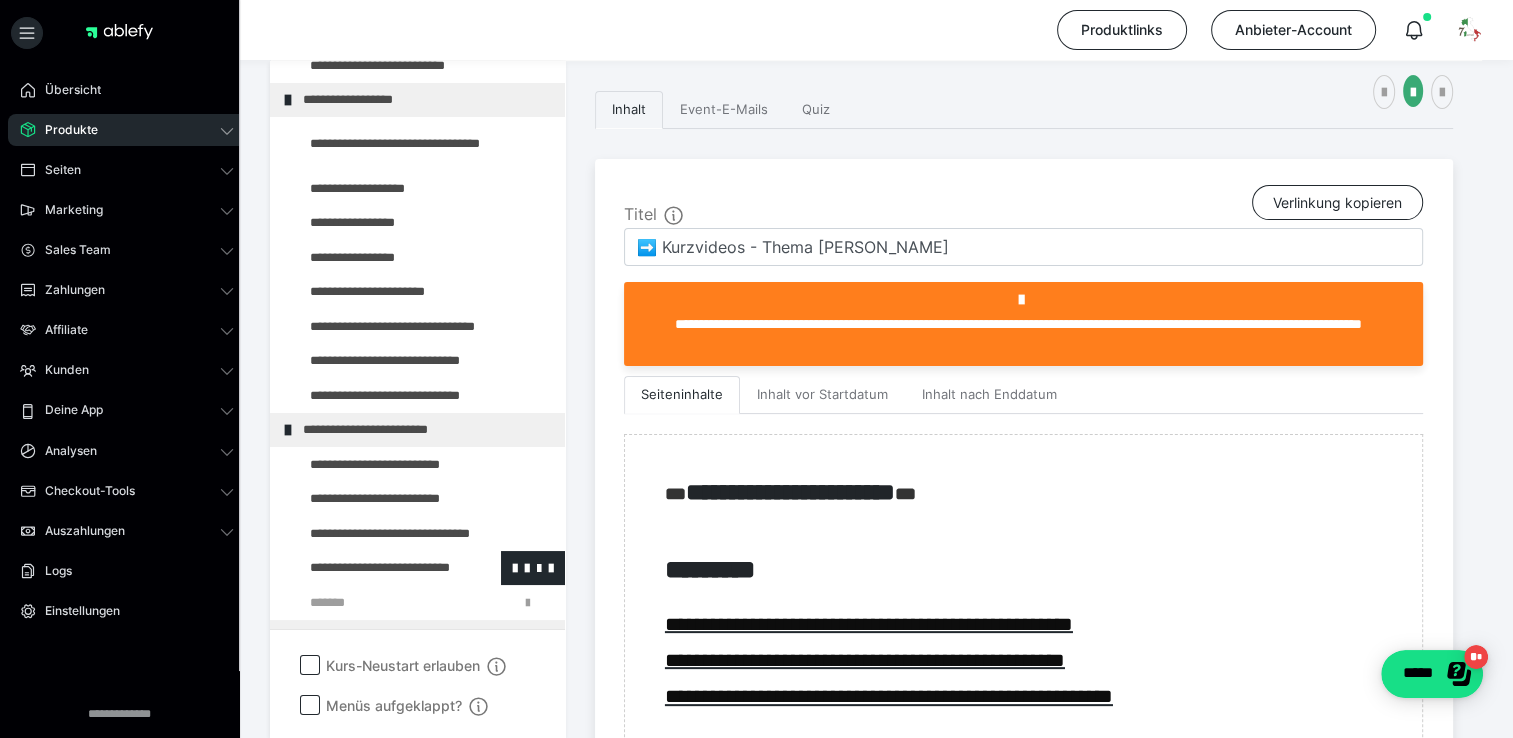 click at bounding box center [375, 568] 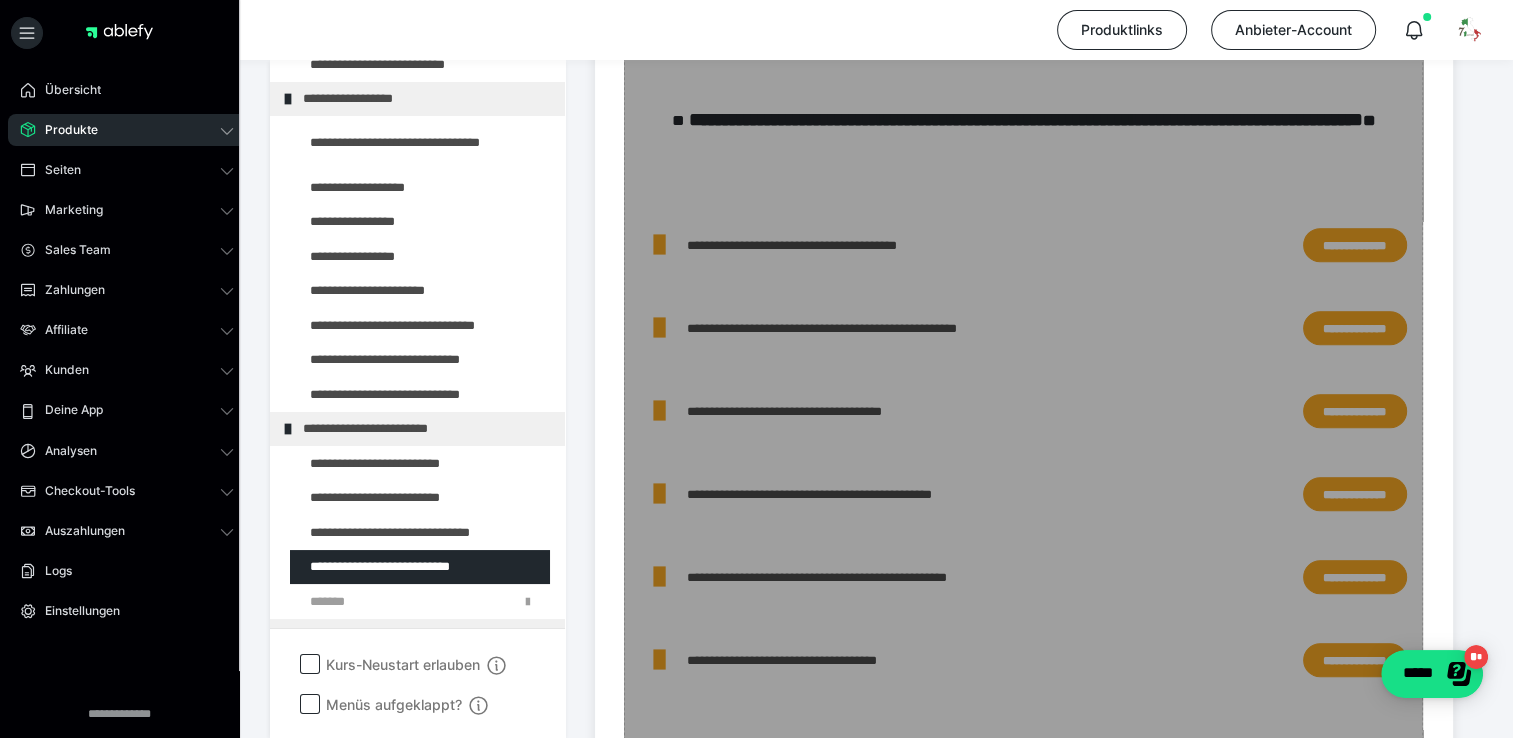 scroll, scrollTop: 848, scrollLeft: 0, axis: vertical 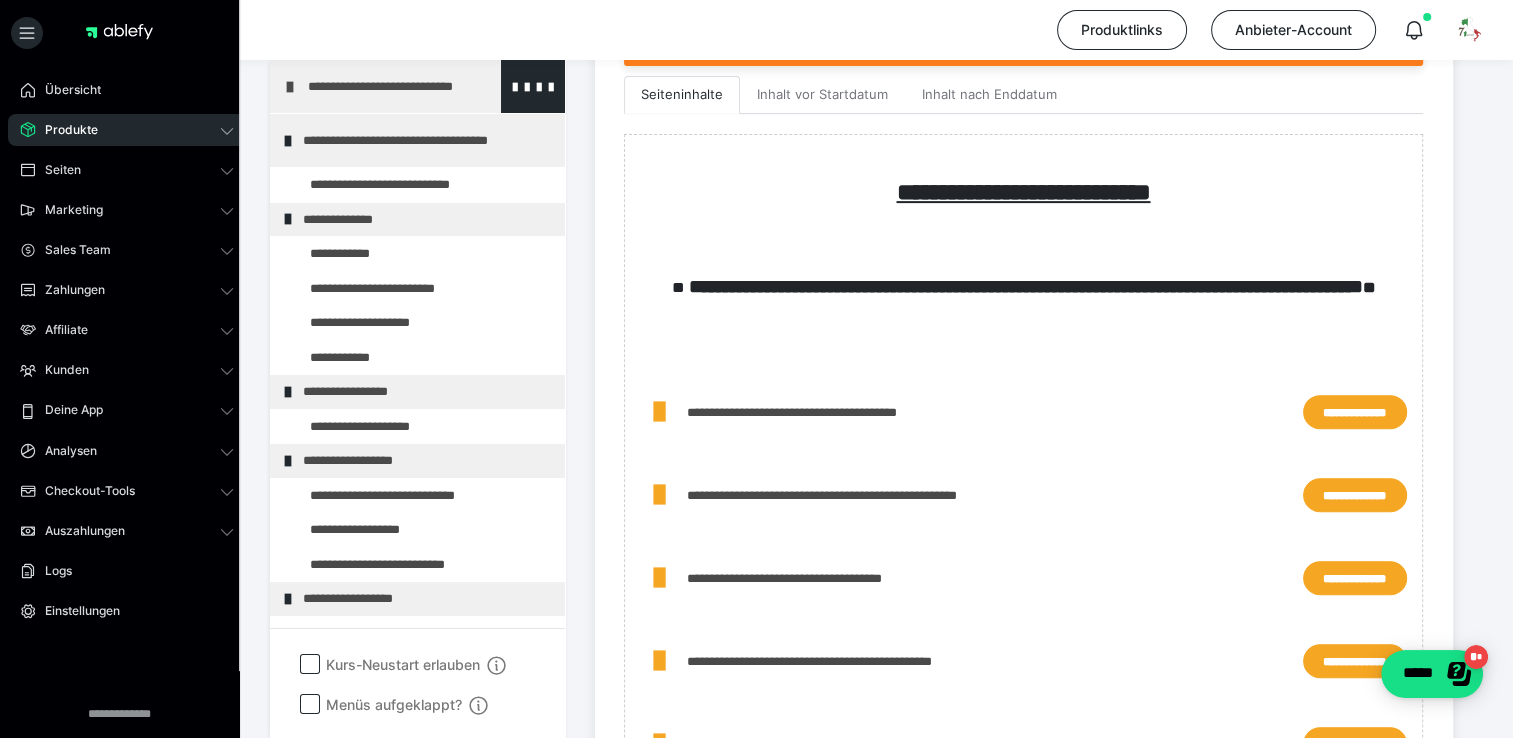 click at bounding box center [290, 87] 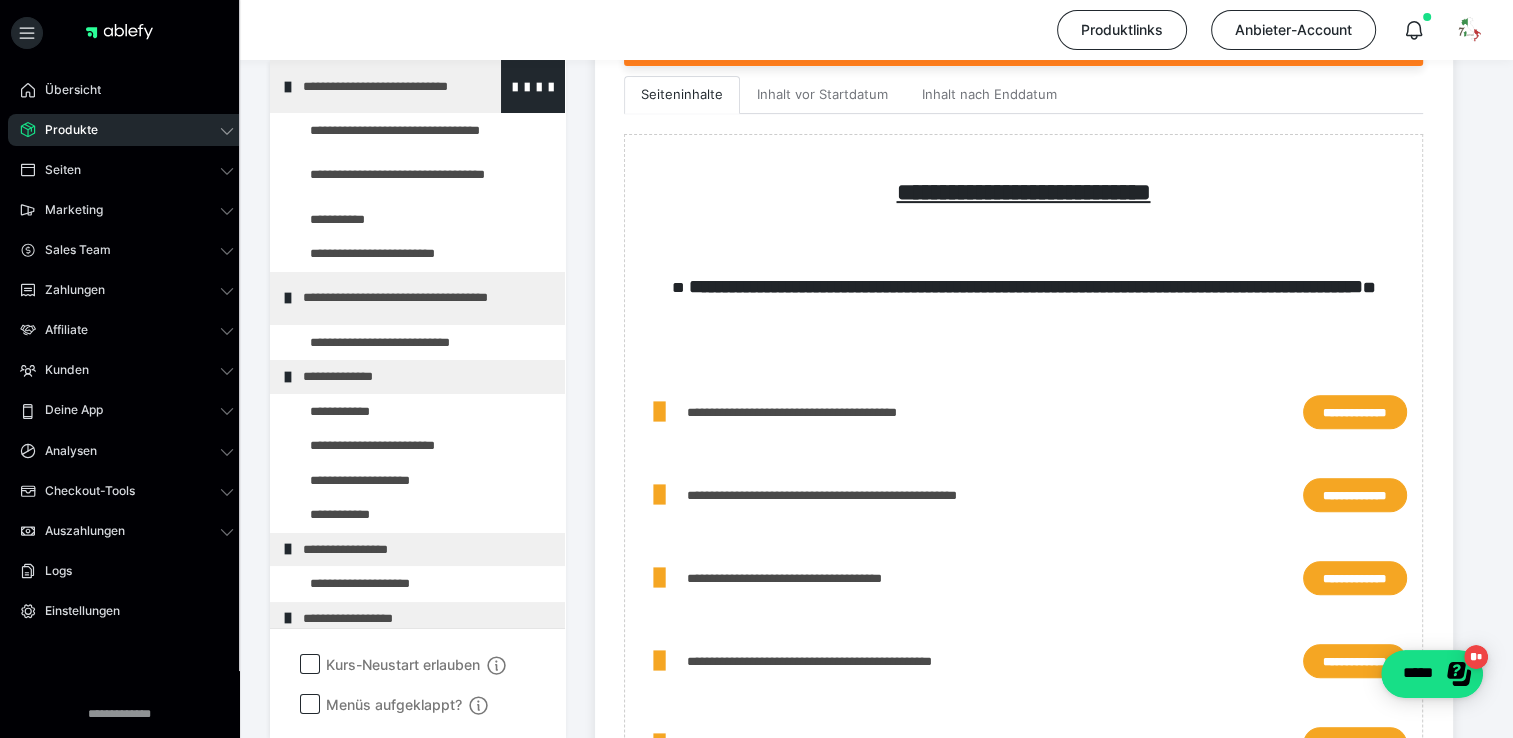click on "**********" at bounding box center [418, 86] 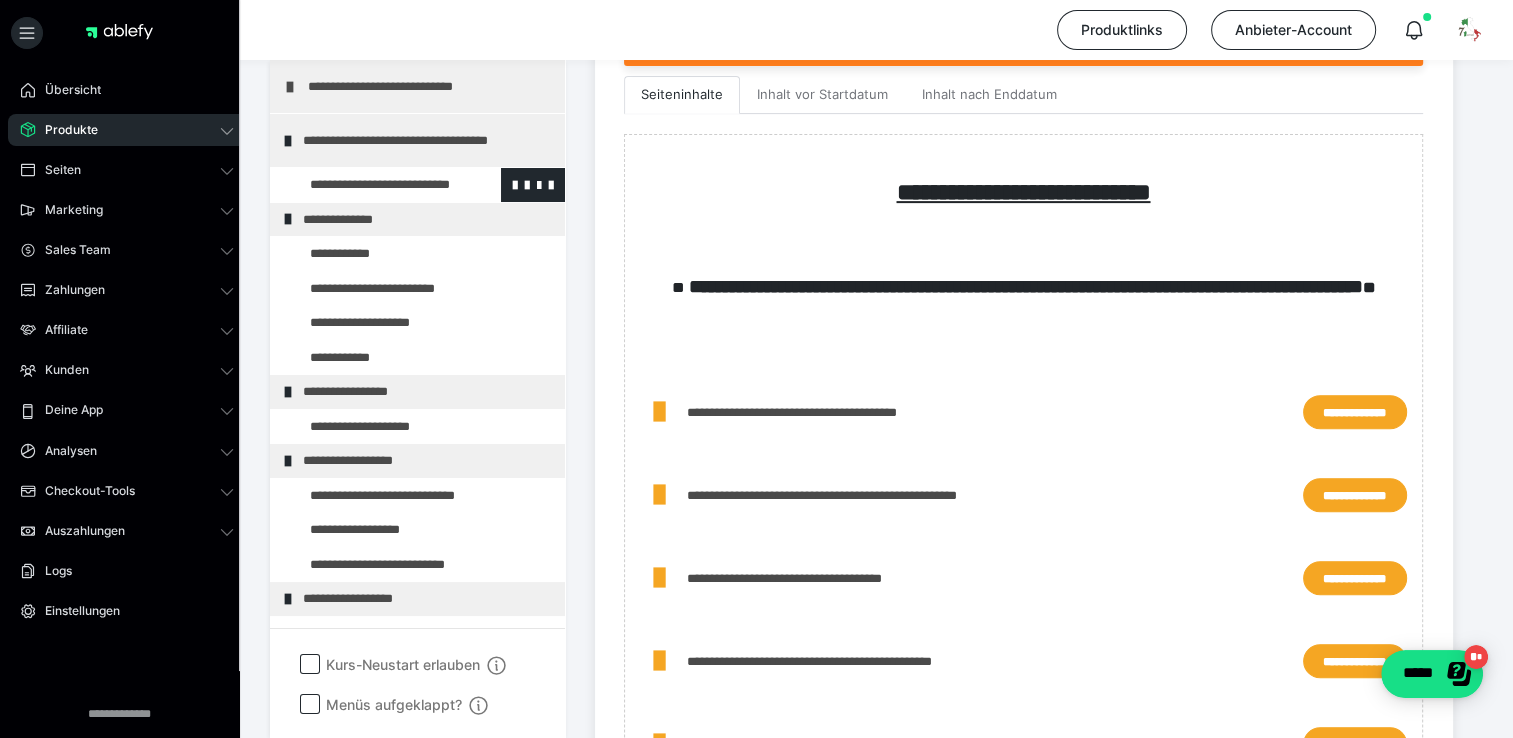 click at bounding box center (375, 185) 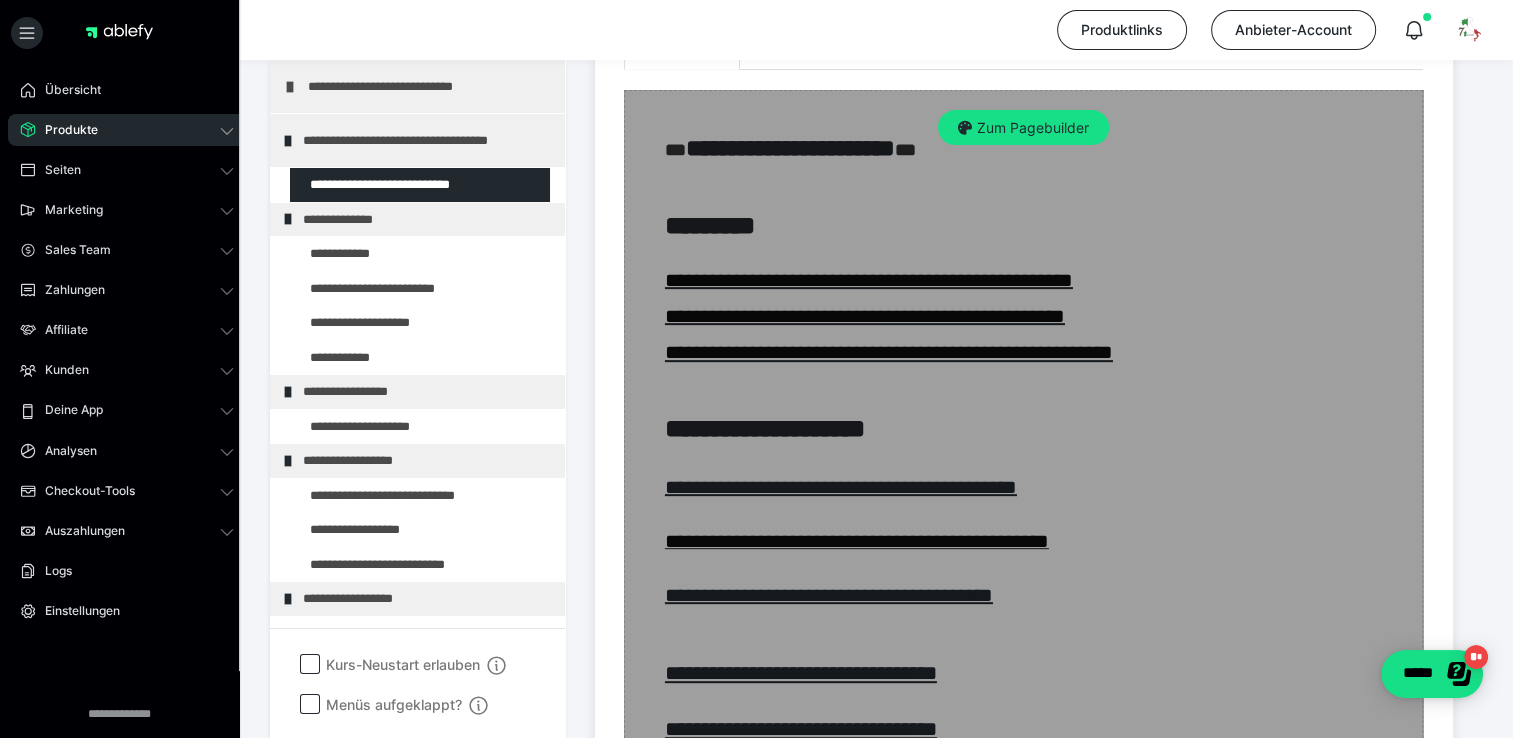 scroll, scrollTop: 648, scrollLeft: 0, axis: vertical 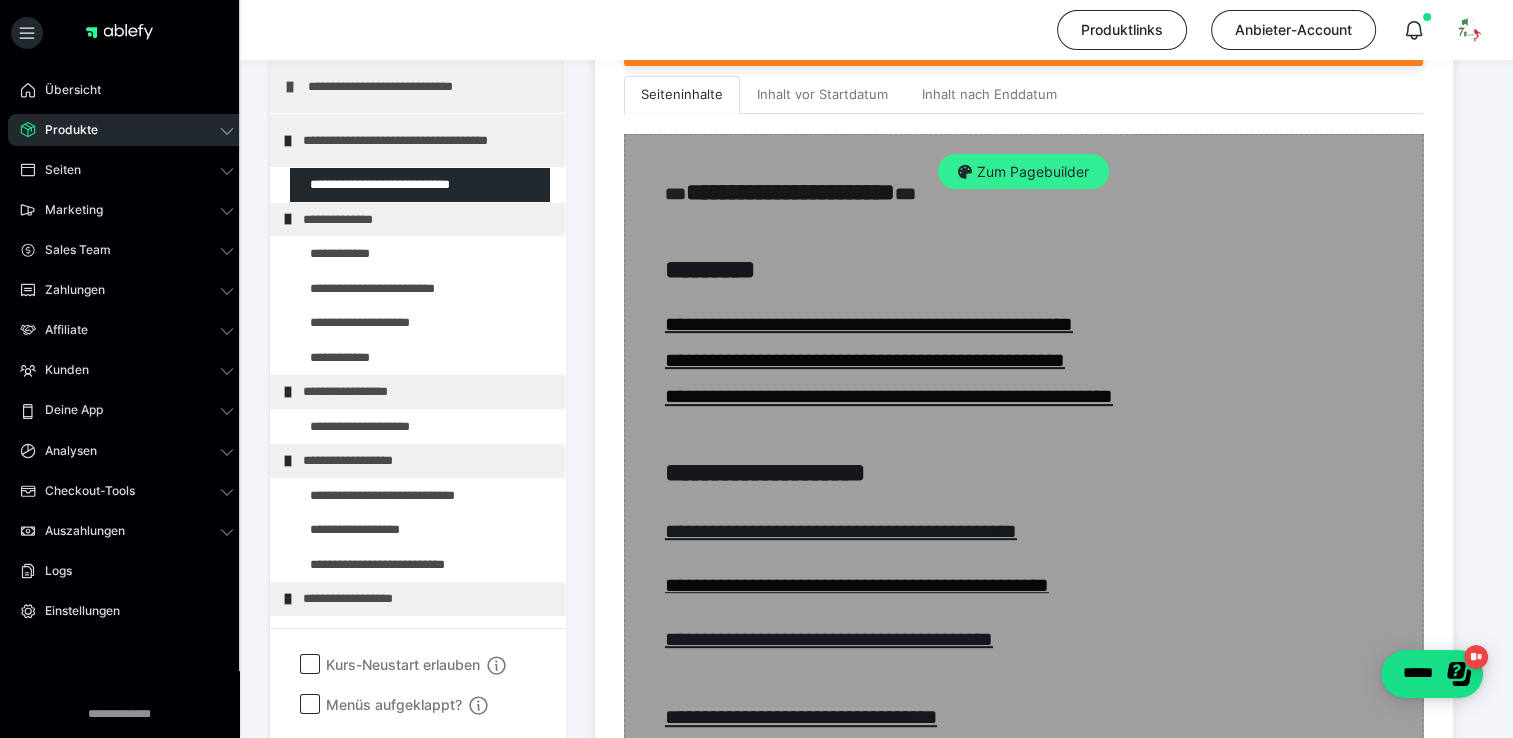 click on "Zum Pagebuilder" at bounding box center (1023, 172) 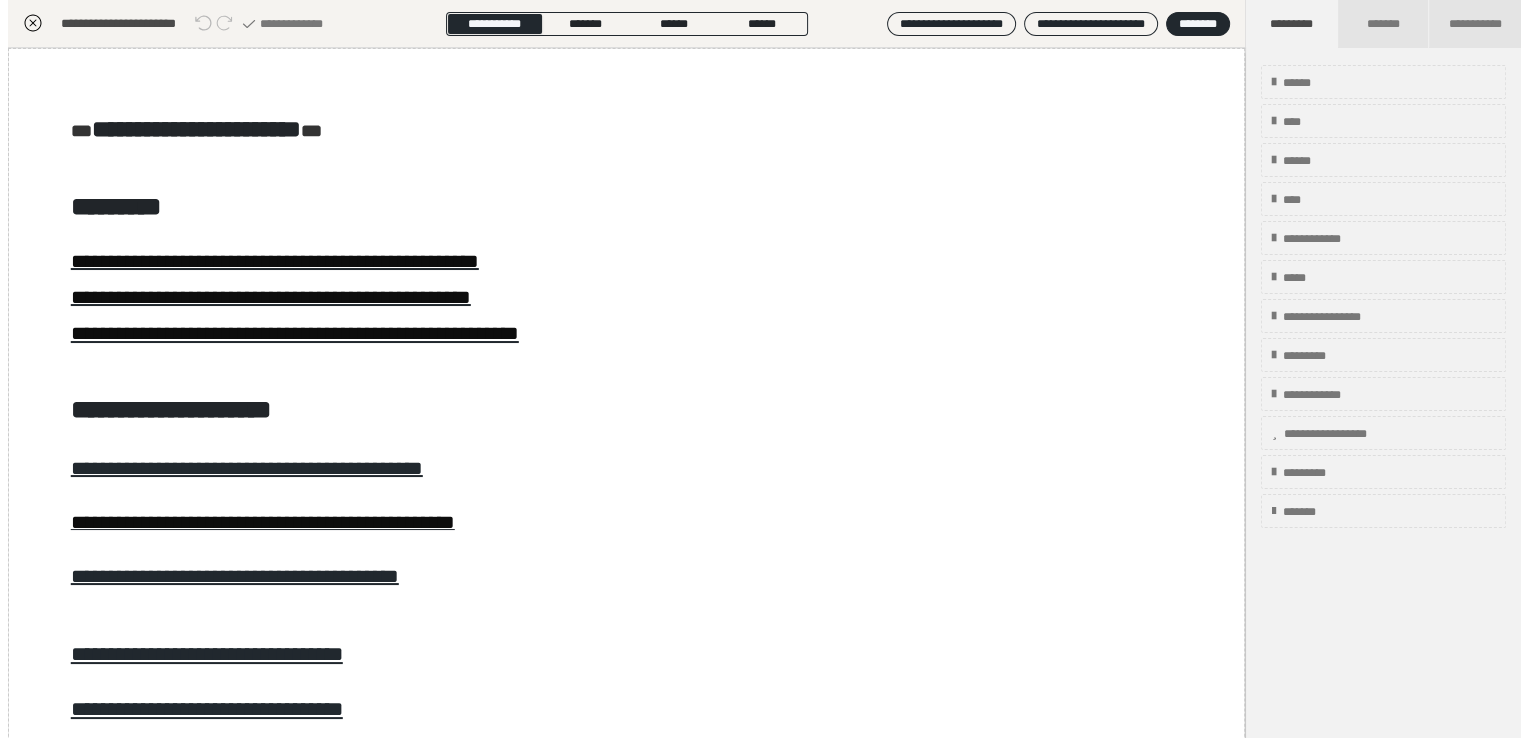 scroll, scrollTop: 348, scrollLeft: 0, axis: vertical 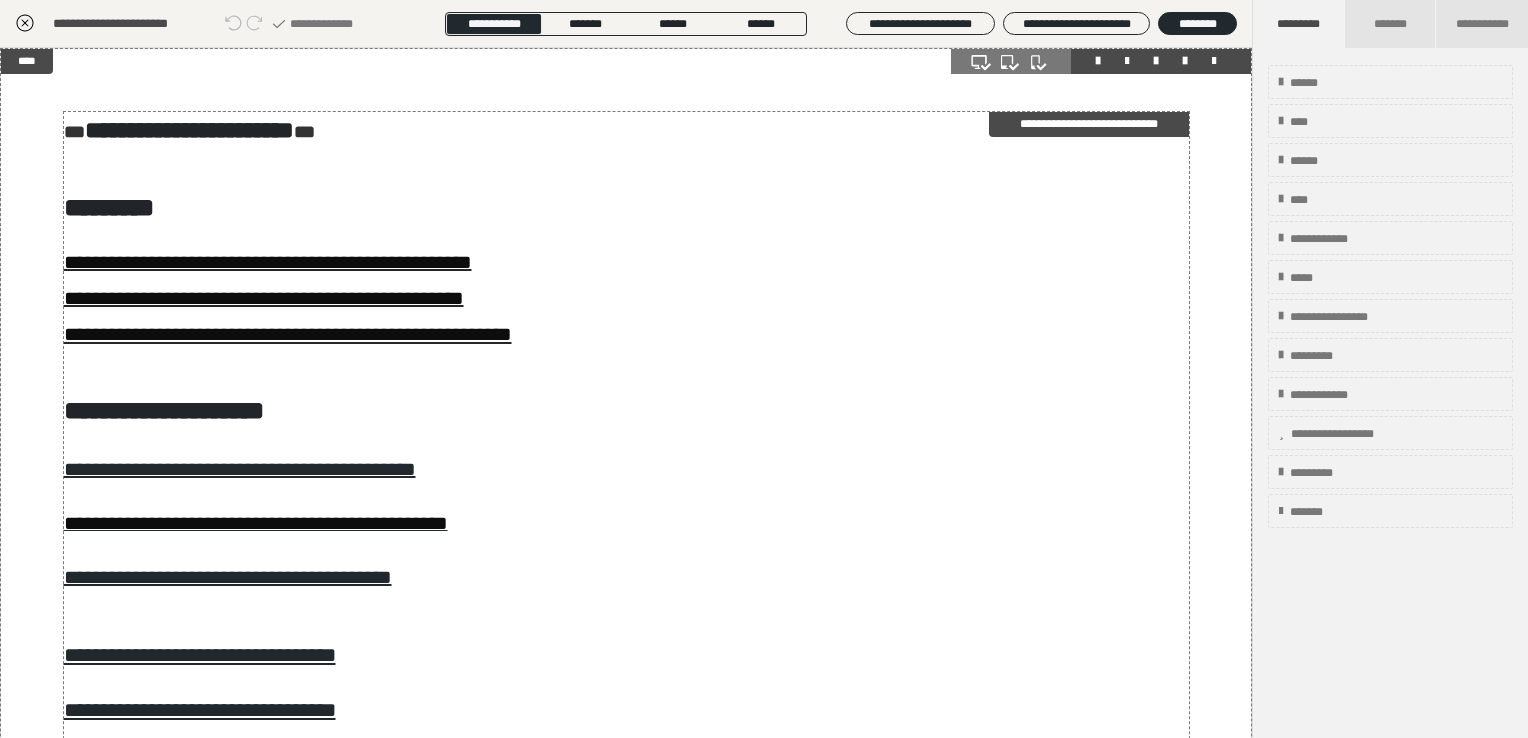 click on "*********" at bounding box center [626, 207] 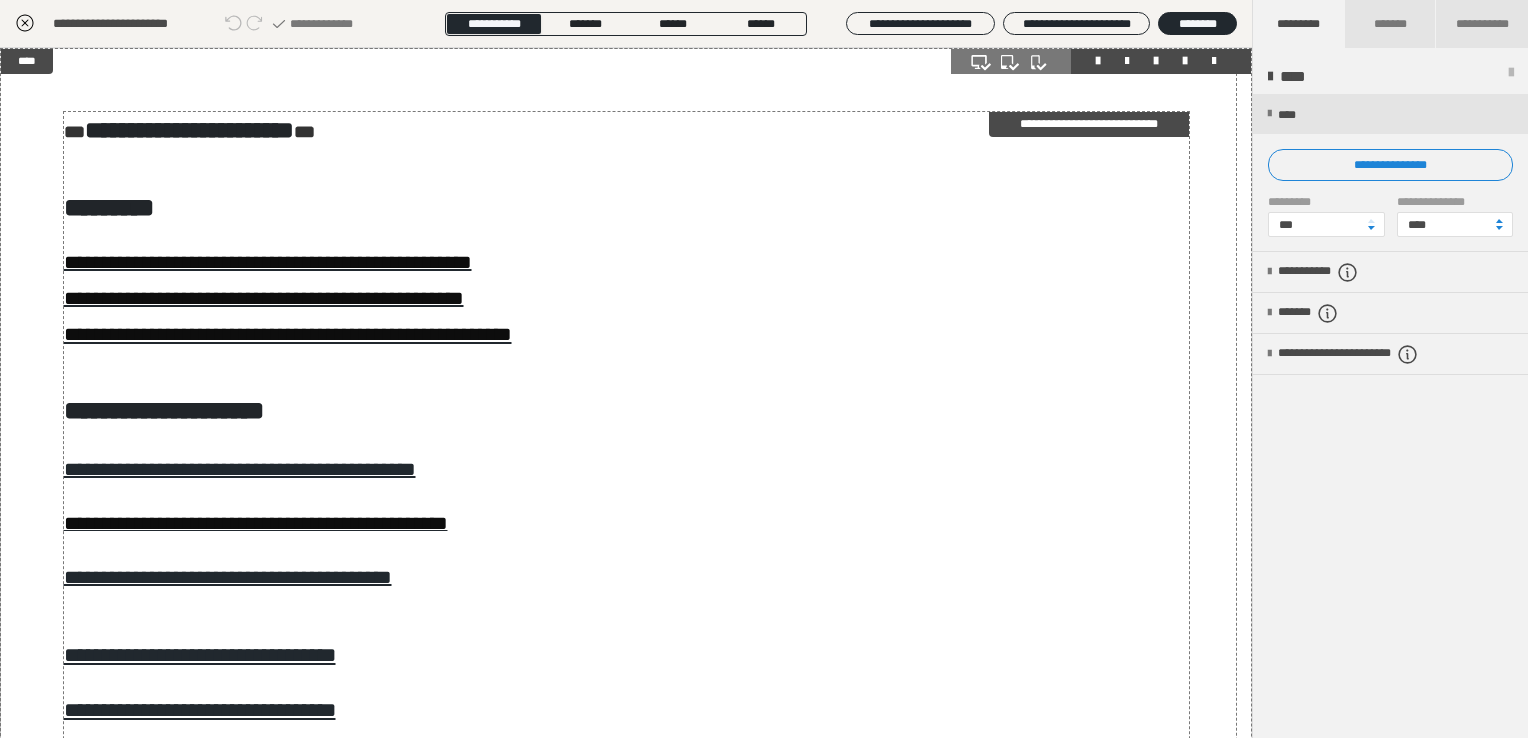 click on "*********" at bounding box center (626, 207) 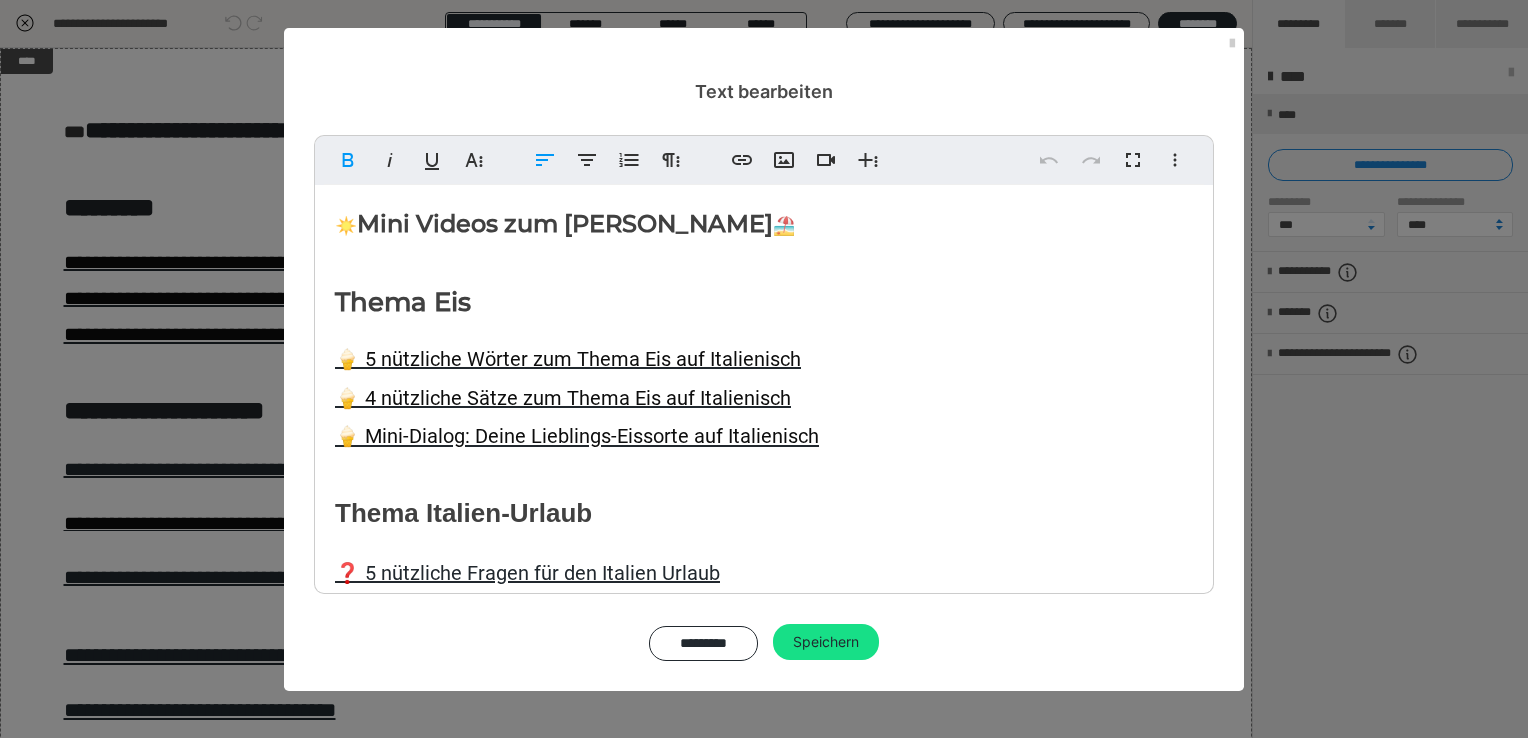 drag, startPoint x: 464, startPoint y: 295, endPoint x: 348, endPoint y: 295, distance: 116 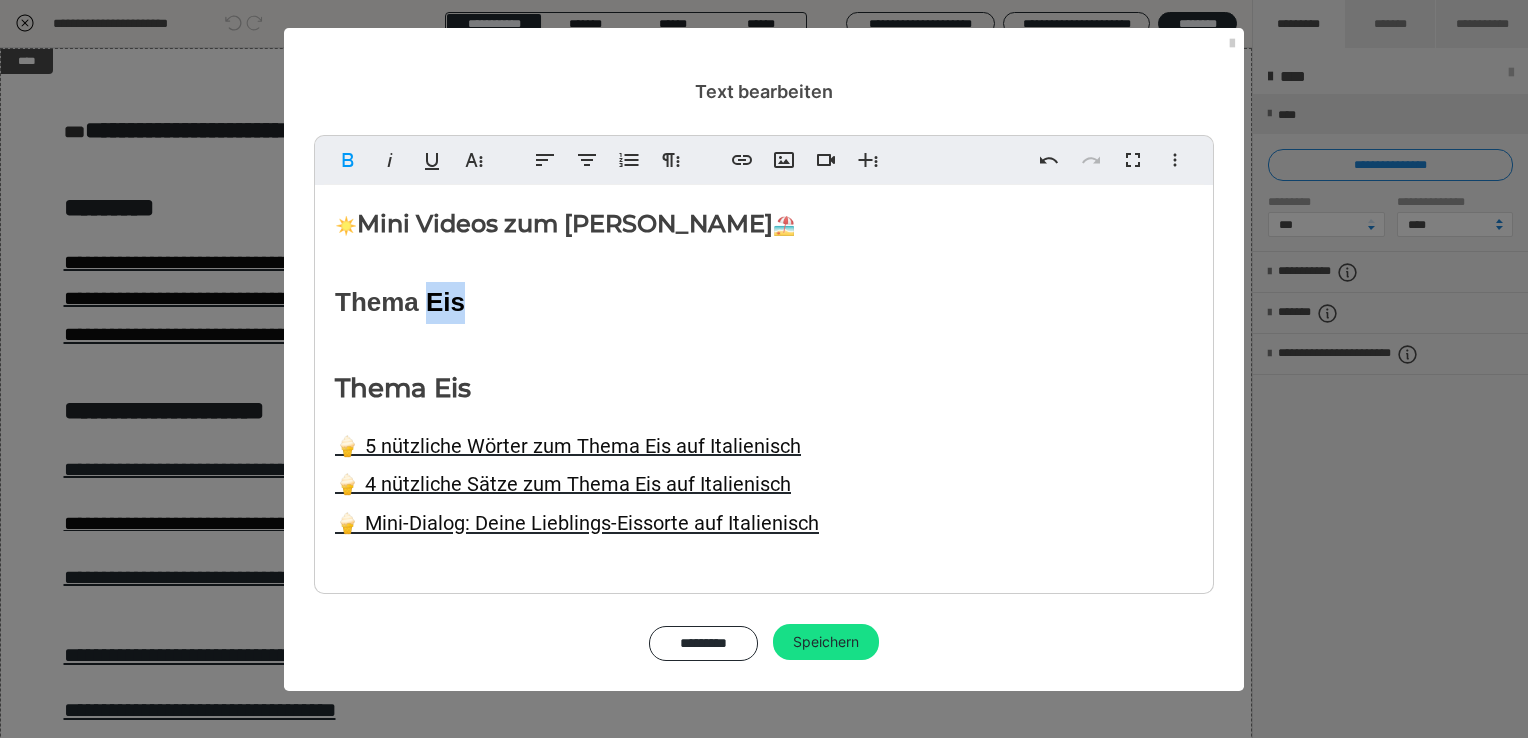 drag, startPoint x: 477, startPoint y: 303, endPoint x: 428, endPoint y: 298, distance: 49.25444 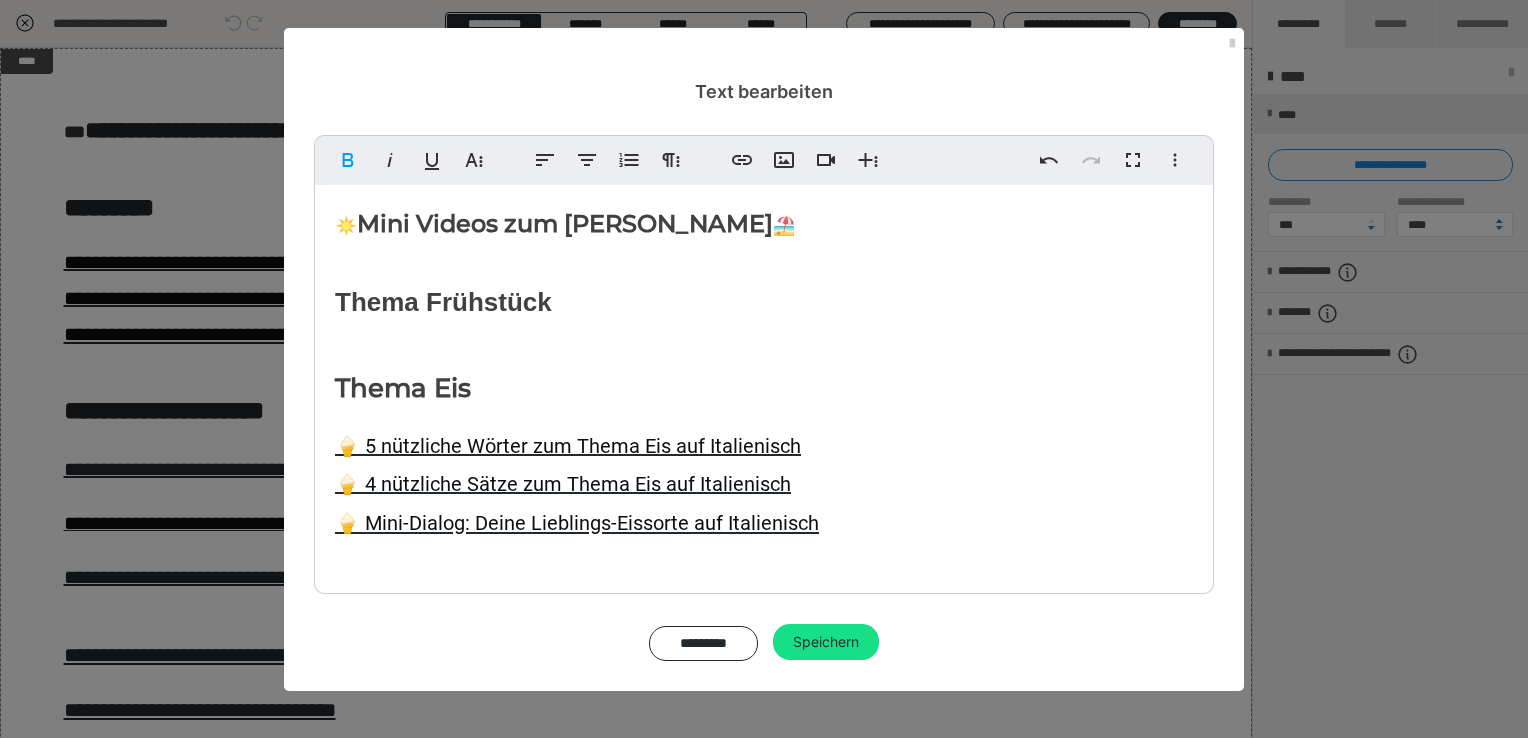 click on "☀️  Mini Videos zum [PERSON_NAME]  🏖️ Thema Frühstück ​ ​  Thema Eis 🍦 5 nützliche Wörter zum Thema Eis auf Italienisch 🍦 4 nützliche Sätze zum Thema Eis auf Italienisch 🍦 Mini-Dialog: Deine Lieblings-Eissorte auf Italienisch Thema Italien-Urlaub ❓️ 5 nützliche Fragen für den Italien Urlaub ☀️ 5 italienische Ausdrücke für den Sommerurlaub 🍝 5 typische Italienische Sommergerichte ☀️ Mini-Dialog: Ti piace l'estate? ☀️ Mini-Dialog: Cosa fai d'estate? ☀️ Mini-Dialog: [PERSON_NAME] vai in vacanza quest'estate? Hol dir deinen Urlaubs-Sprach-Guide 👇👇👇 👇👇👇 👉  Hier geht's zum Urlaubs-Sprach-Guide  👈 Folge mir & lerne zwischendurch Italienisch Auf meinem YouTube Kanal und den sozialen Medien bin ich ebenfalls aktiv und veröffentliche regelmässig neuen Content zum Italienisch lernen. Ich würde mich freuen, wenn wir uns auch dort vernetzen würden, also folg mir einfach: Webseite - Italienisch lernen mit 7sensi & Italien hautnah erleben E-Mail:" at bounding box center (764, 1488) 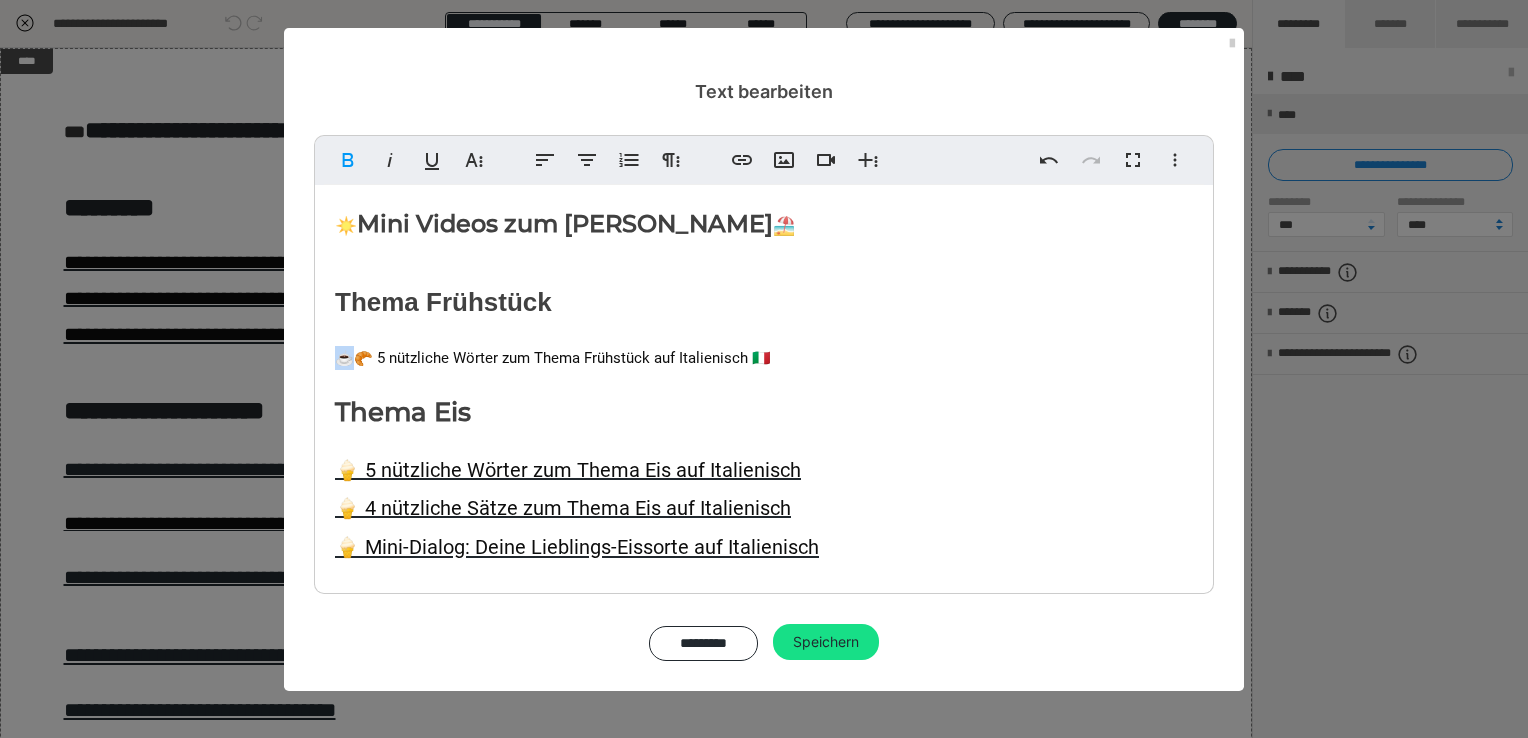 drag, startPoint x: 360, startPoint y: 357, endPoint x: 344, endPoint y: 356, distance: 16.03122 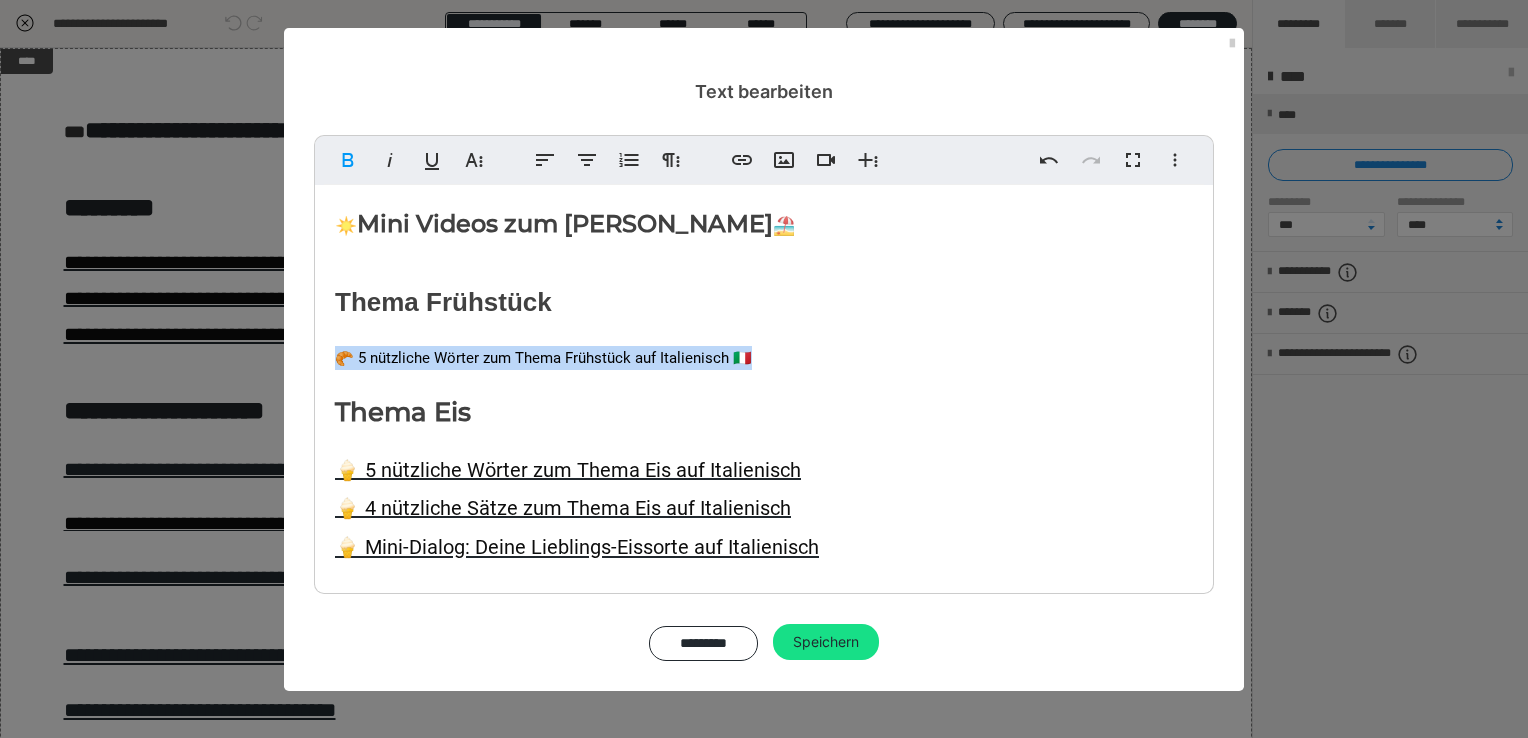 drag, startPoint x: 760, startPoint y: 348, endPoint x: 328, endPoint y: 359, distance: 432.14 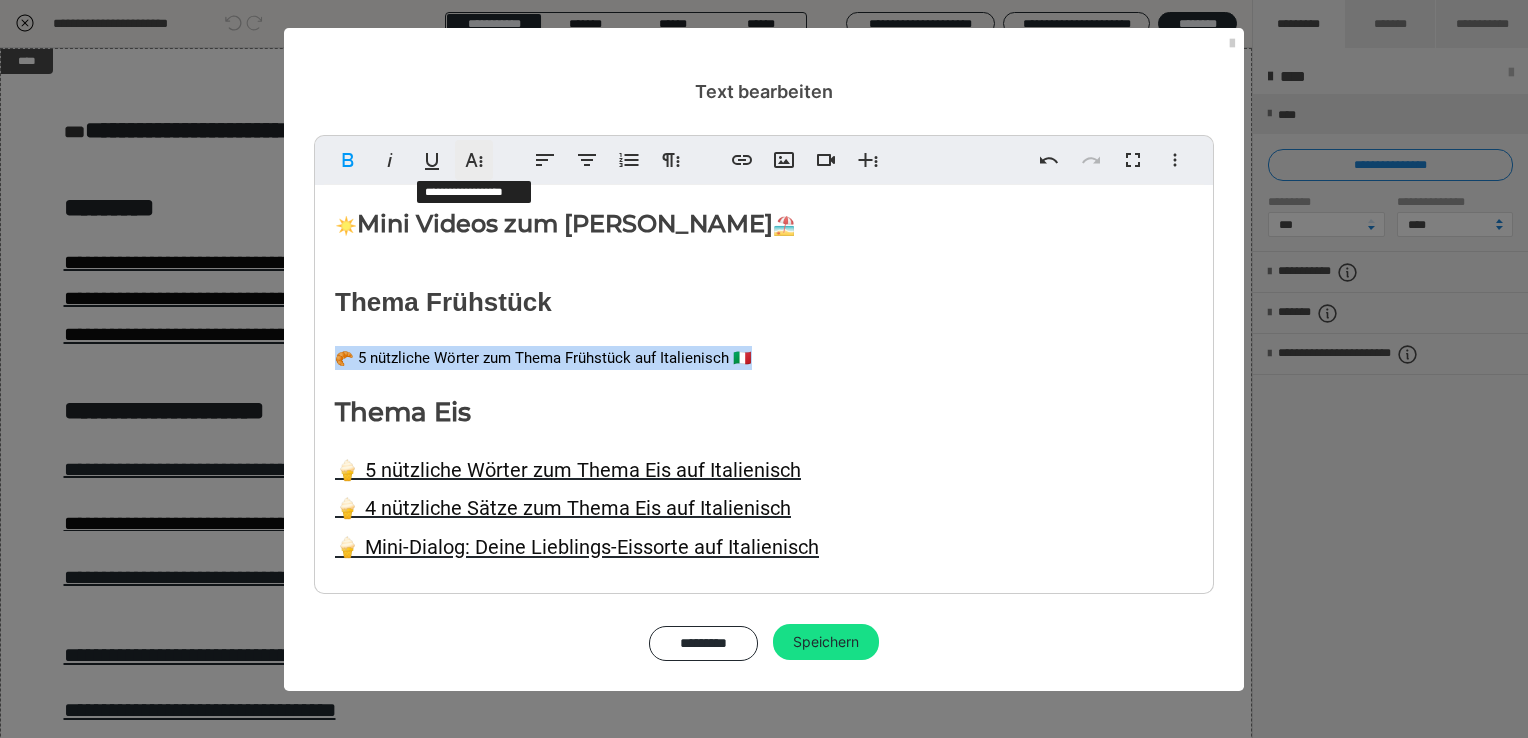 click 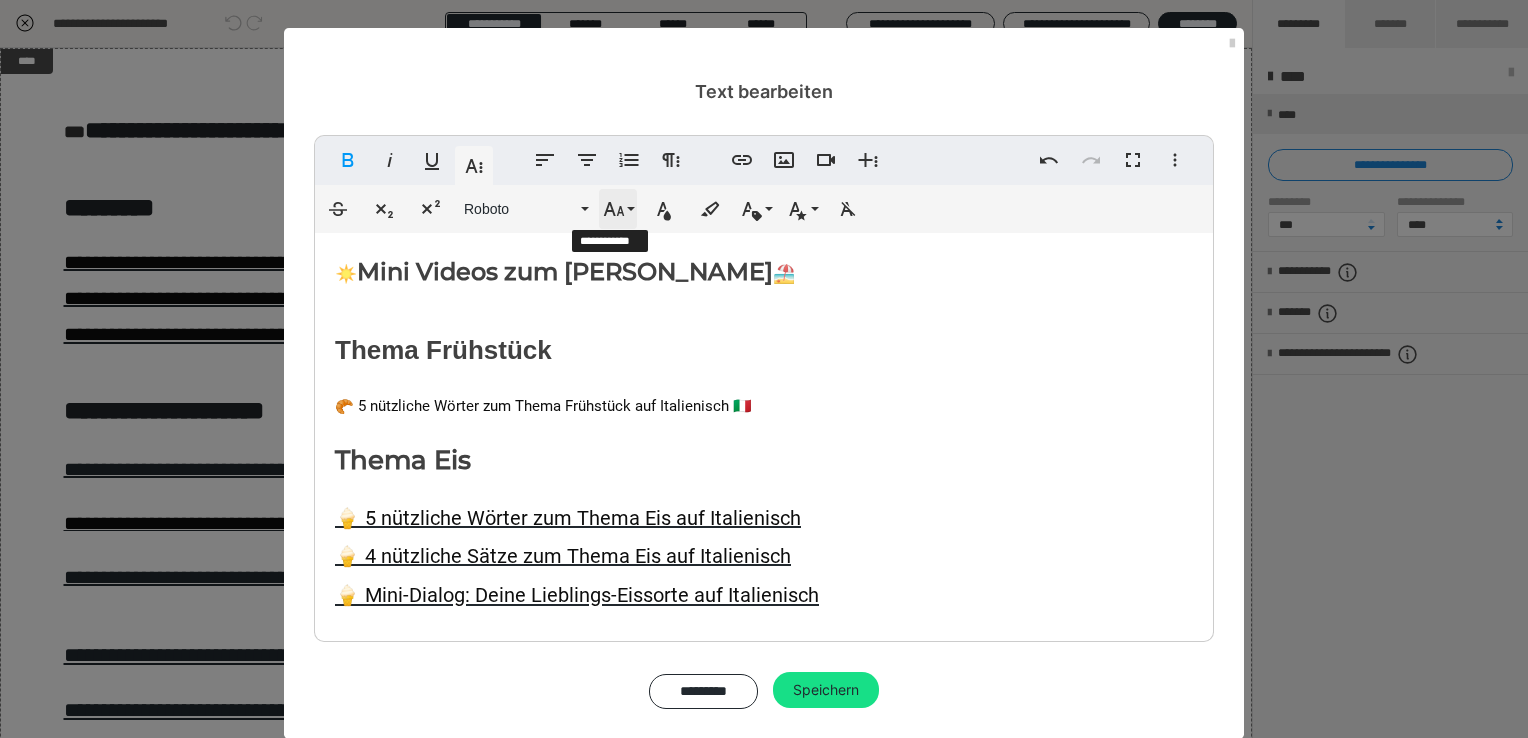 click on "Schriftgröße" at bounding box center [618, 209] 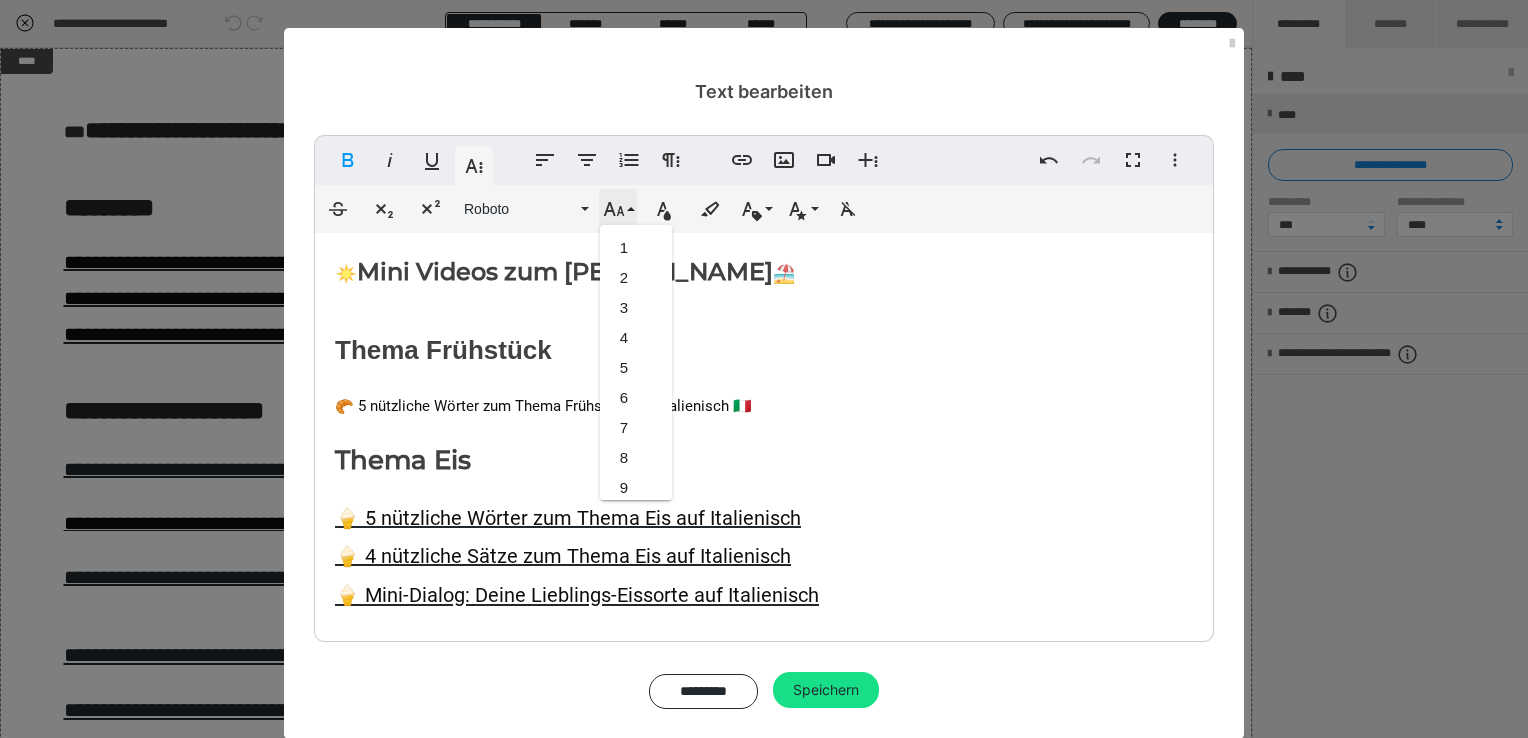 scroll, scrollTop: 443, scrollLeft: 0, axis: vertical 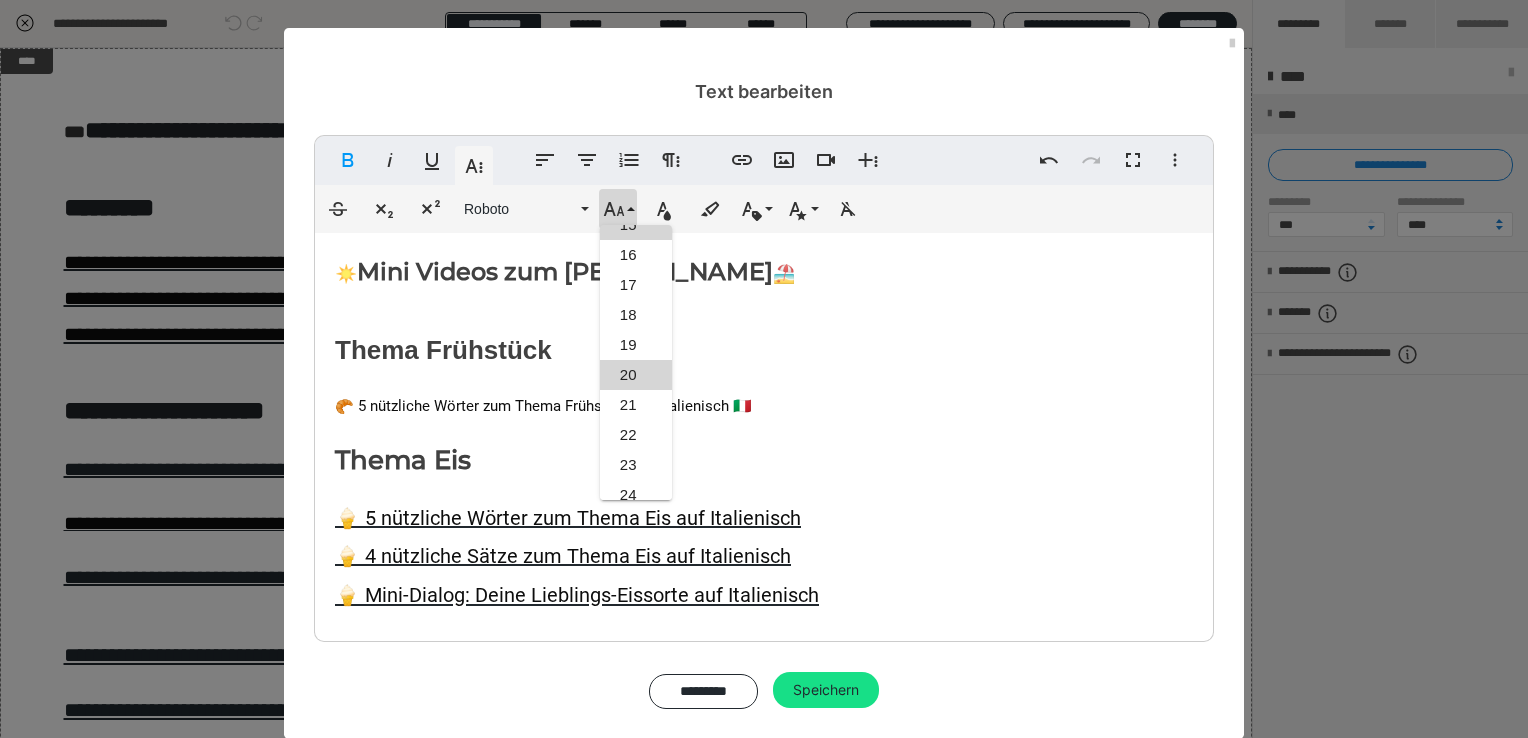 click on "20" at bounding box center [636, 375] 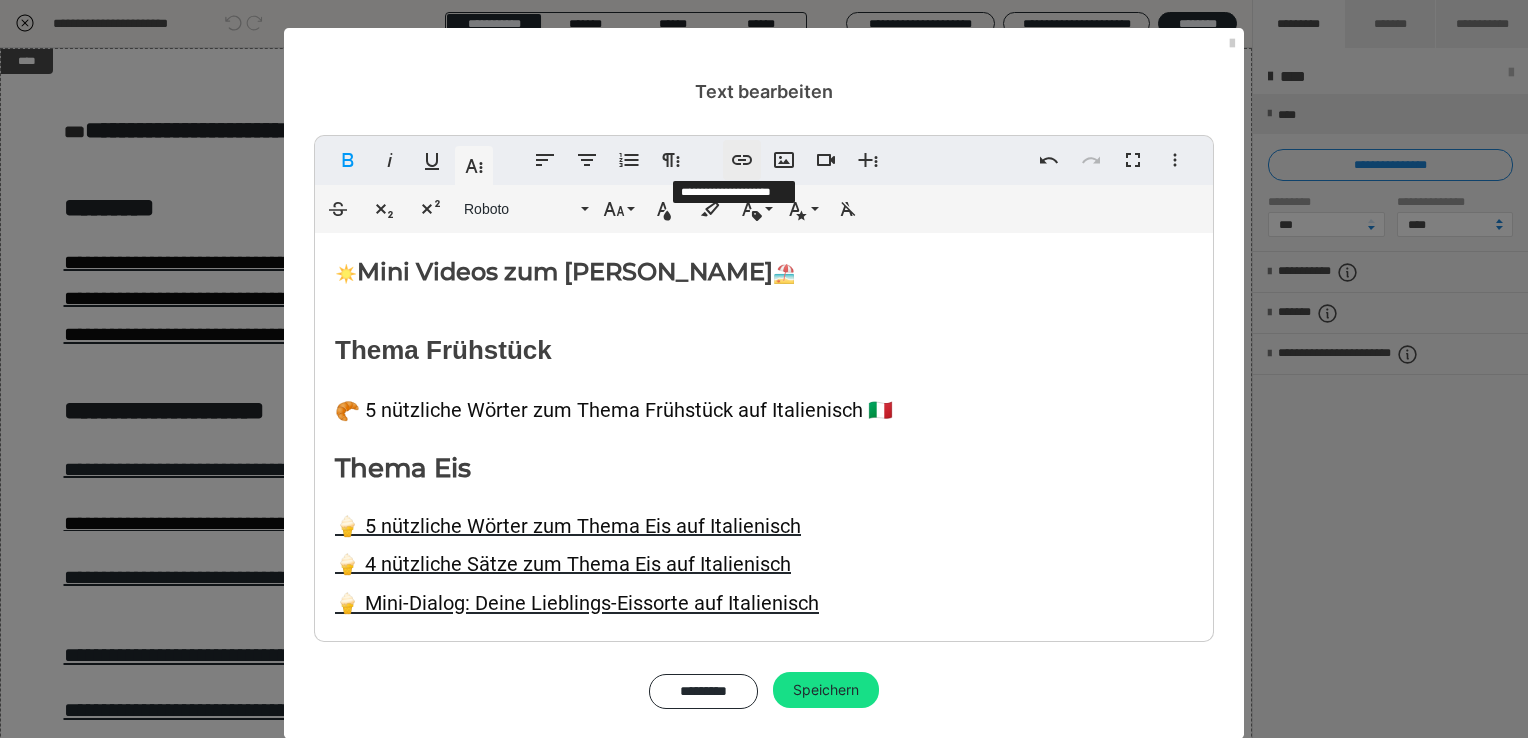 click 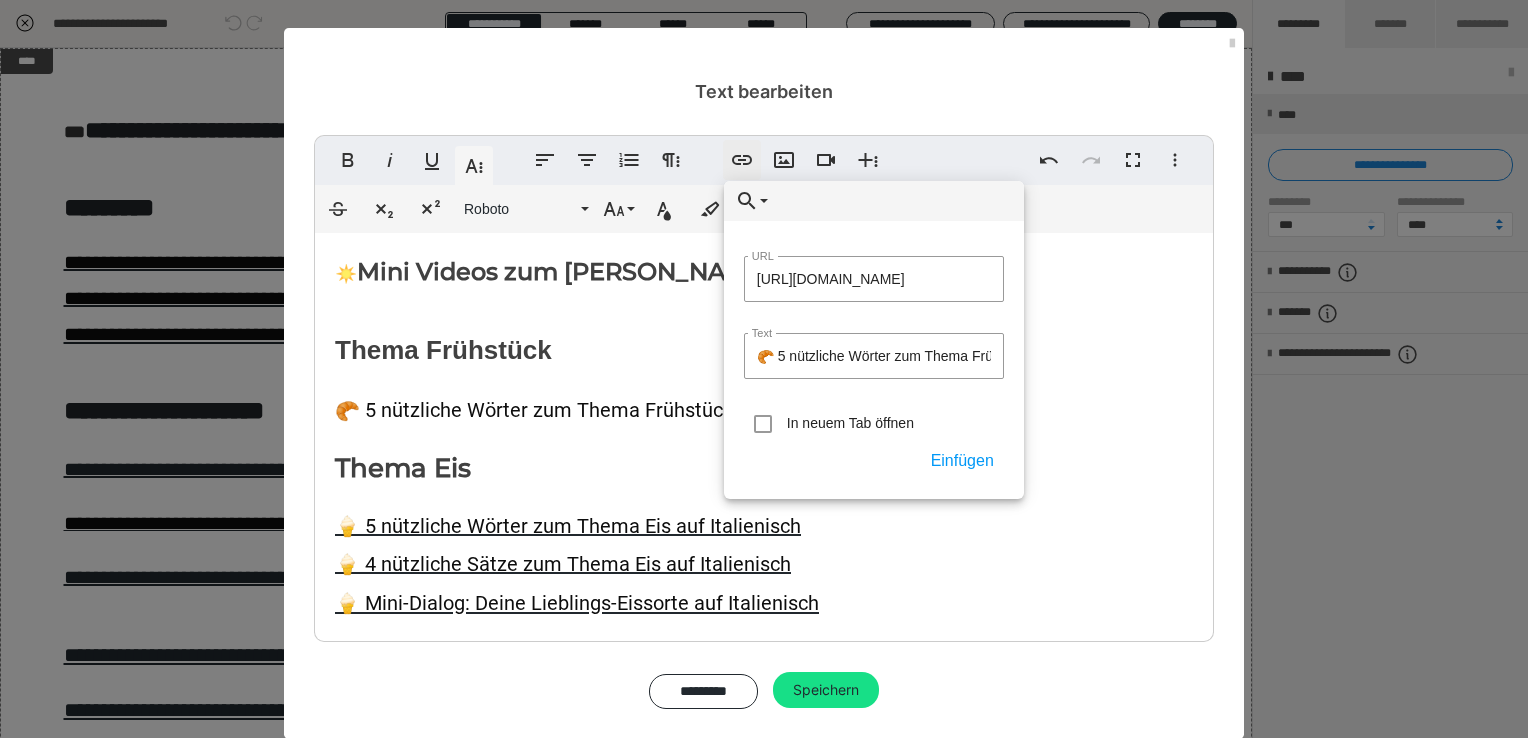 scroll, scrollTop: 0, scrollLeft: 23, axis: horizontal 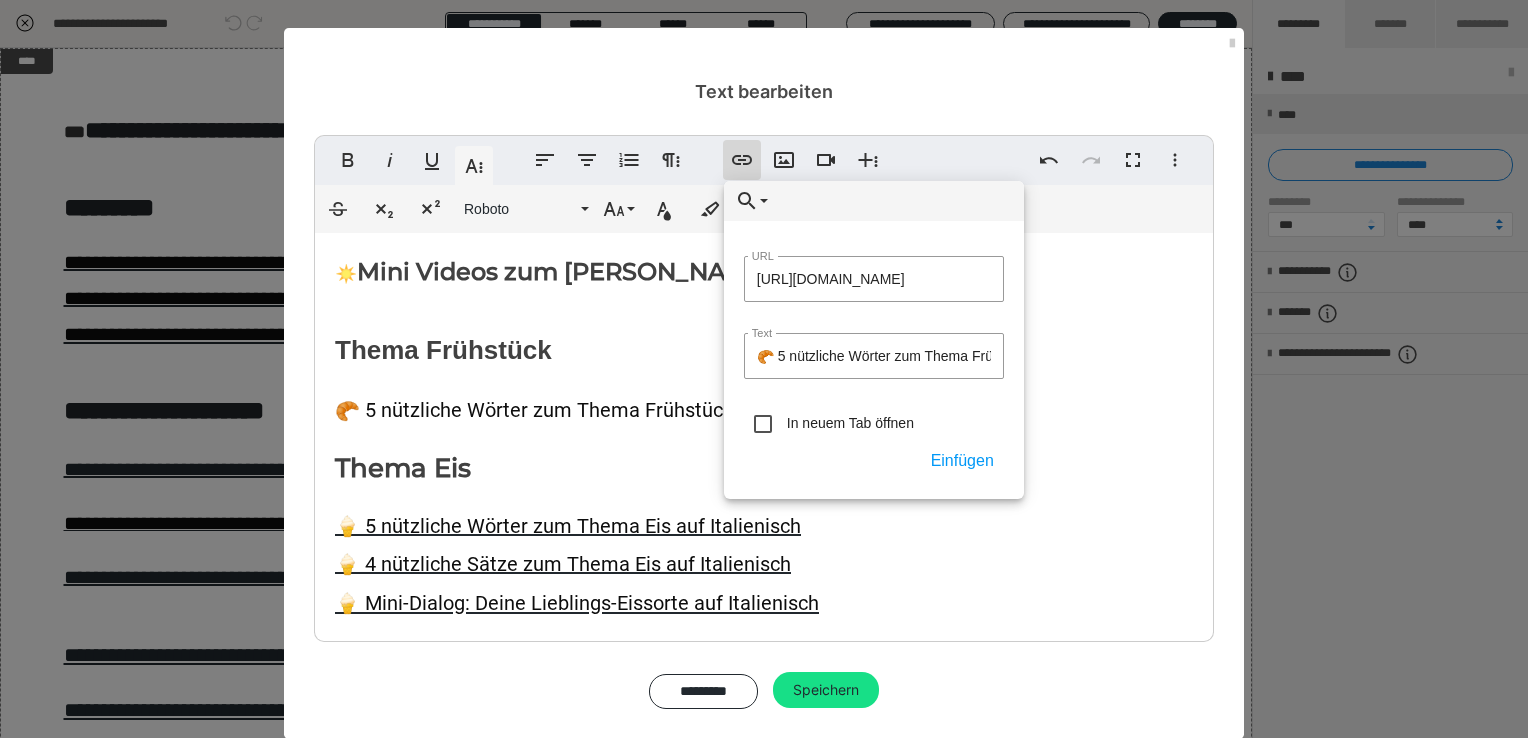 type on "[URL][DOMAIN_NAME]" 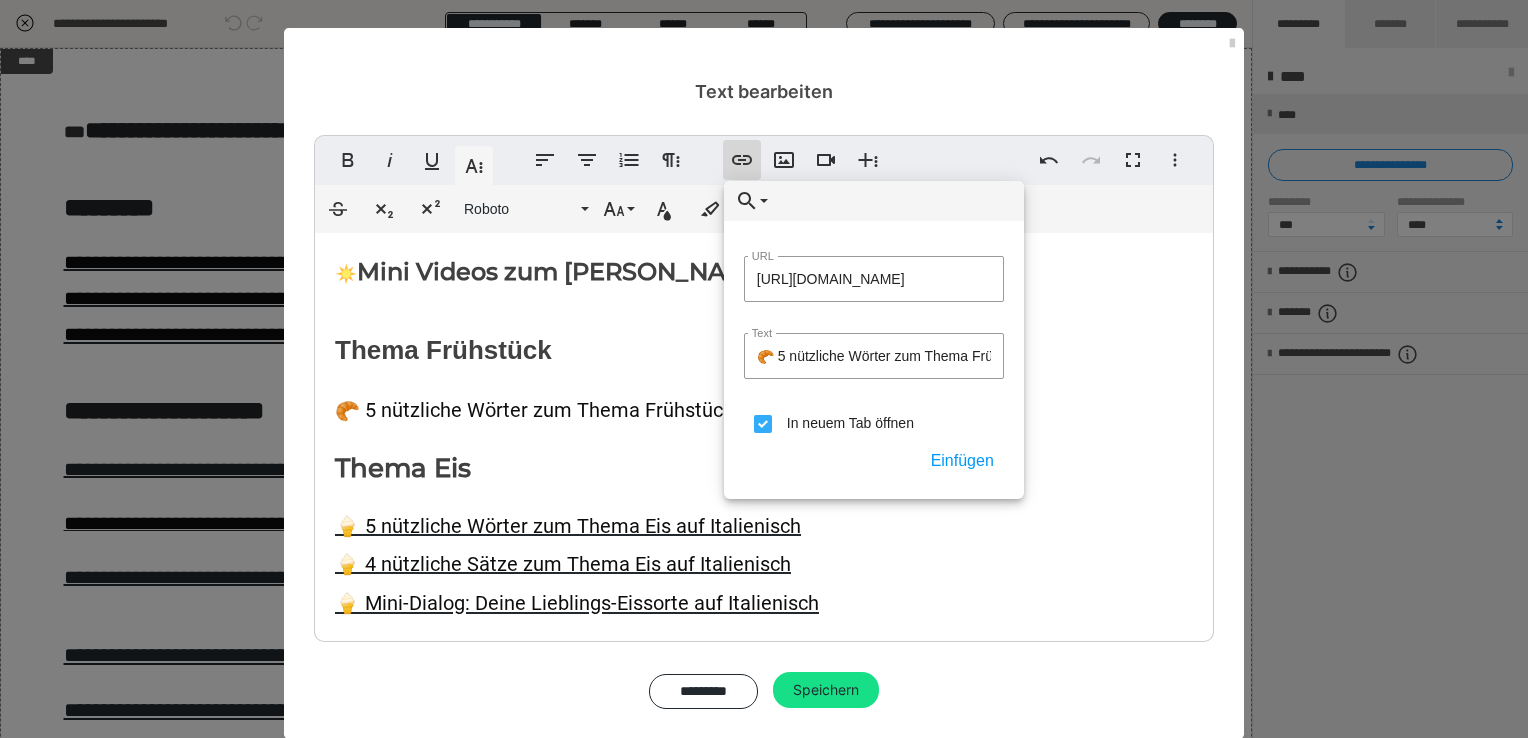 scroll, scrollTop: 0, scrollLeft: 0, axis: both 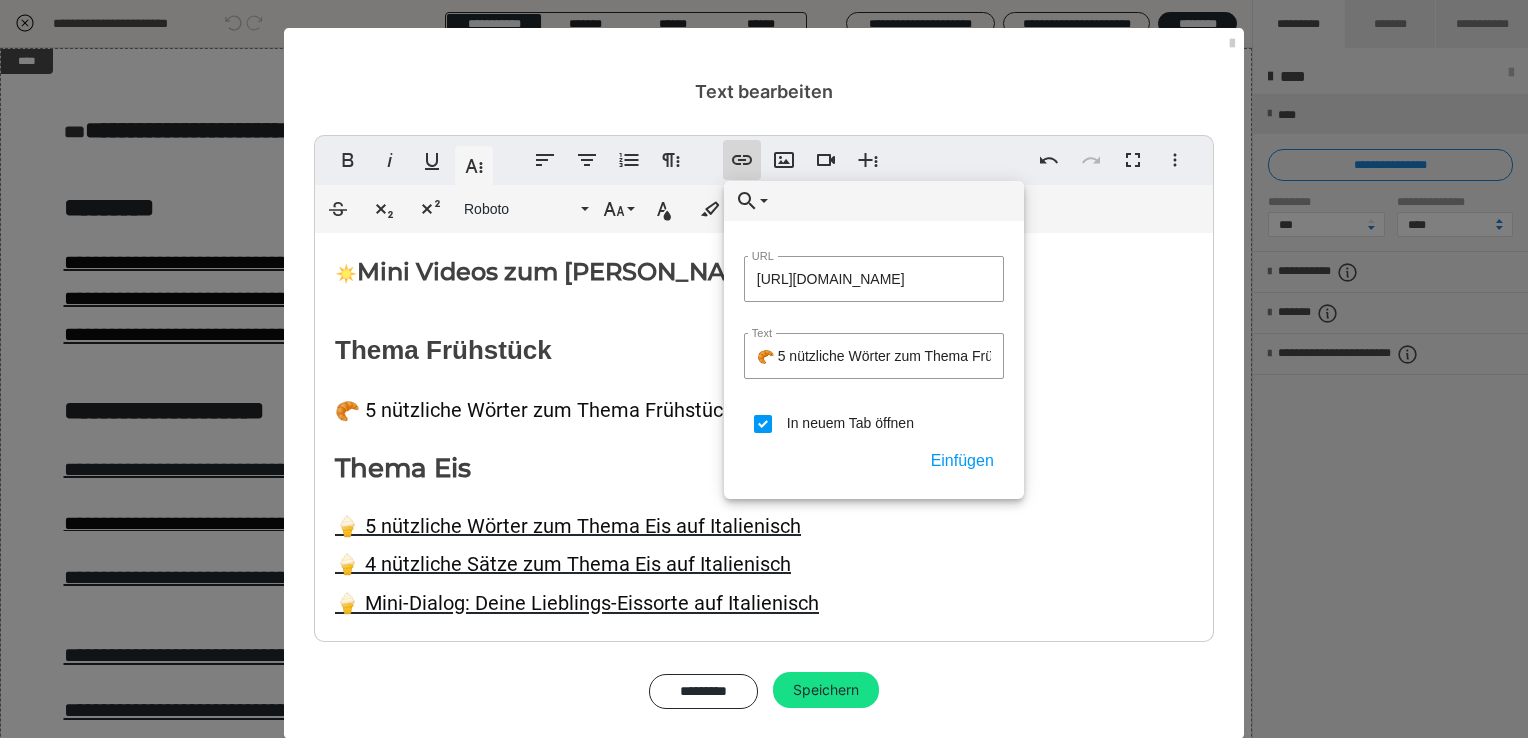 click on "Einfügen" at bounding box center [962, 461] 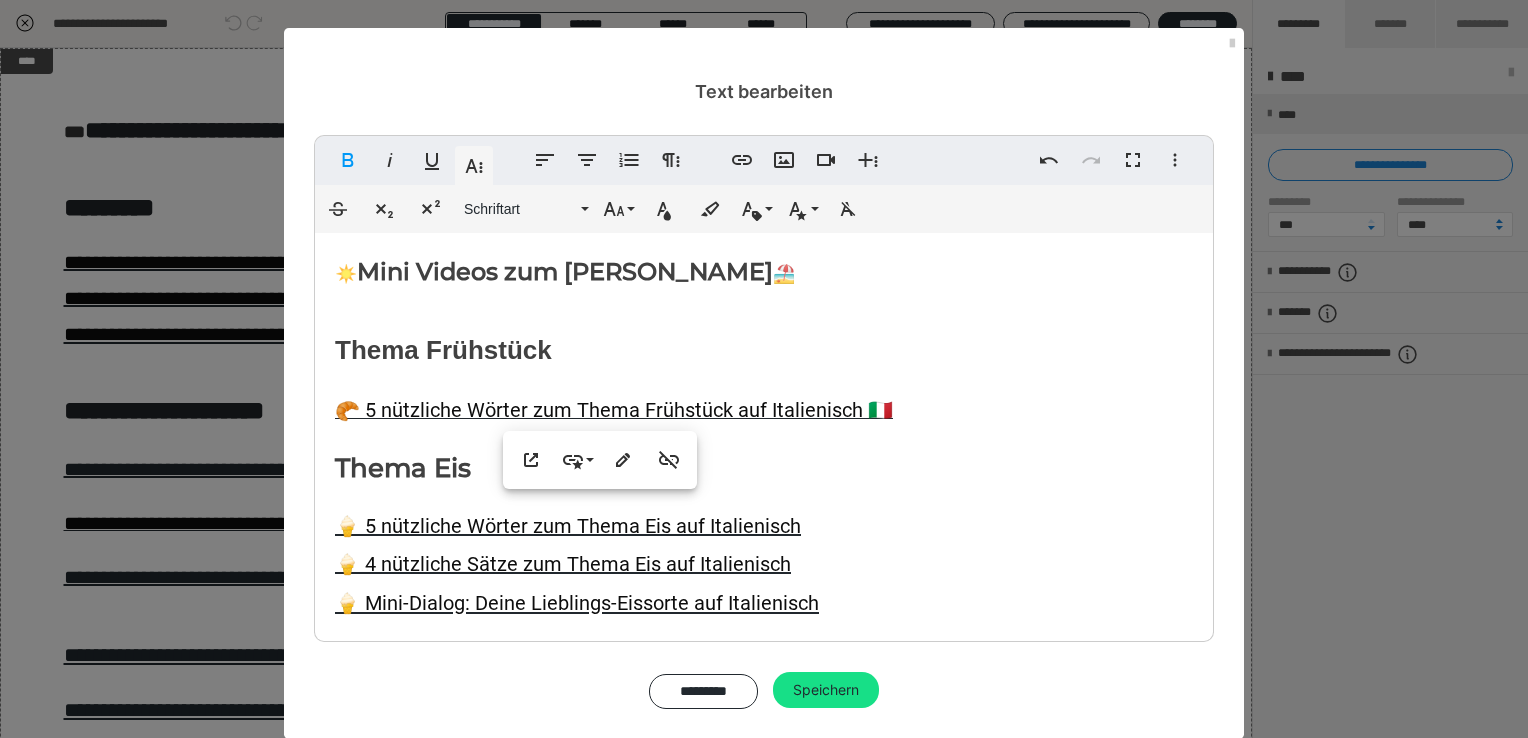 click on "☀️  Mini Videos zum [PERSON_NAME]  🏖️ Thema Frühstück ​ ​ 🥐 5 nützliche Wörter zum Thema Frühstück auf Italienisch 🇮🇹  Thema Eis 🍦 5 nützliche Wörter zum Thema Eis auf Italienisch 🍦 4 nützliche Sätze zum Thema Eis auf Italienisch 🍦 Mini-Dialog: Deine Lieblings-Eissorte auf Italienisch Thema [GEOGRAPHIC_DATA]-Urlaub ❓️ 5 nützliche Fragen für den Italien Urlaub ☀️ 5 italienische Ausdrücke für den Sommerurlaub 🍝 5 typische Italienische Sommergerichte ☀️ Mini-Dialog: Ti piace l'estate? ☀️ Mini-Dialog: Cosa fai d'estate? ☀️ Mini-Dialog: [PERSON_NAME] vai in vacanza quest'estate? Hol dir deinen Urlaubs-Sprach-Guide 👇👇👇 👇👇👇 👉  Hier geht's zum Urlaubs-Sprach-Guide  👈 Folge mir & lerne zwischendurch Italienisch Auf meinem YouTube Kanal und den sozialen Medien bin ich ebenfalls aktiv und veröffentliche regelmässig neuen Content zum Italienisch lernen. Ich würde mich freuen, wenn wir uns auch dort vernetzen würden, also folg mir einfach: E-Mail:" at bounding box center (764, 1552) 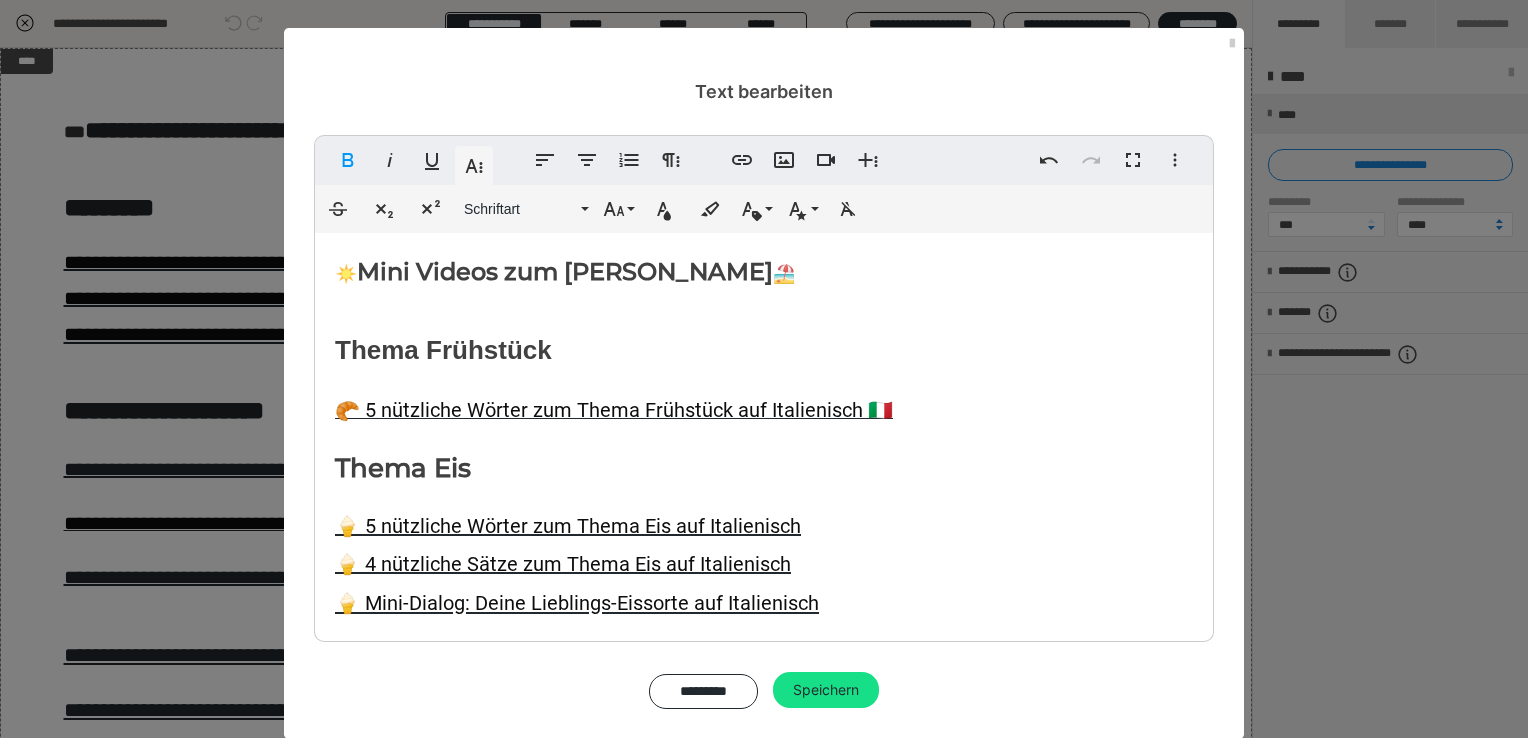 click on "Thema Eis" at bounding box center [346, 273] 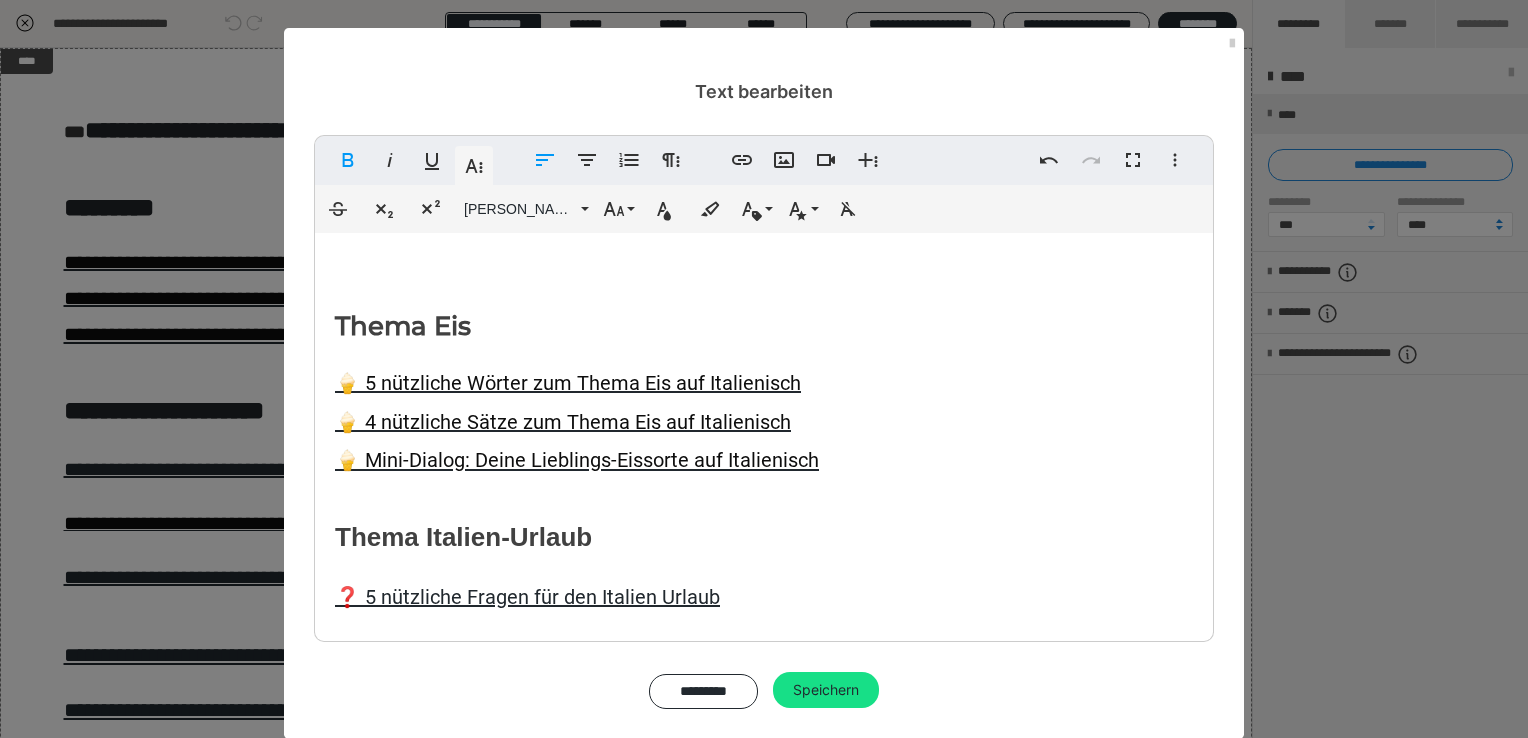 scroll, scrollTop: 100, scrollLeft: 0, axis: vertical 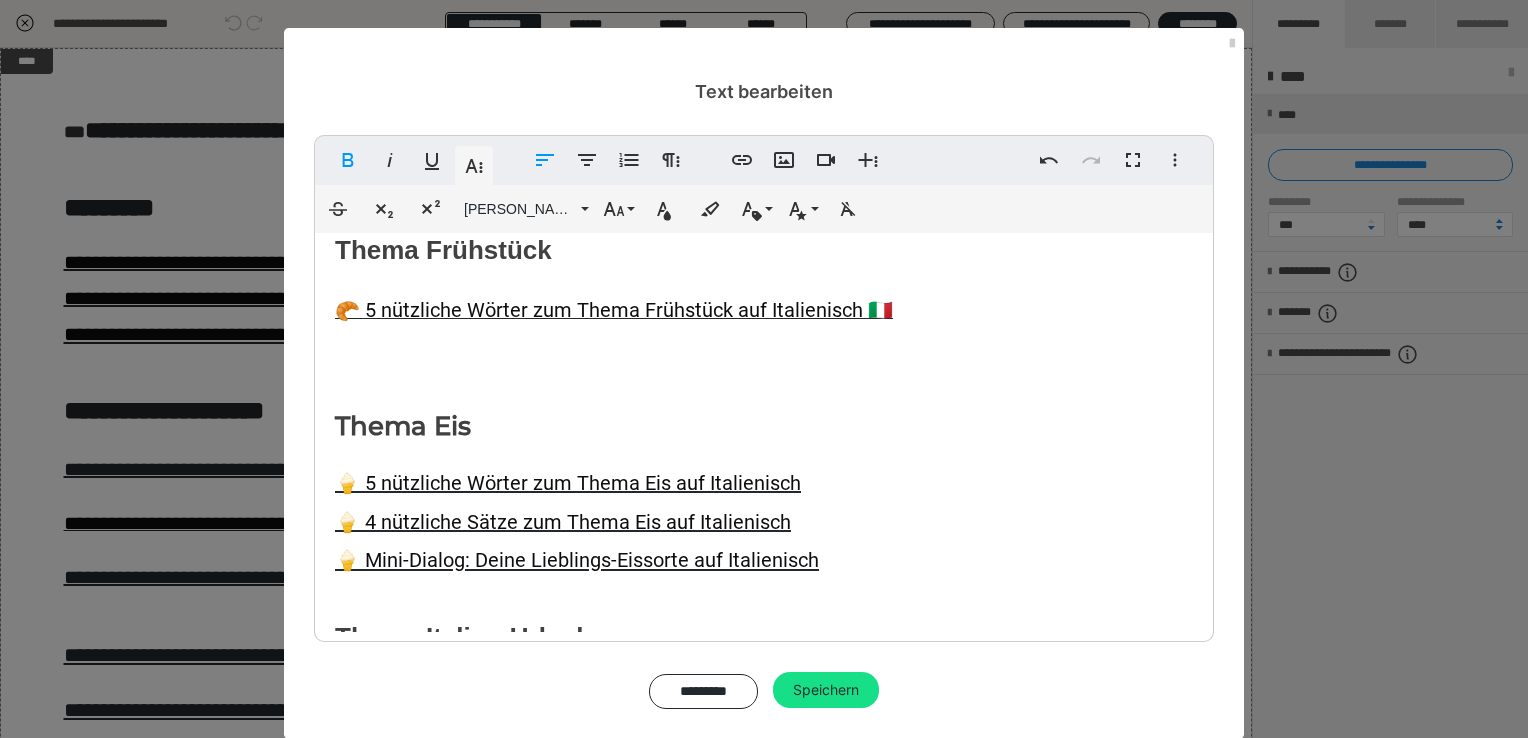 click at bounding box center (764, 369) 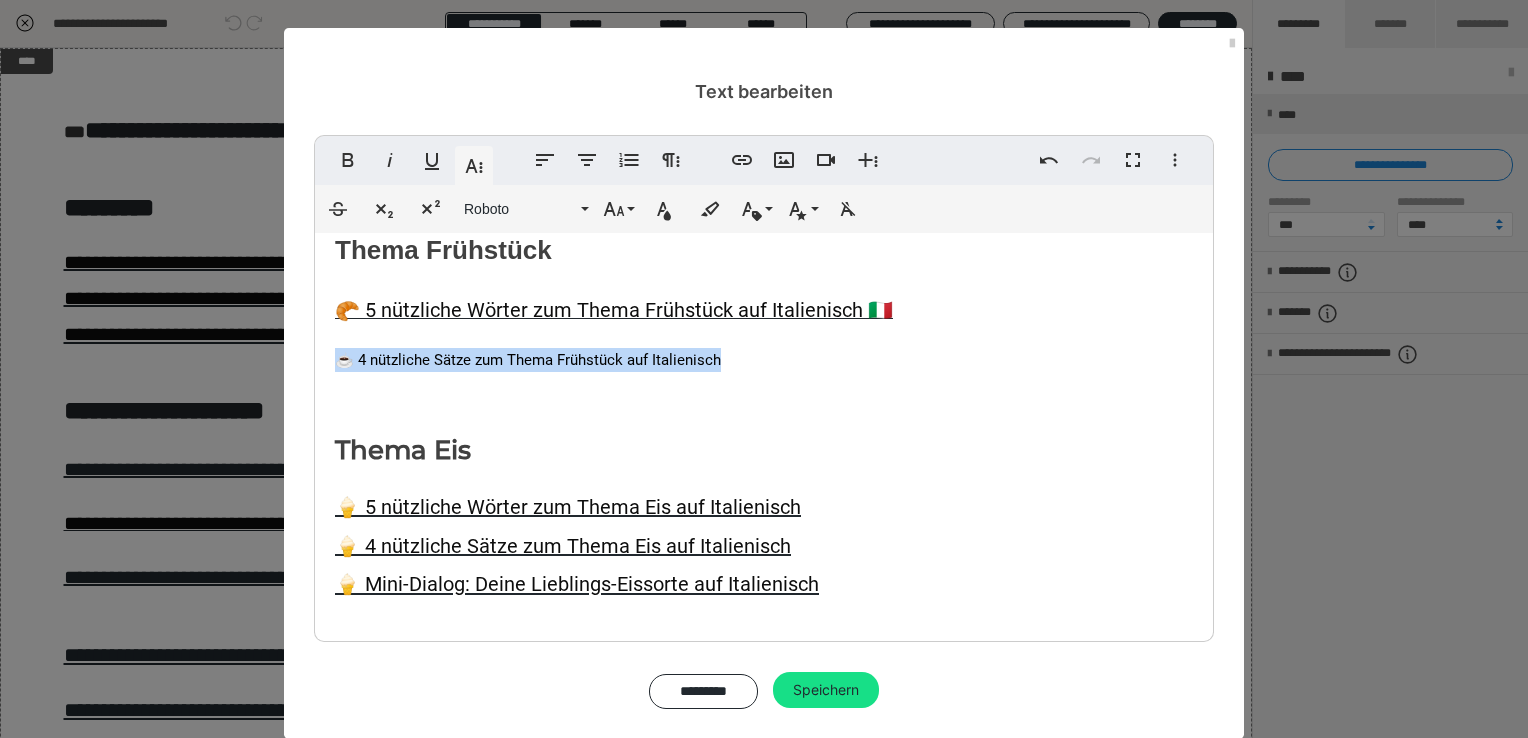 drag, startPoint x: 719, startPoint y: 358, endPoint x: 310, endPoint y: 349, distance: 409.099 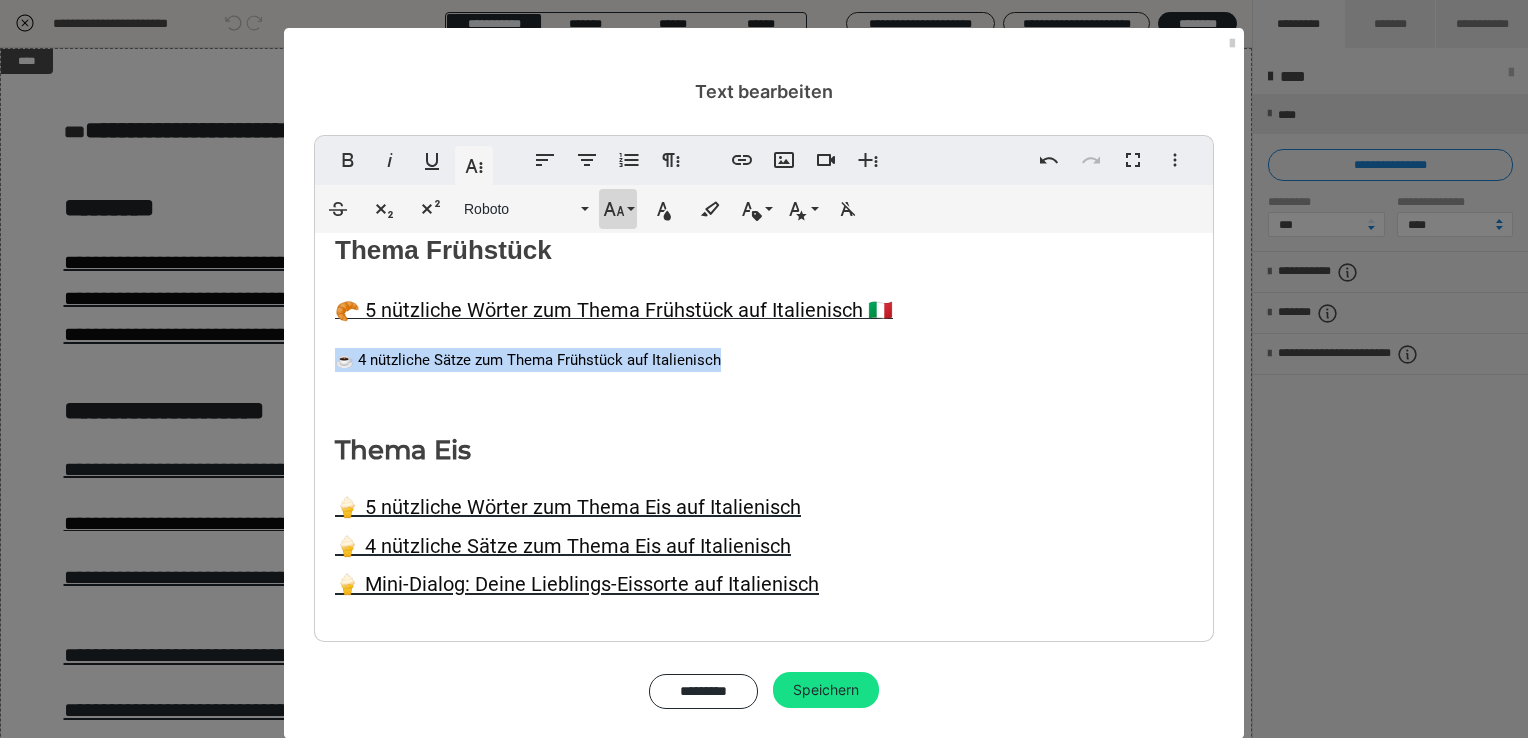 click 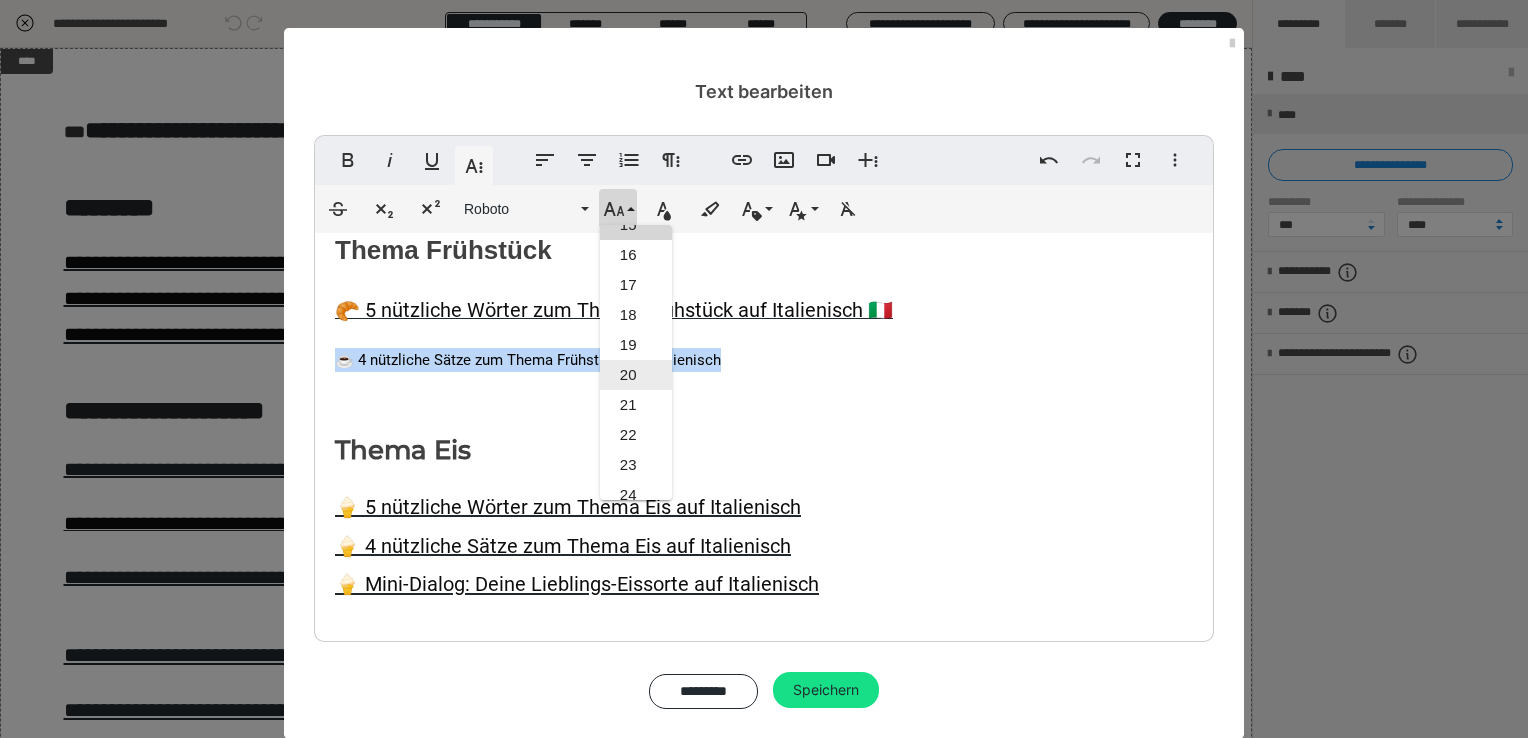 click on "20" at bounding box center (636, 375) 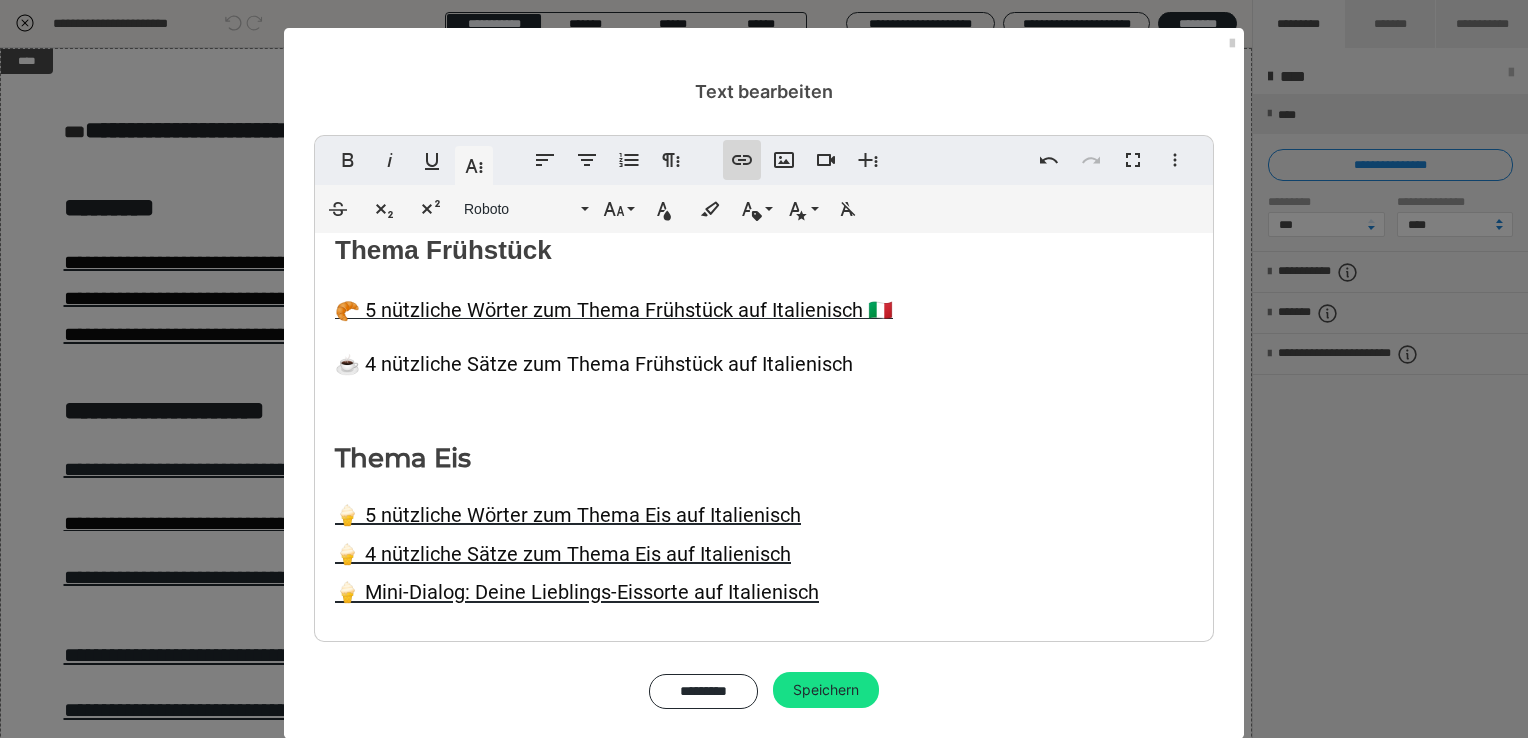 type 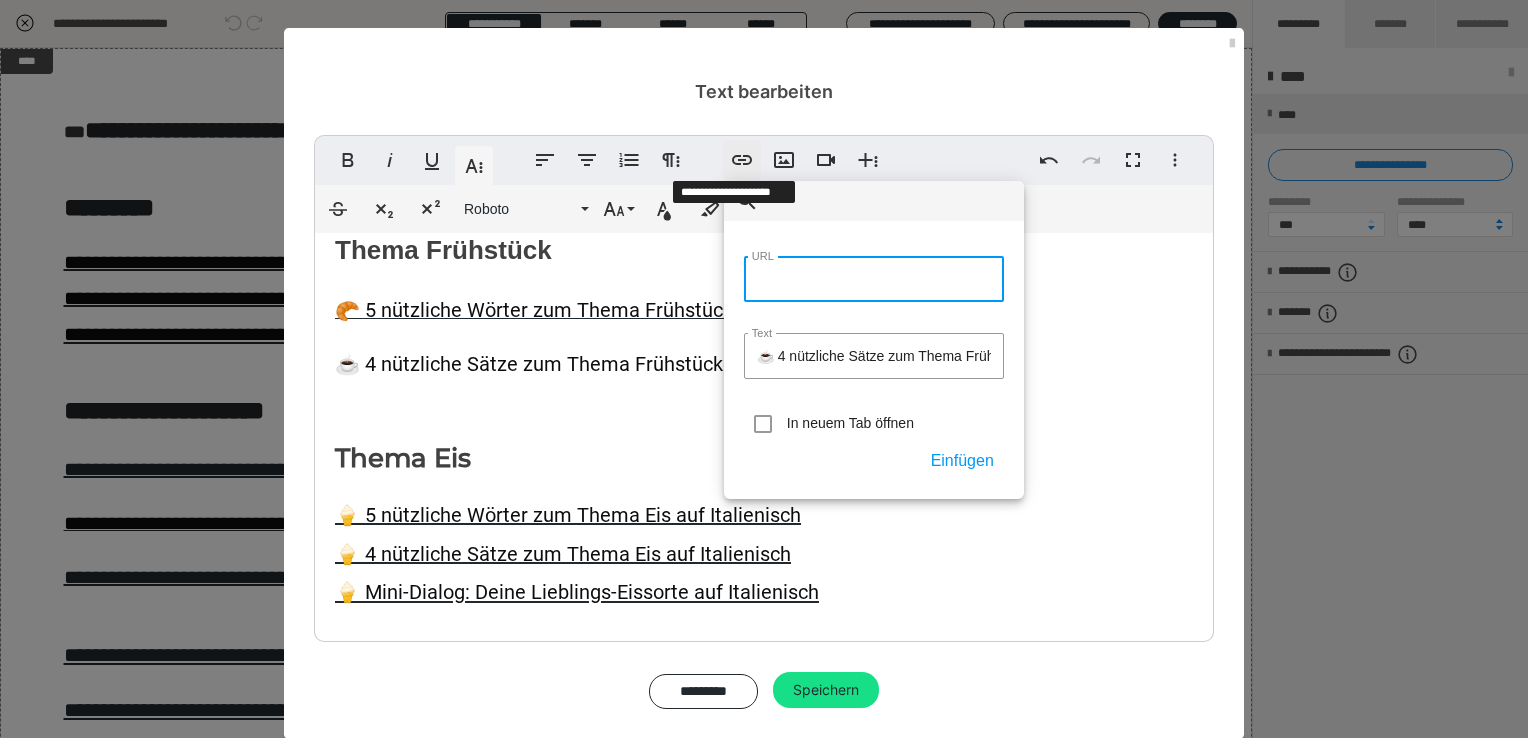 paste on "[URL][DOMAIN_NAME]" 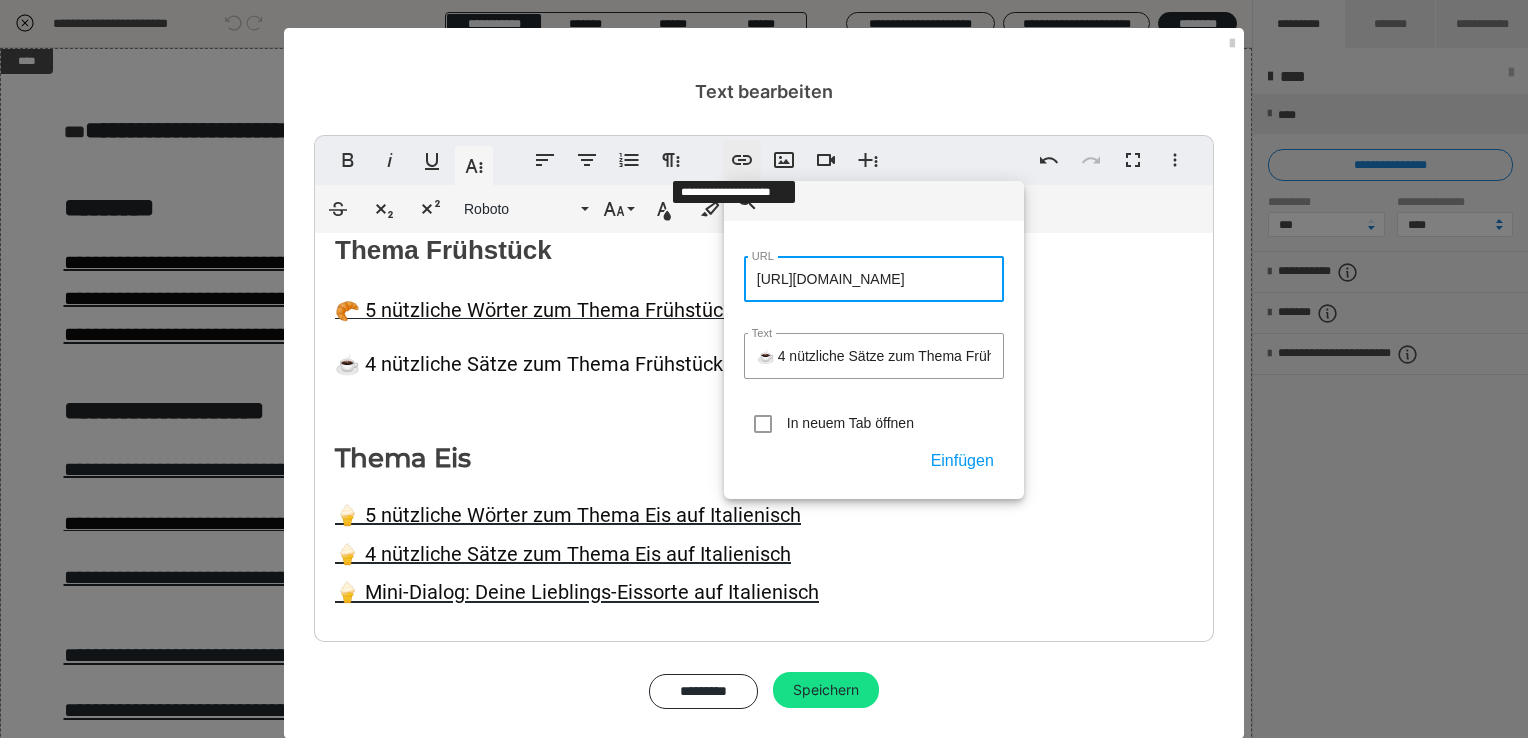 scroll, scrollTop: 0, scrollLeft: 26, axis: horizontal 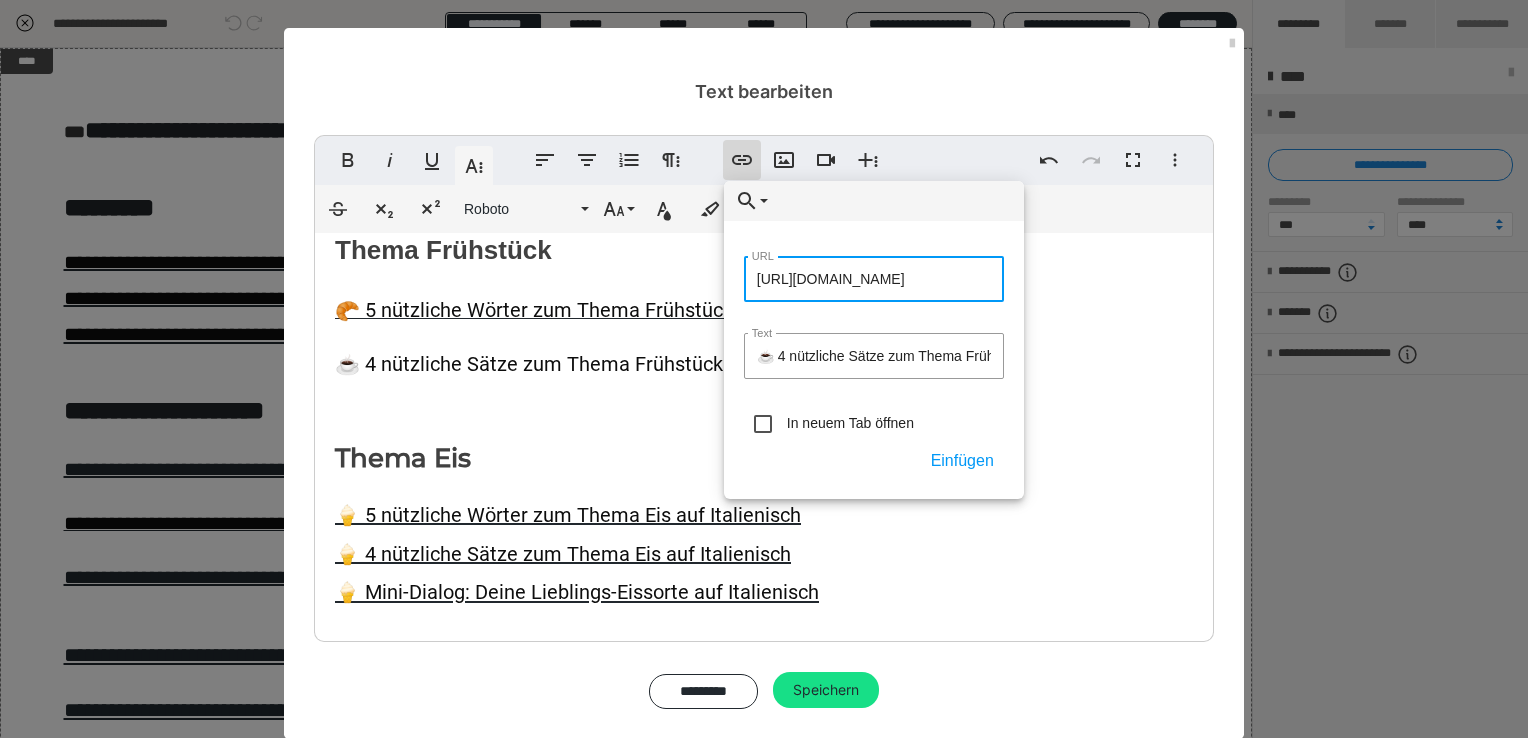 type on "[URL][DOMAIN_NAME]" 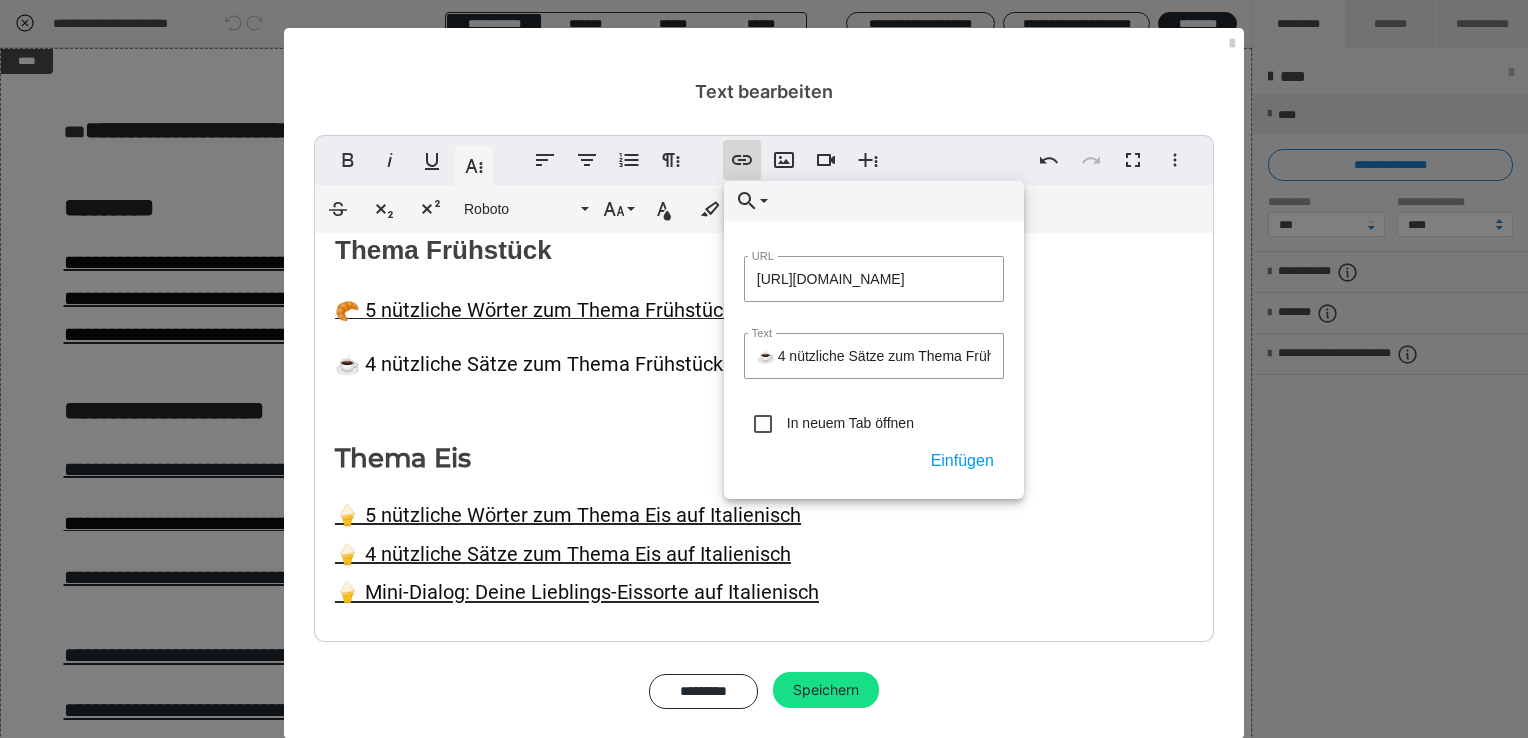 click at bounding box center [760, 421] 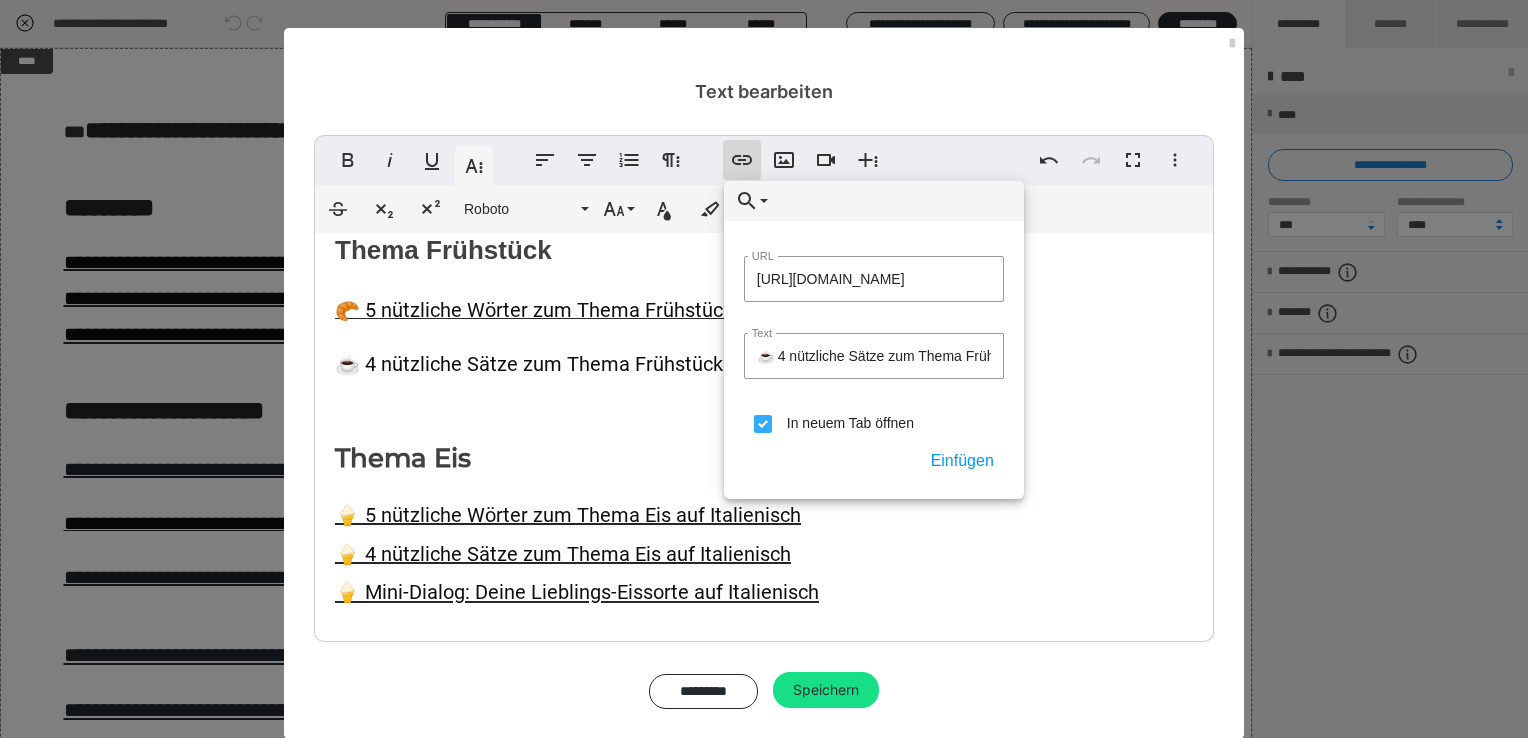 scroll, scrollTop: 0, scrollLeft: 0, axis: both 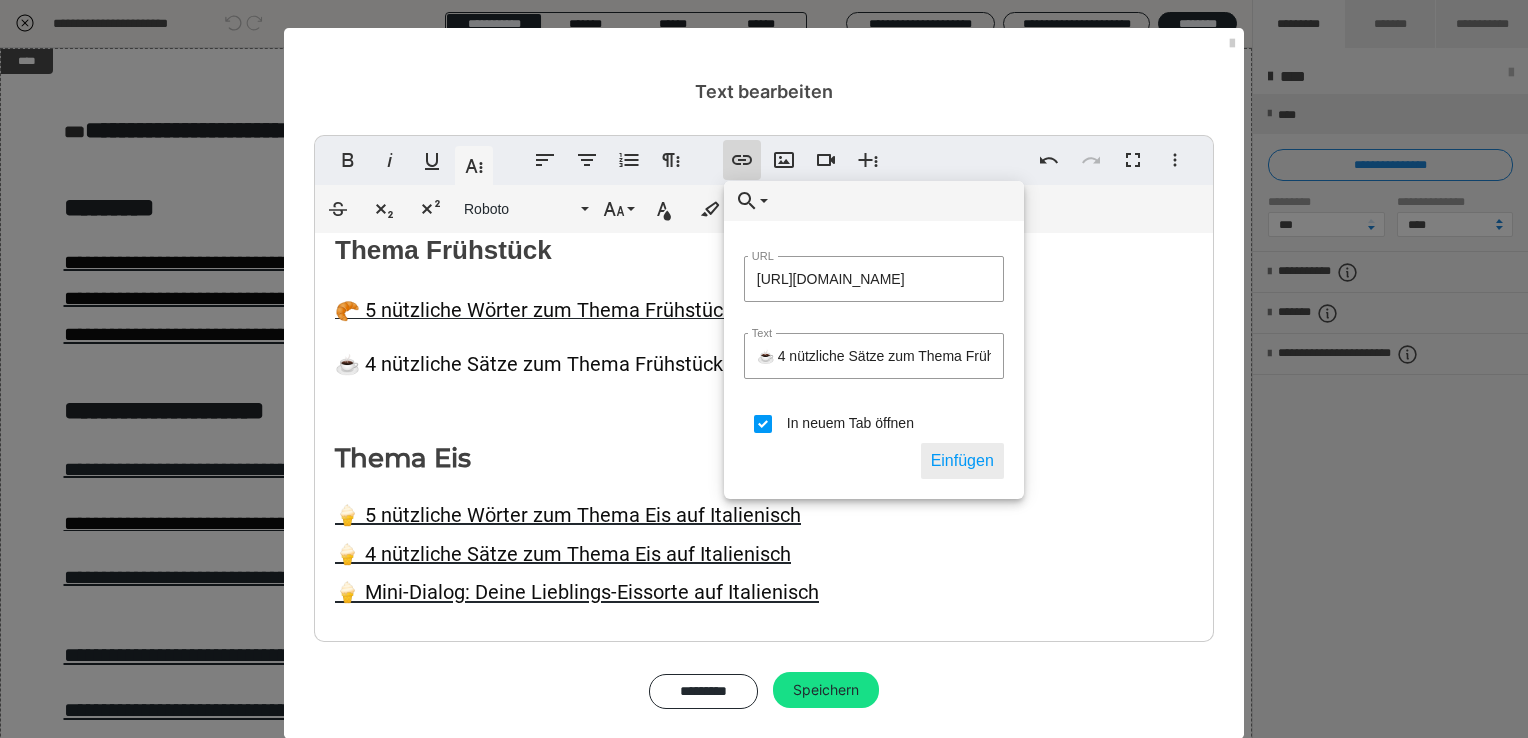 click on "Einfügen" at bounding box center [962, 461] 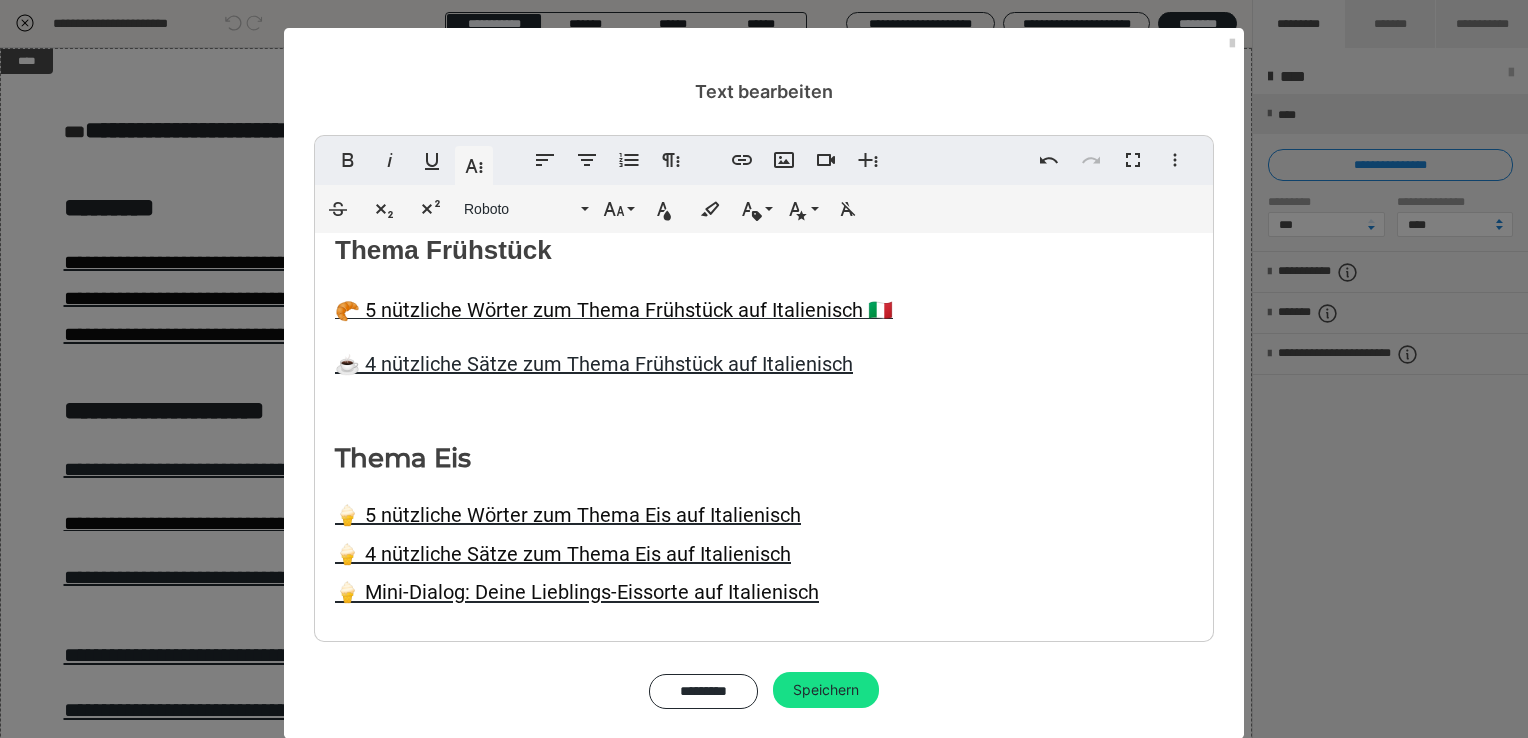 click at bounding box center [764, 401] 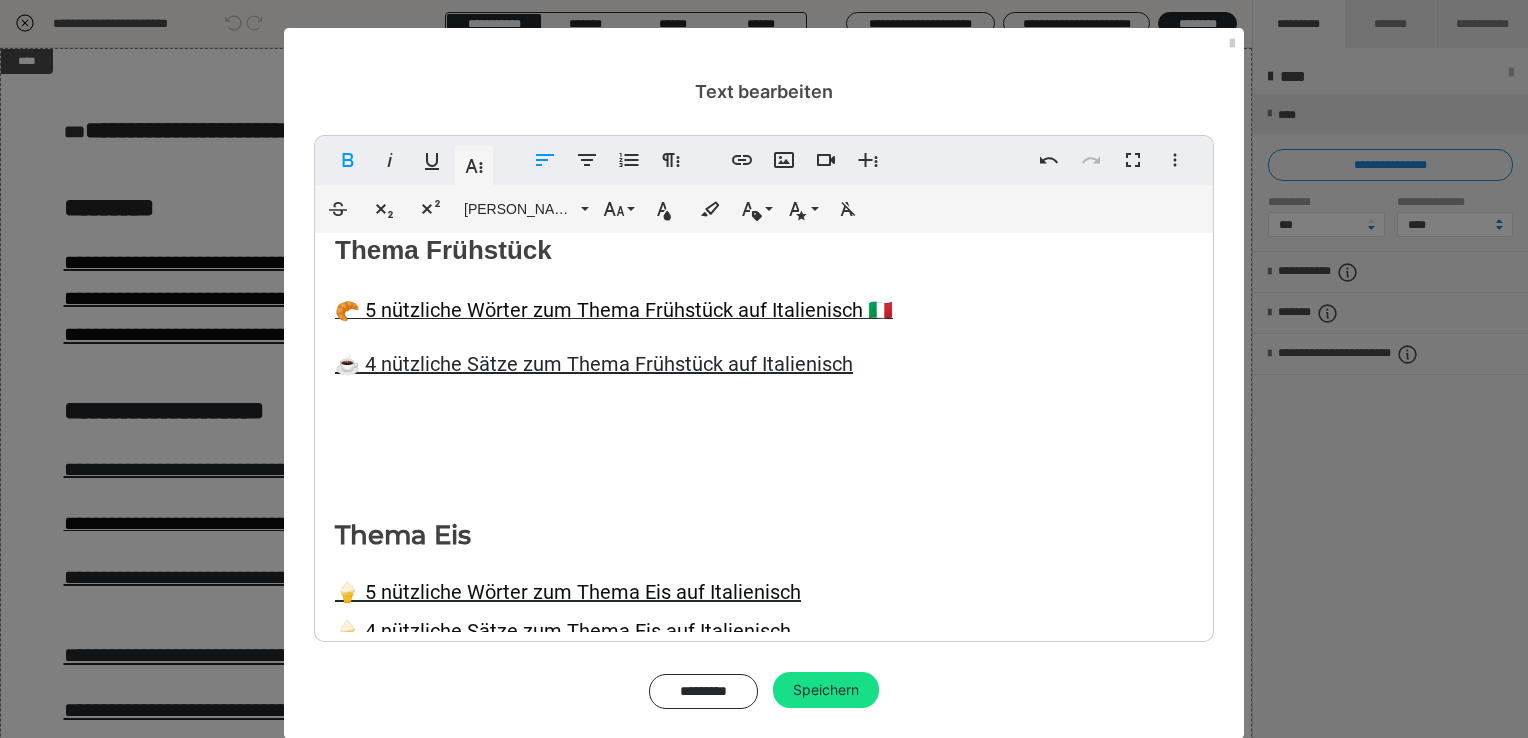 click at bounding box center [764, 399] 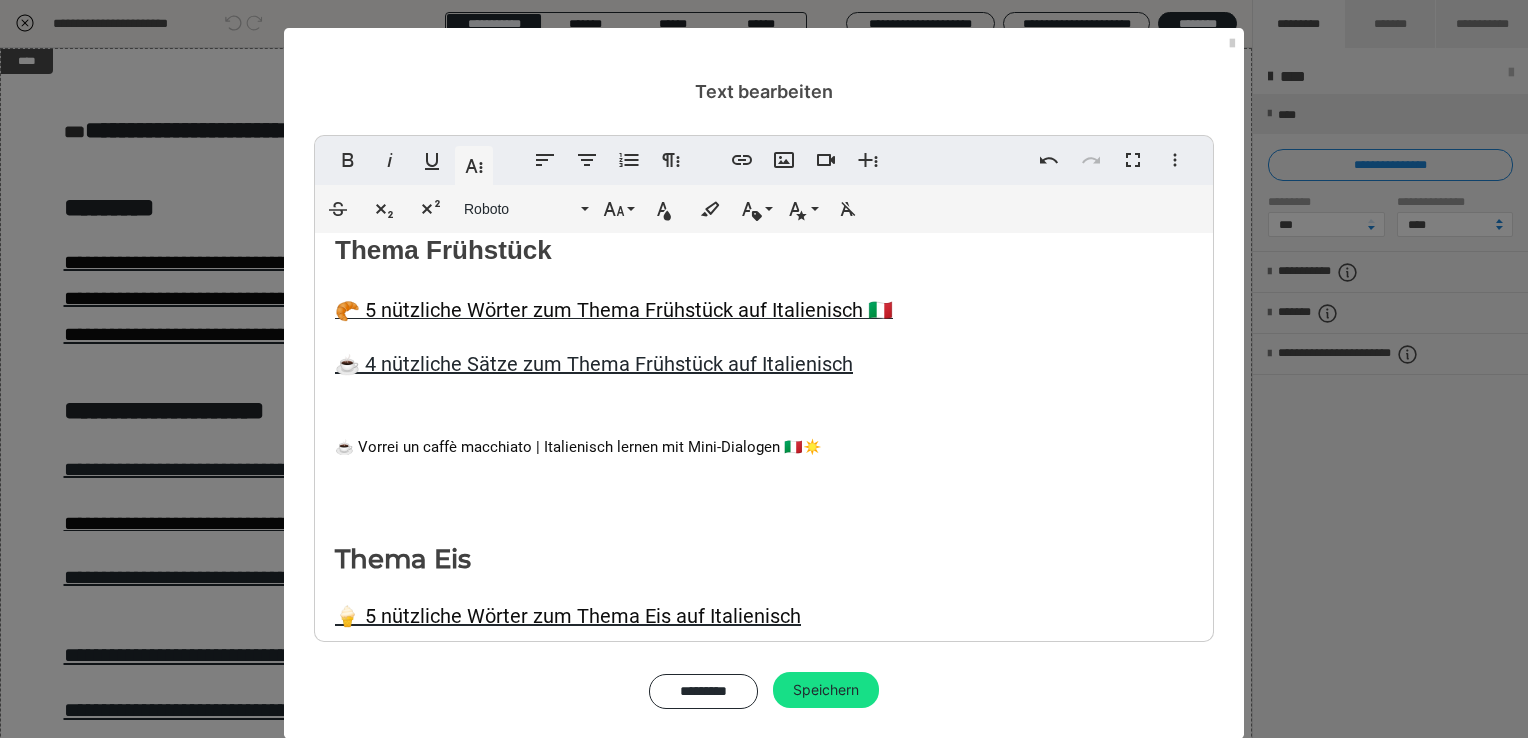 click on "☕️ Vorrei un caffè macchiato | Italienisch lernen mit Mini-Dialogen 🇮🇹☀️" at bounding box center (578, 447) 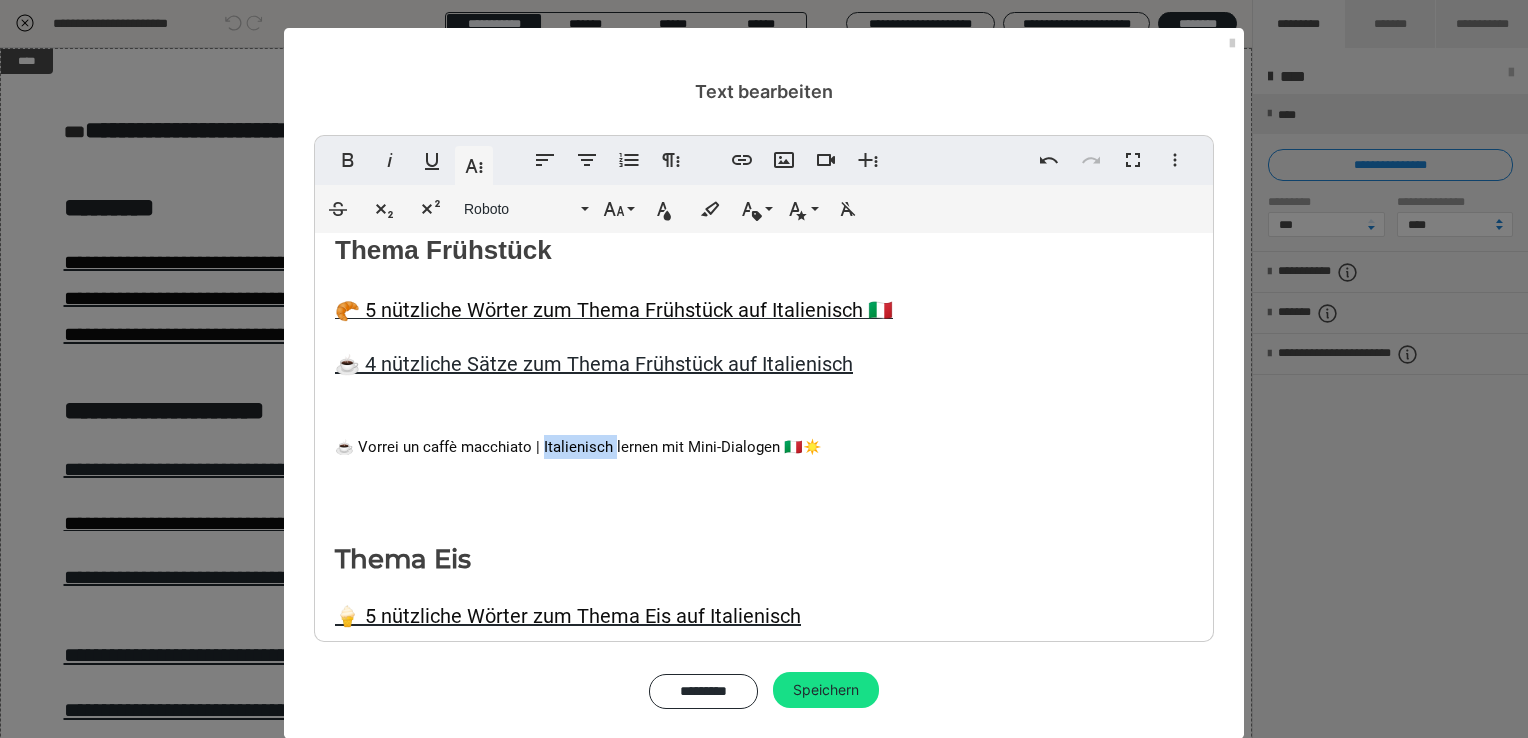 click on "☕️ Vorrei un caffè macchiato | Italienisch lernen mit Mini-Dialogen 🇮🇹☀️" at bounding box center (578, 447) 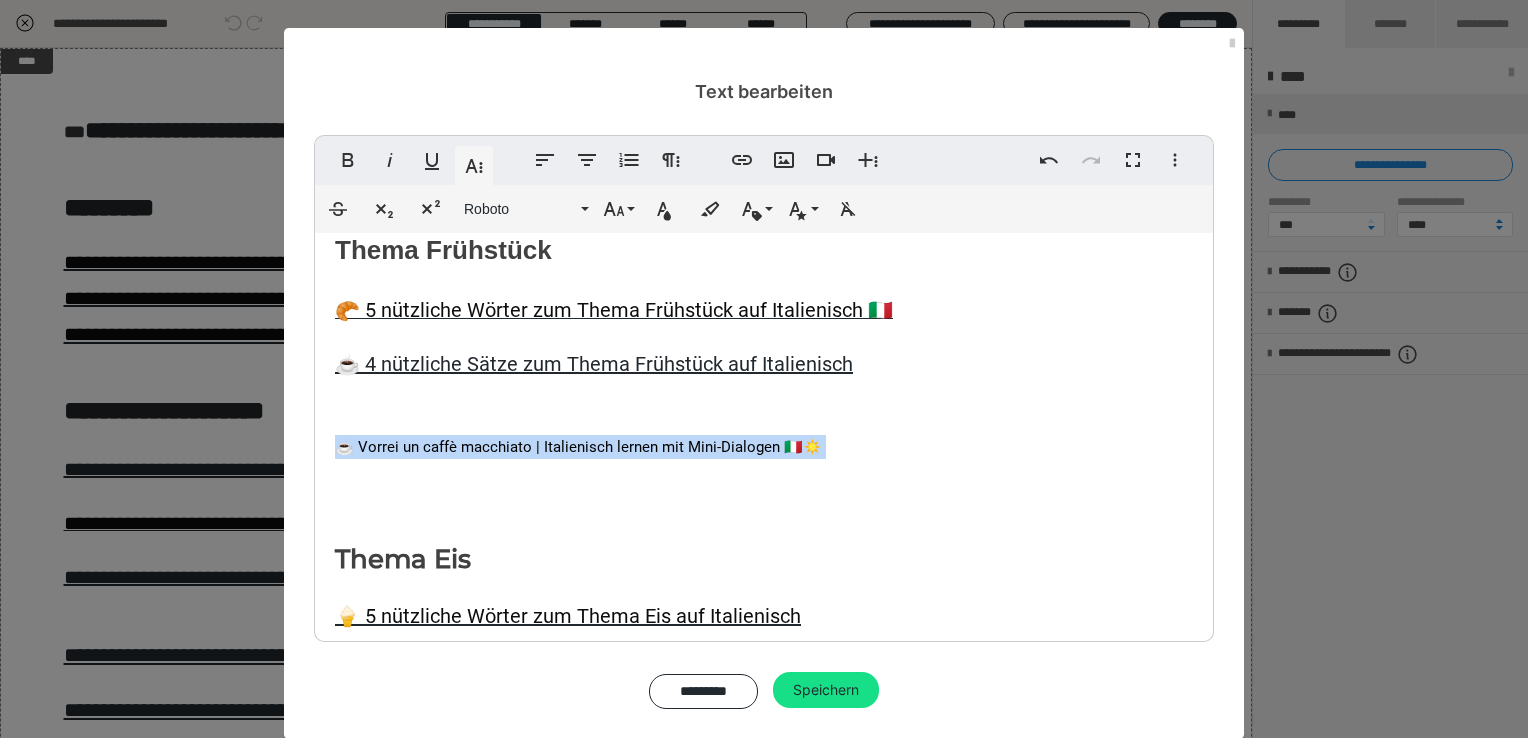 click on "☕️ Vorrei un caffè macchiato | Italienisch lernen mit Mini-Dialogen 🇮🇹☀️" at bounding box center (578, 447) 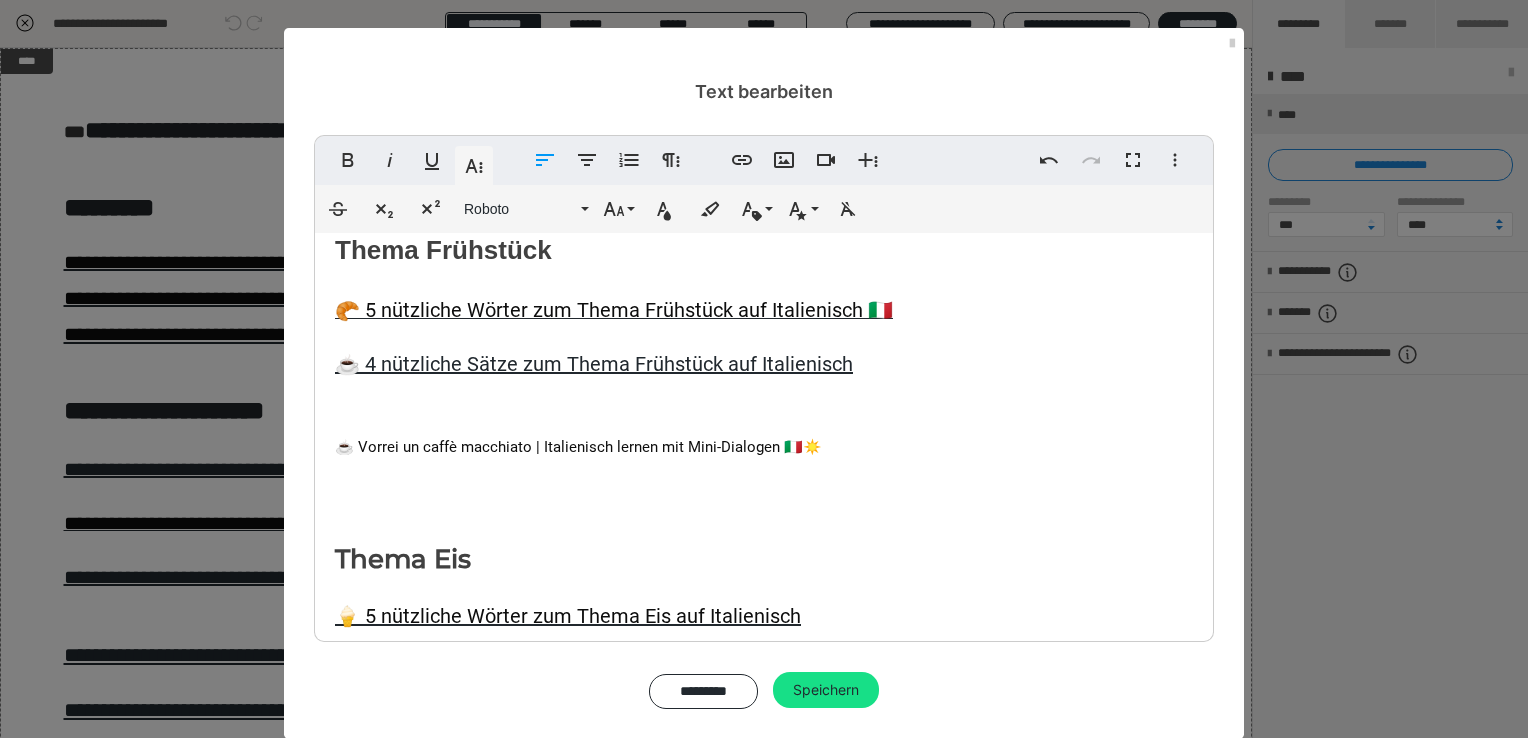 click at bounding box center (764, 399) 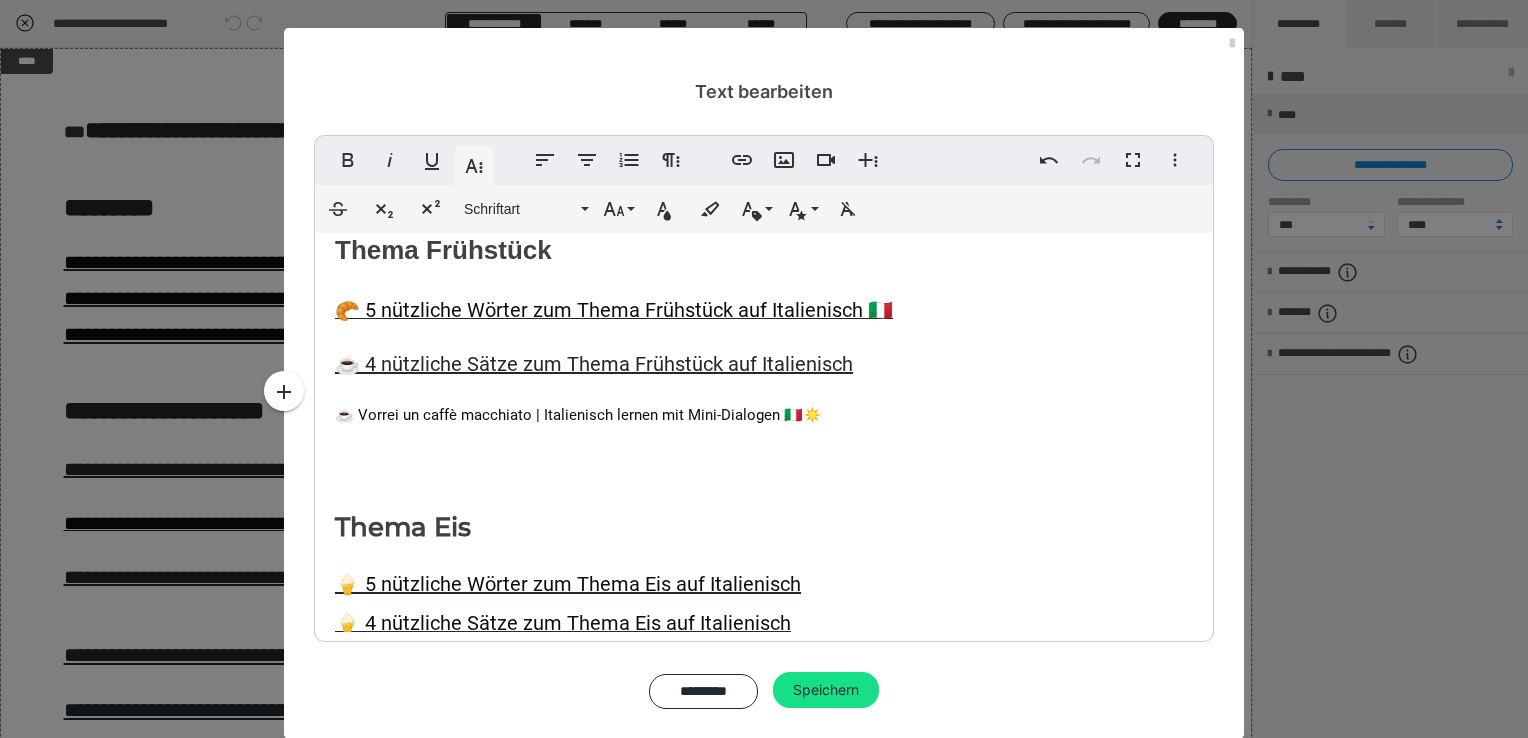 click on "☕️ Vorrei un caffè macchiato | Italienisch lernen mit Mini-Dialogen 🇮🇹☀️" at bounding box center (578, 415) 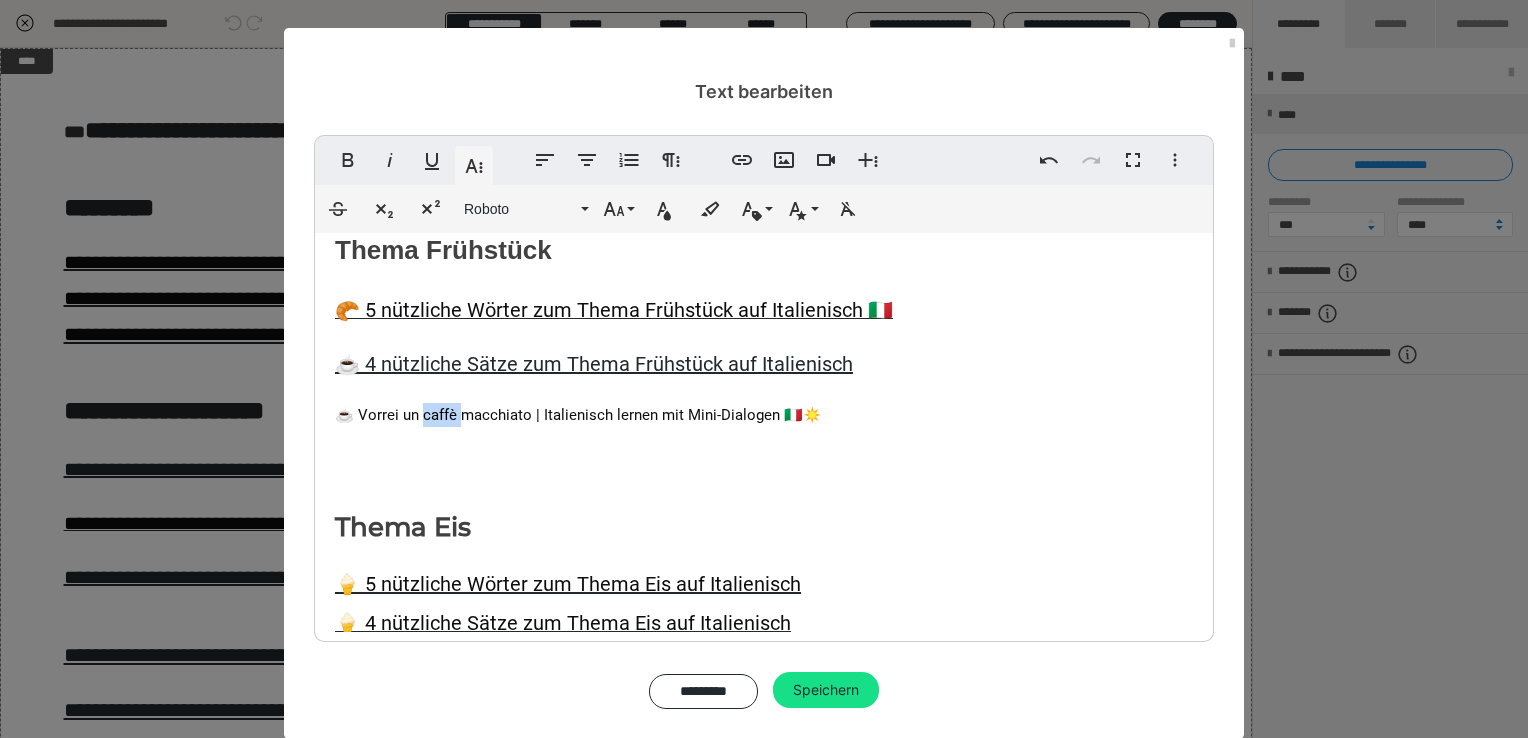 click on "☕️ Vorrei un caffè macchiato | Italienisch lernen mit Mini-Dialogen 🇮🇹☀️" at bounding box center [578, 415] 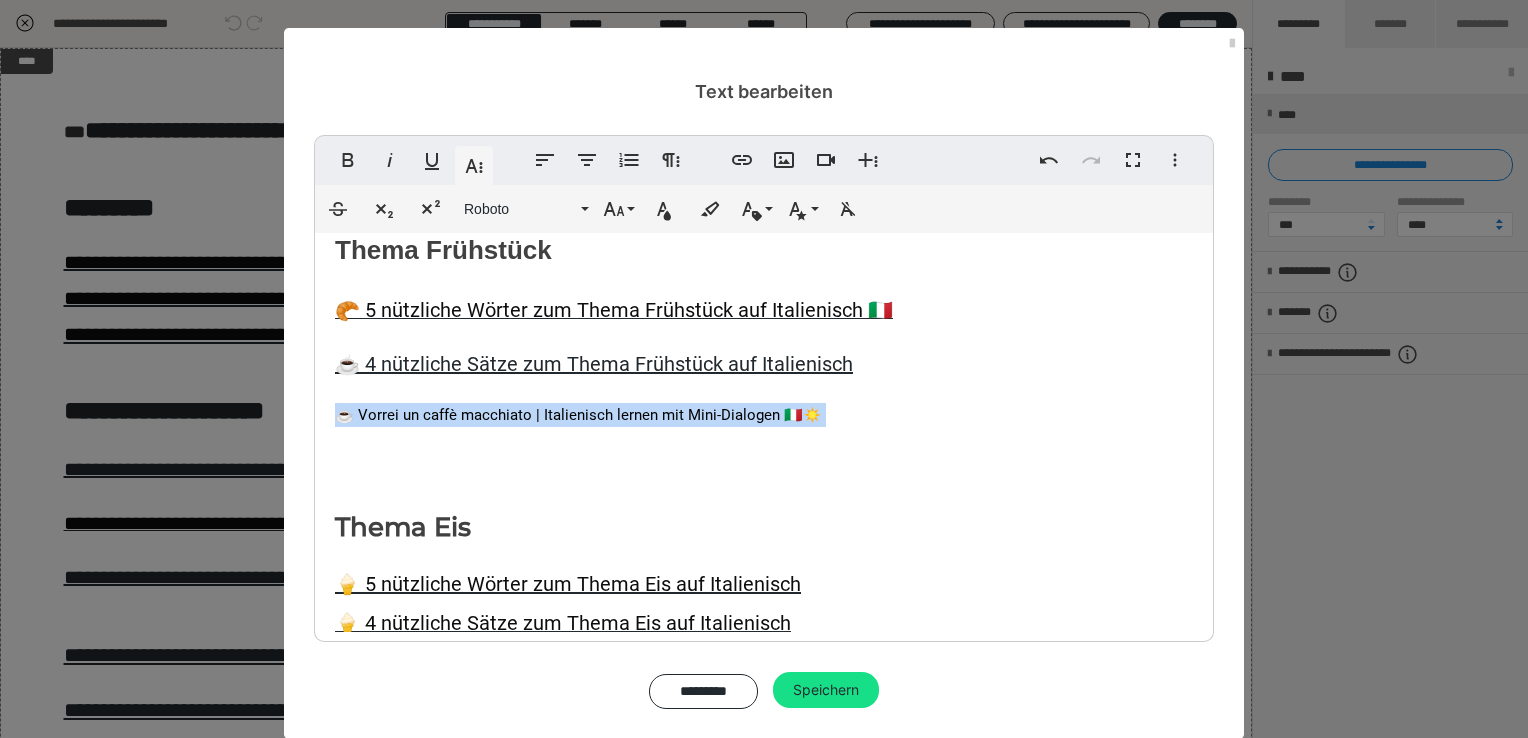 click on "☕️ Vorrei un caffè macchiato | Italienisch lernen mit Mini-Dialogen 🇮🇹☀️" at bounding box center (578, 415) 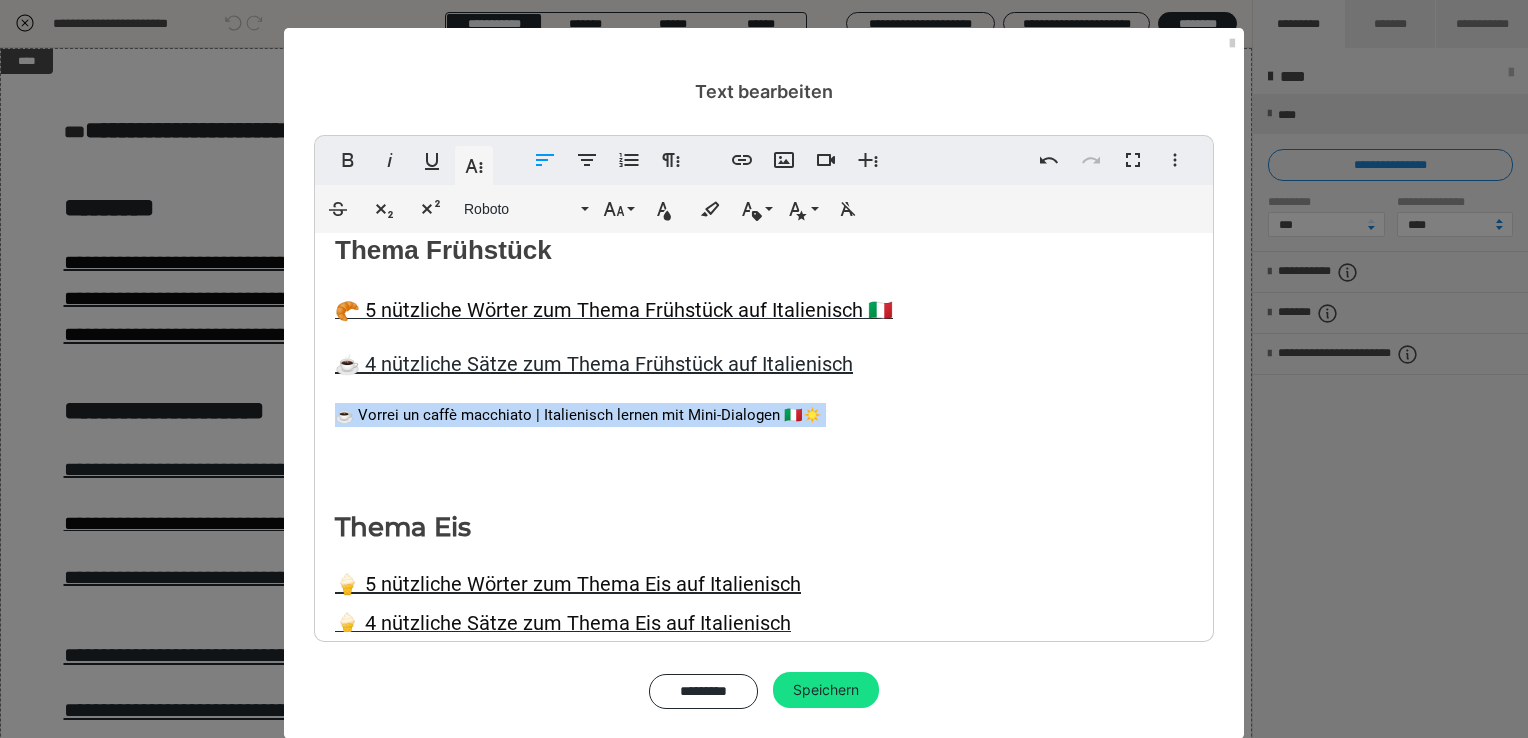 click on "☕️ Vorrei un caffè macchiato | Italienisch lernen mit Mini-Dialogen 🇮🇹☀️" at bounding box center [578, 415] 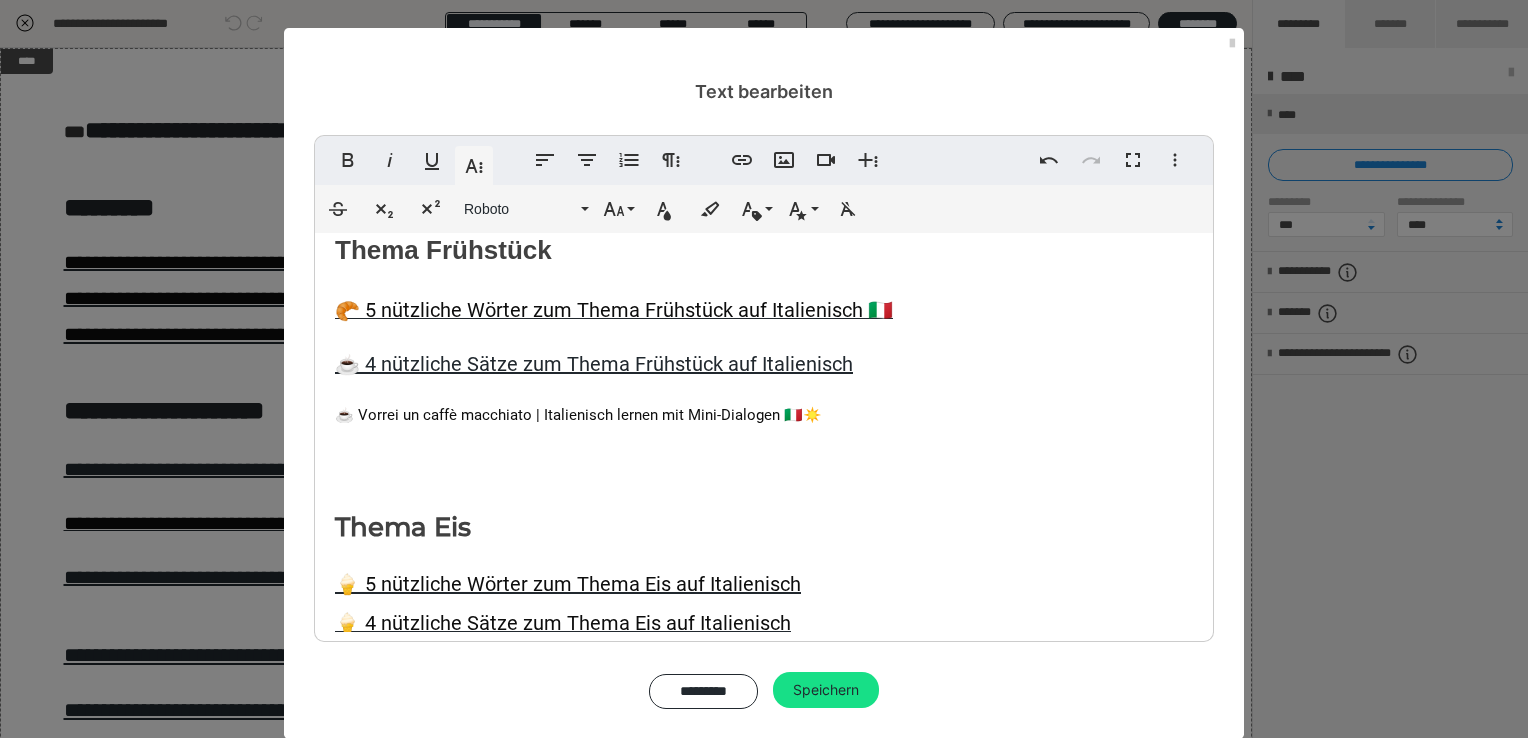 click on "☕️ Vorrei un caffè macchiato | Italienisch lernen mit Mini-Dialogen 🇮🇹☀️" at bounding box center (578, 415) 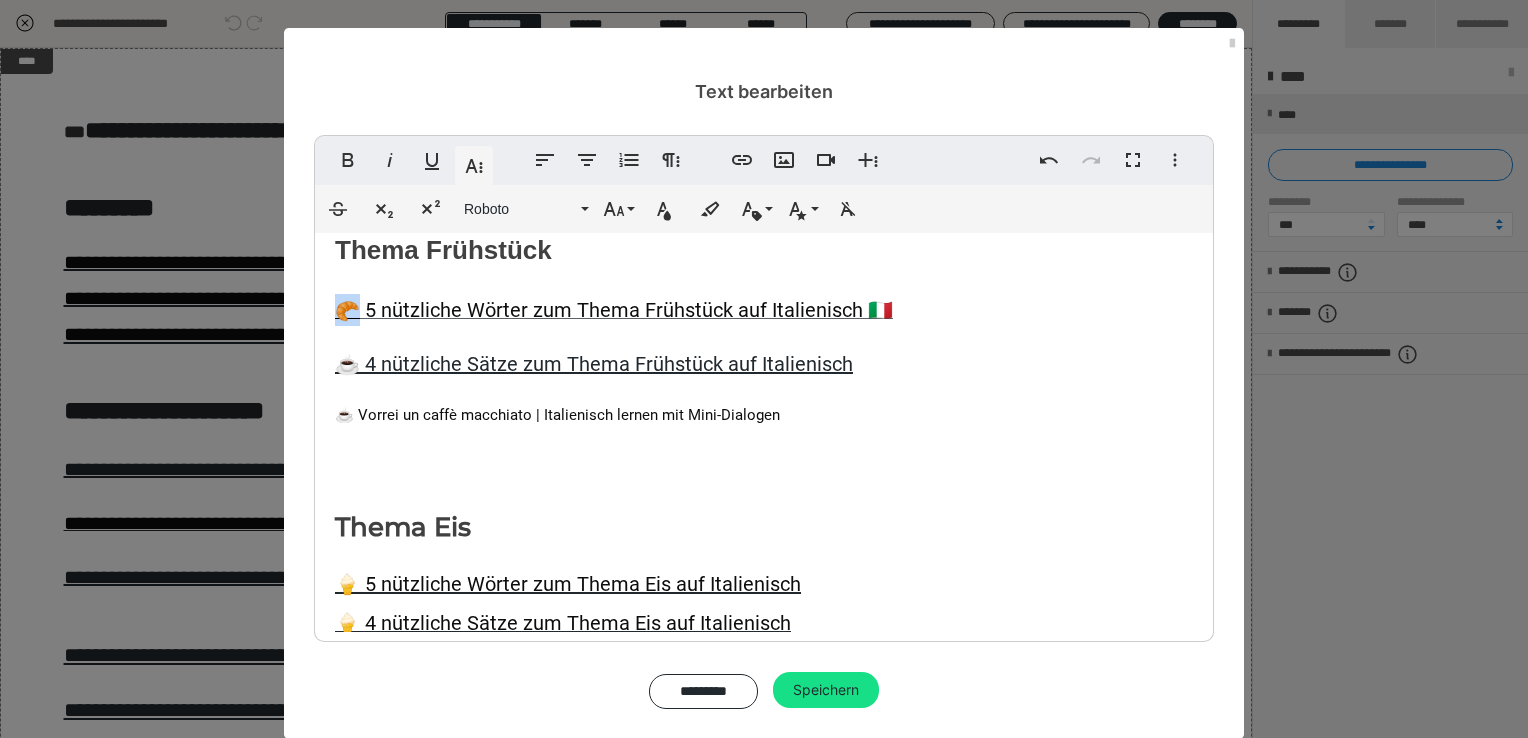 drag, startPoint x: 344, startPoint y: 306, endPoint x: 329, endPoint y: 309, distance: 15.297058 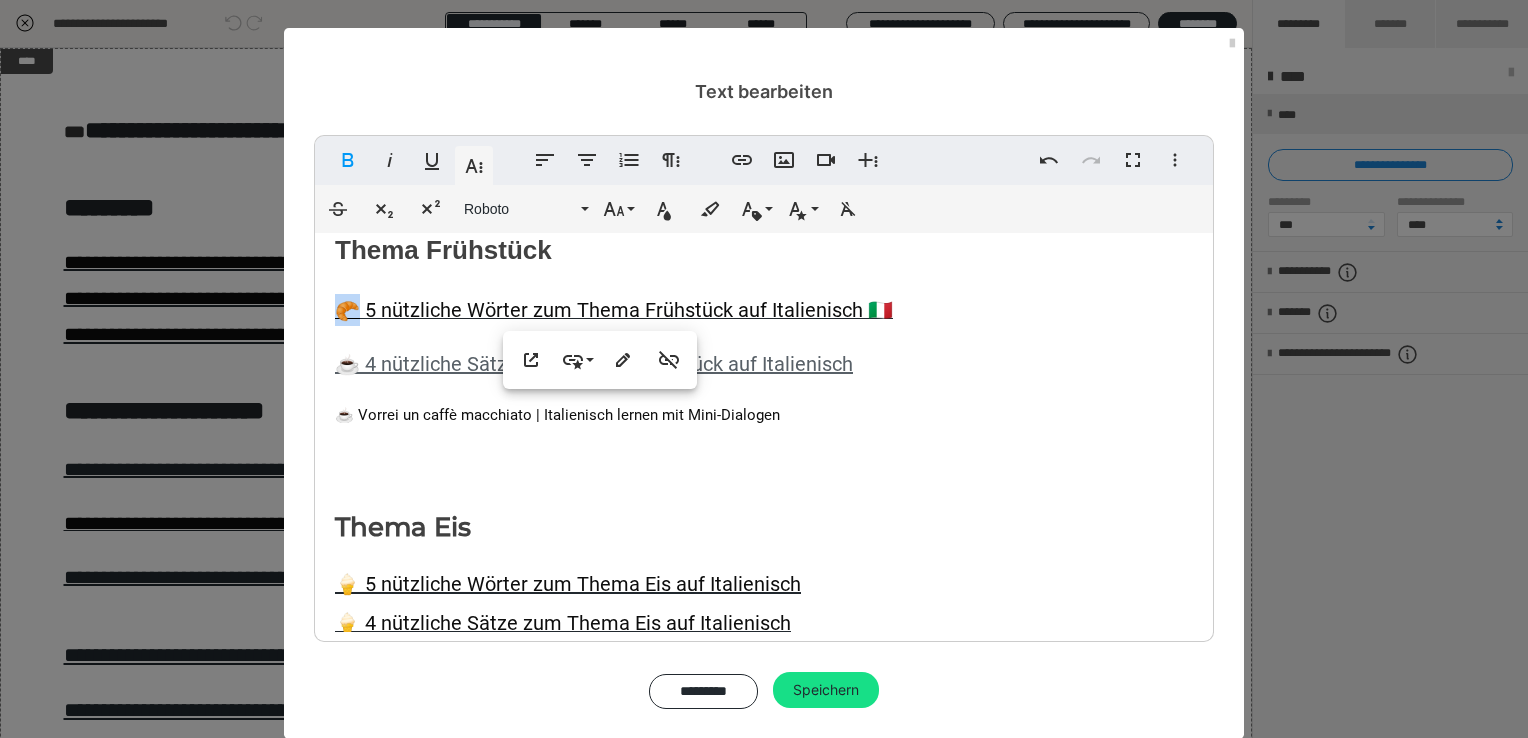 copy on "🥐" 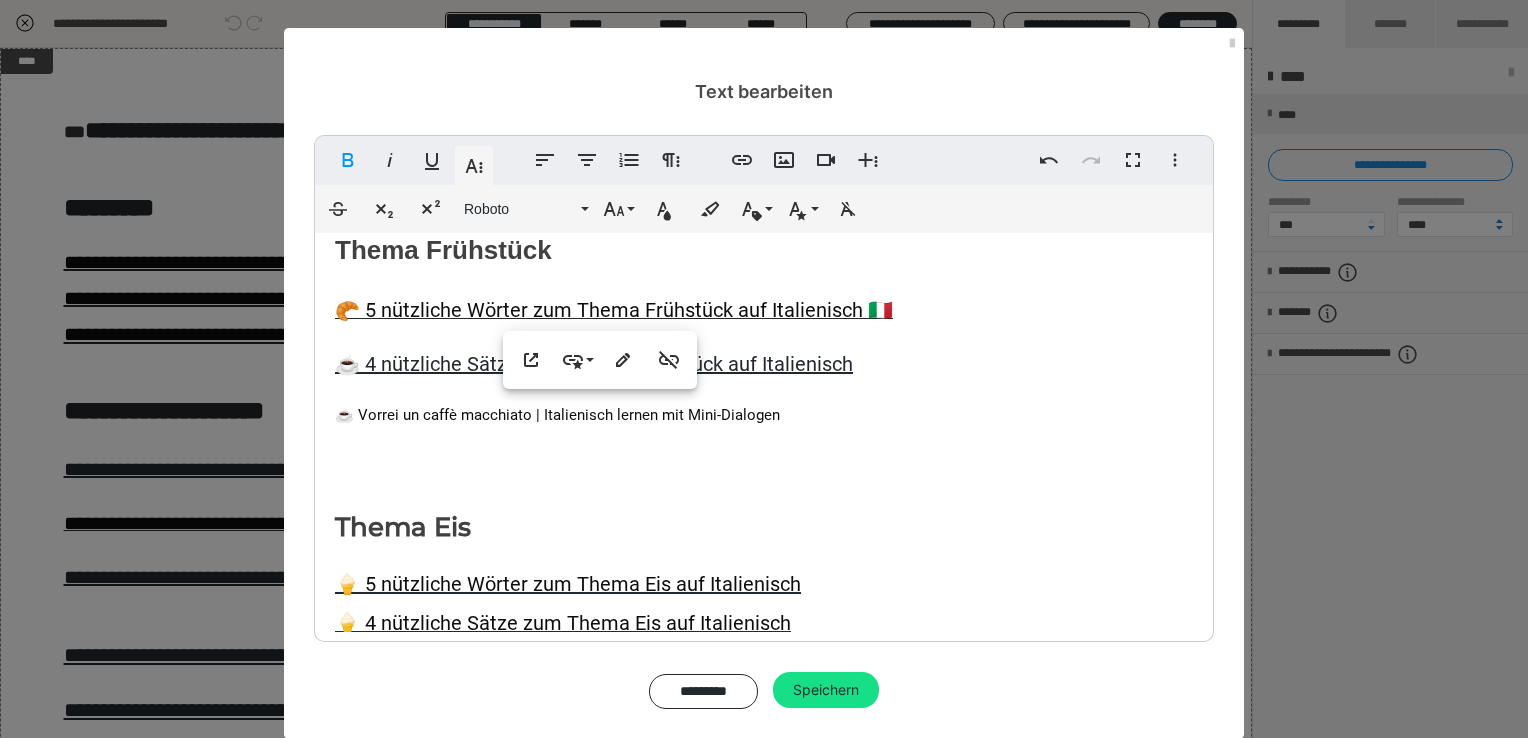 click on "☕️ Vorrei un caffè macchiato | Italienisch lernen mit Mini-Dialogen" at bounding box center [557, 415] 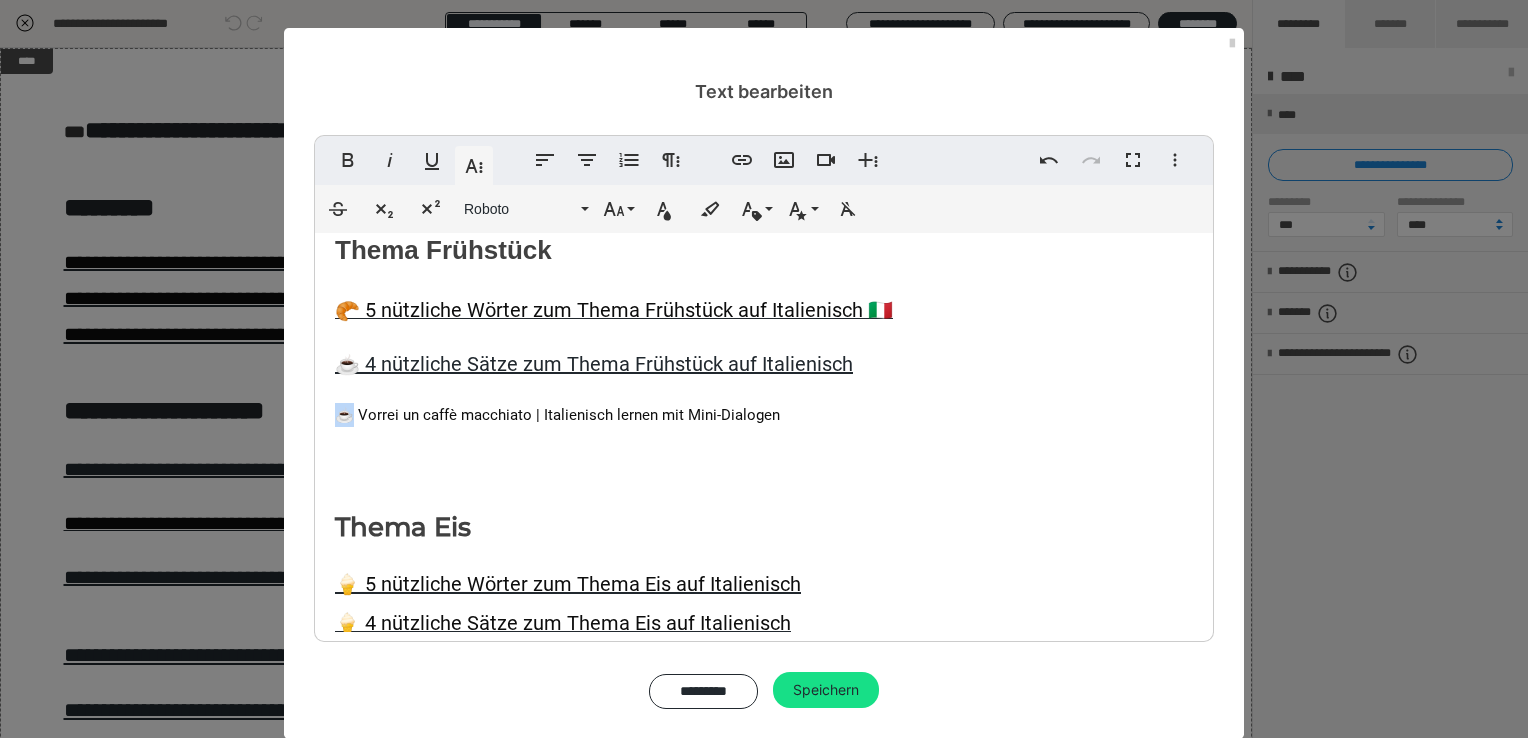 click on "☕️ Vorrei un caffè macchiato | Italienisch lernen mit Mini-Dialogen" at bounding box center [557, 415] 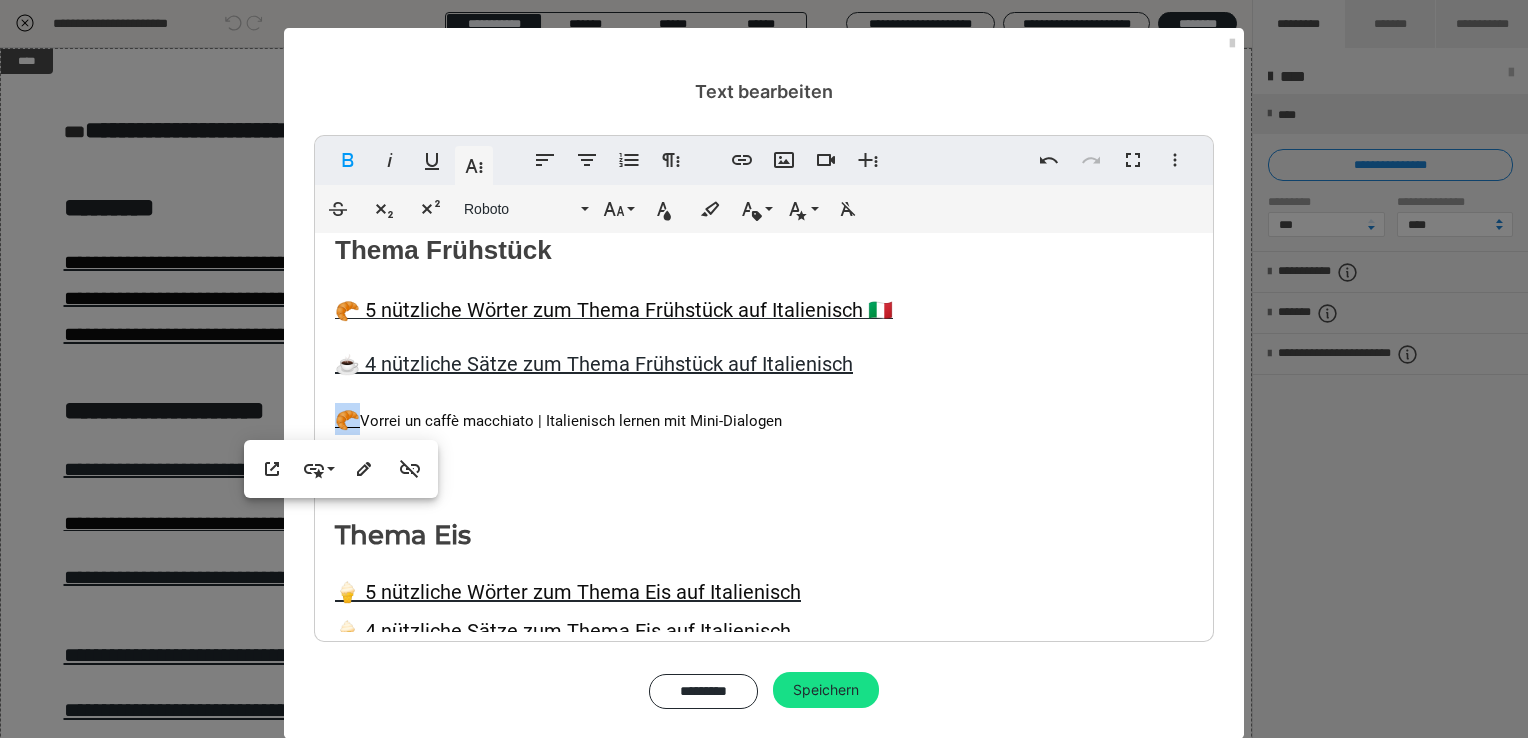 drag, startPoint x: 350, startPoint y: 419, endPoint x: 328, endPoint y: 418, distance: 22.022715 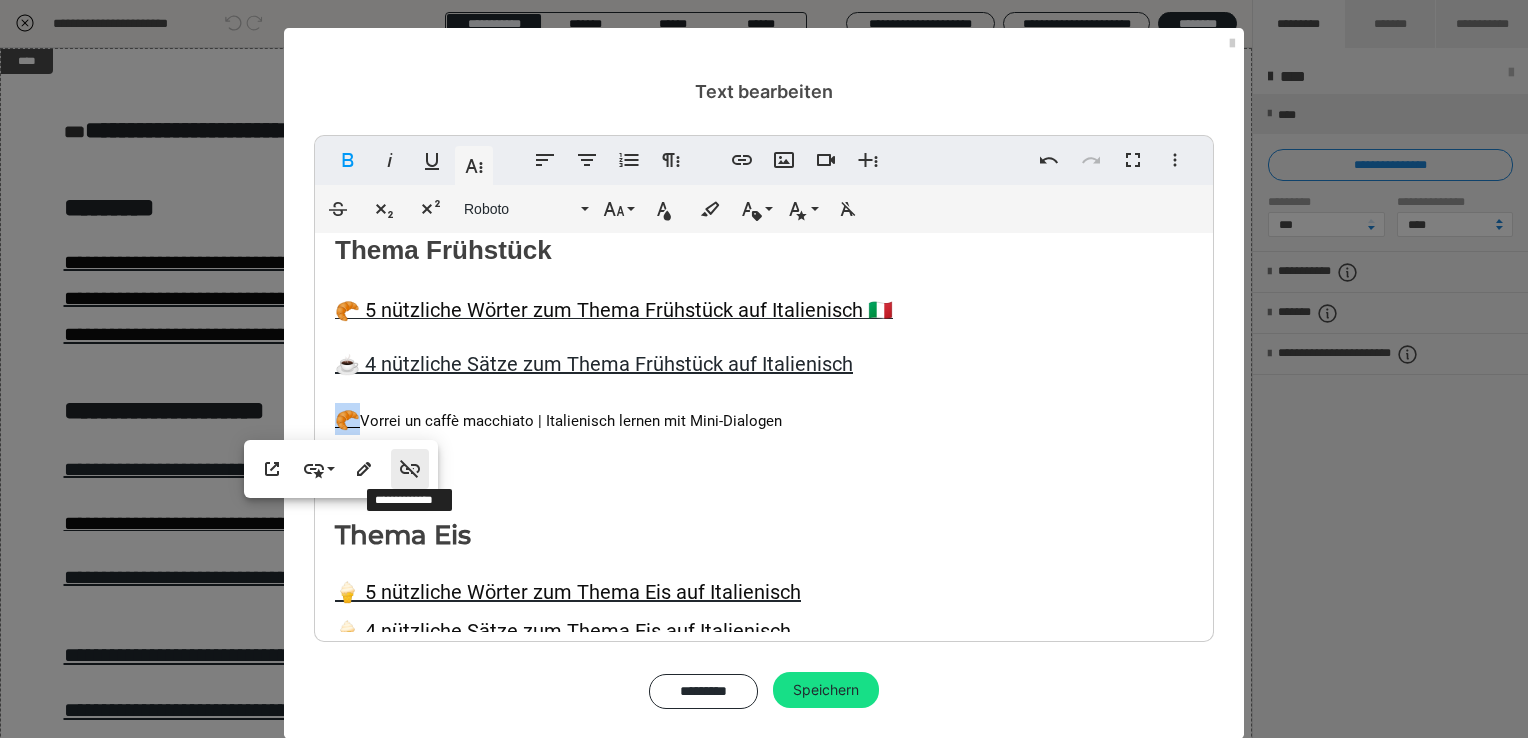 click on "**********" at bounding box center [410, 469] 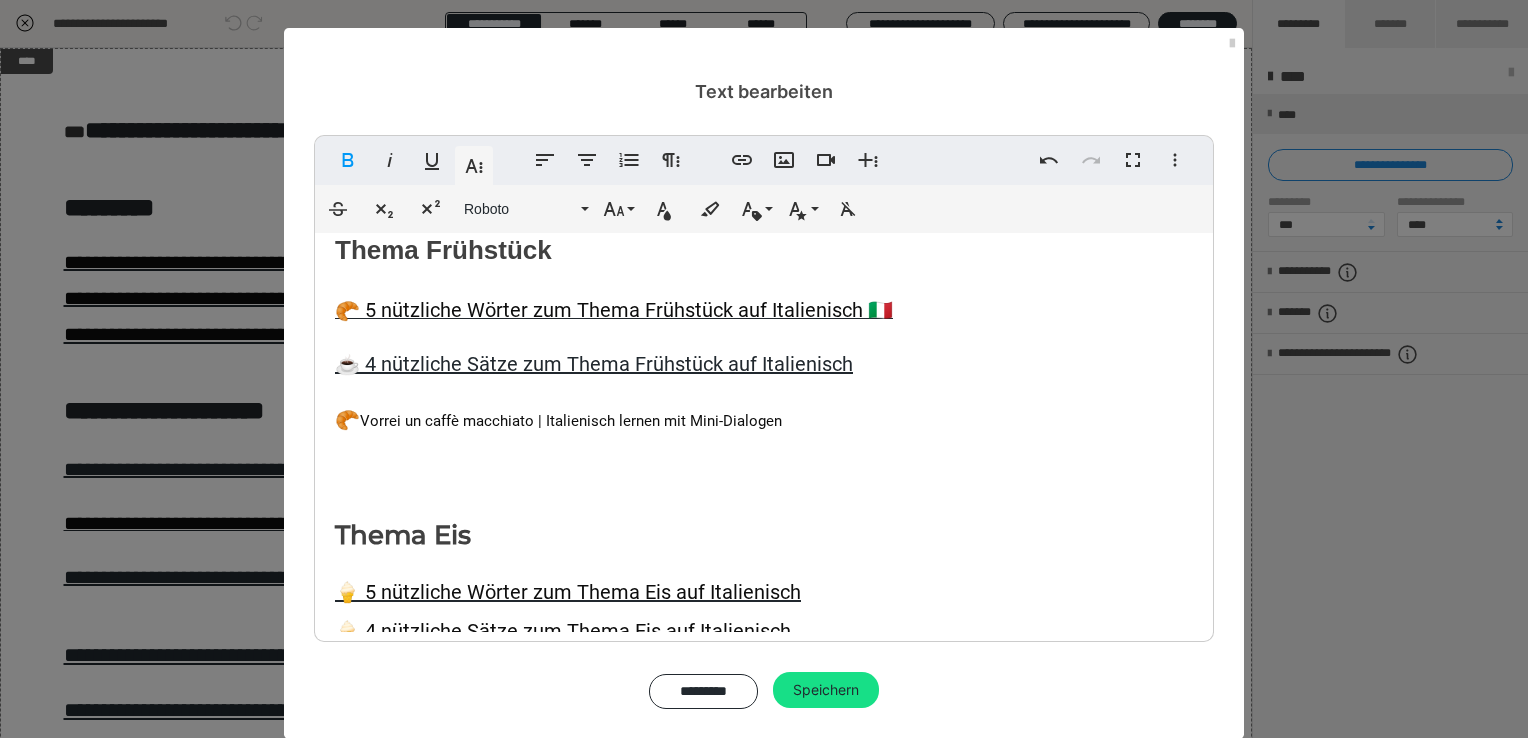 drag, startPoint x: 790, startPoint y: 418, endPoint x: 324, endPoint y: 422, distance: 466.01718 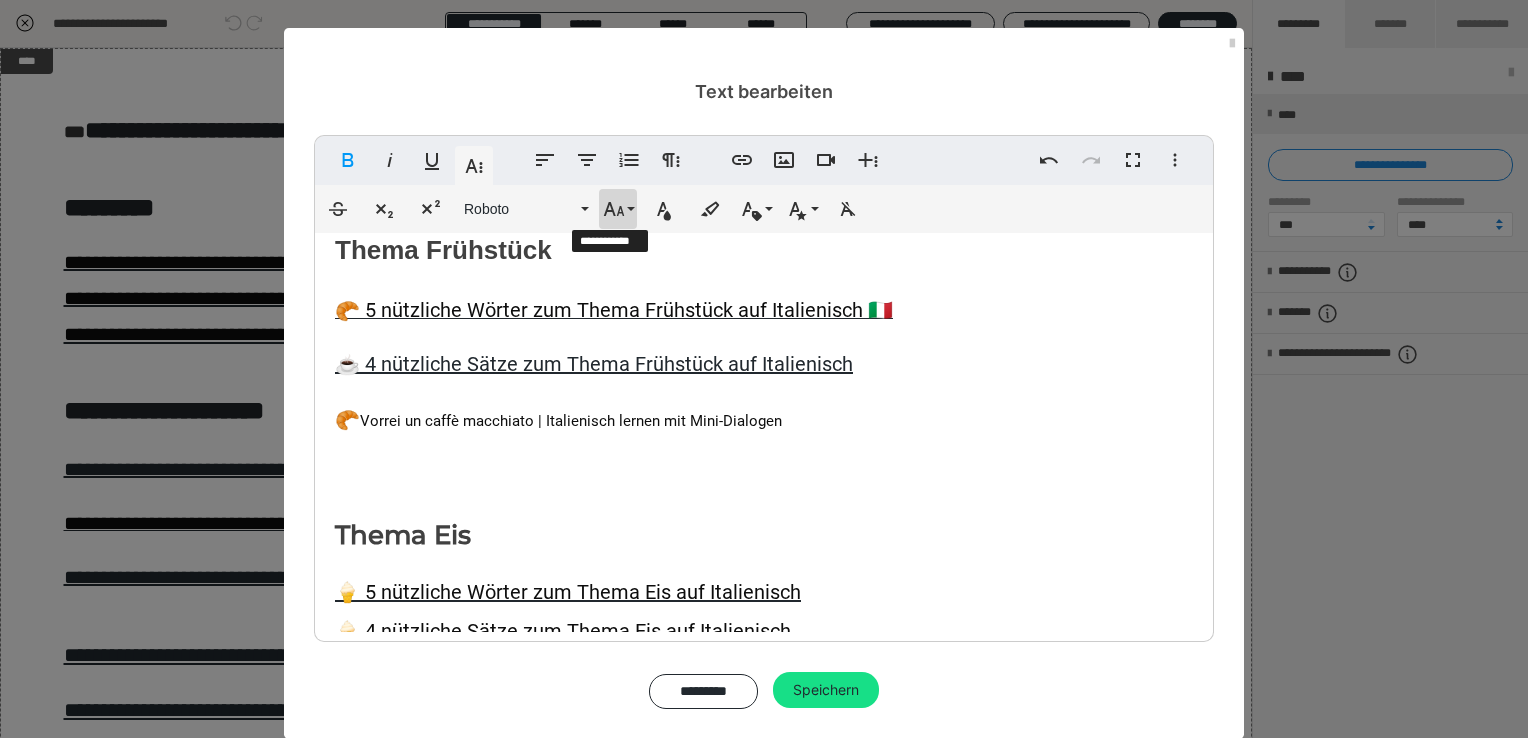 click 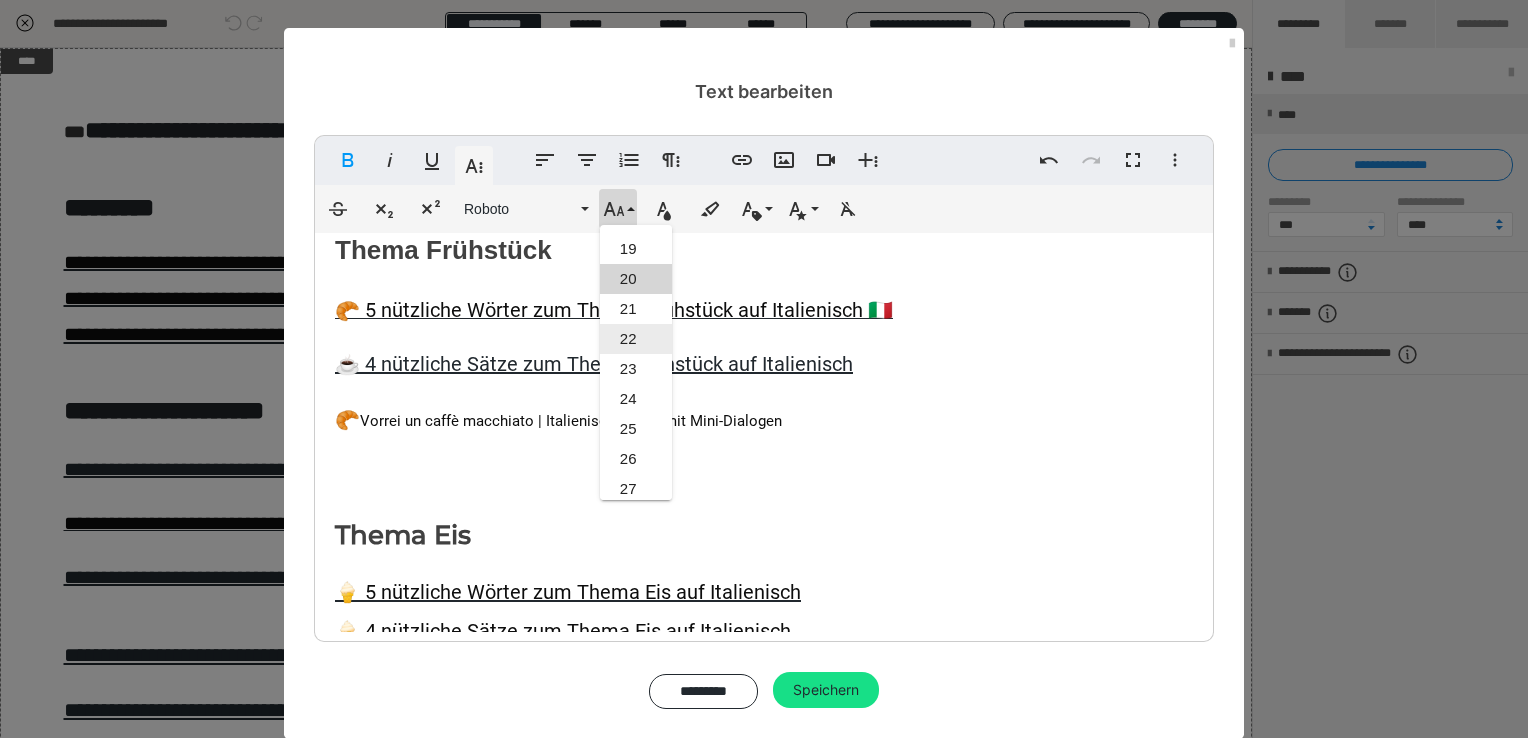 scroll, scrollTop: 492, scrollLeft: 0, axis: vertical 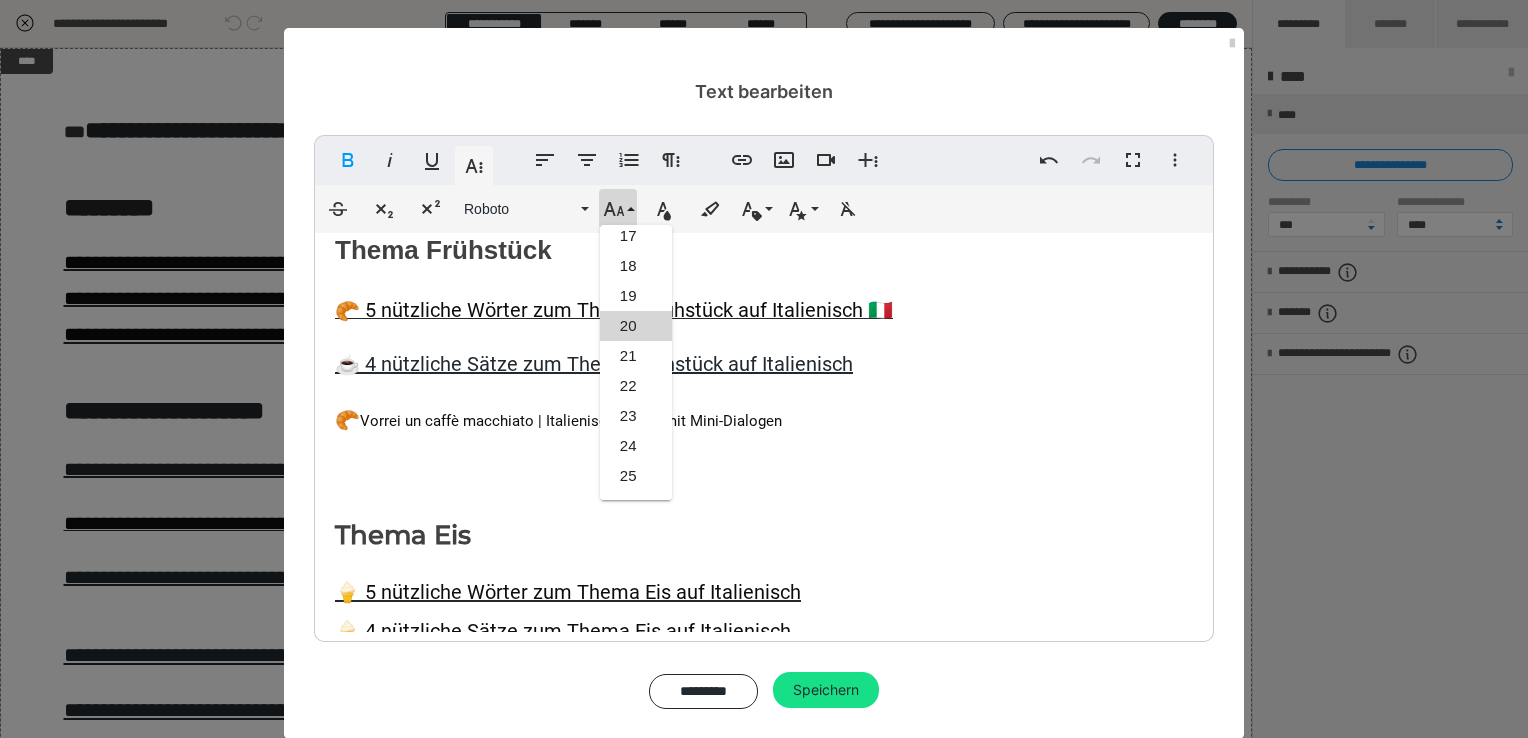 click on "20" at bounding box center (636, 326) 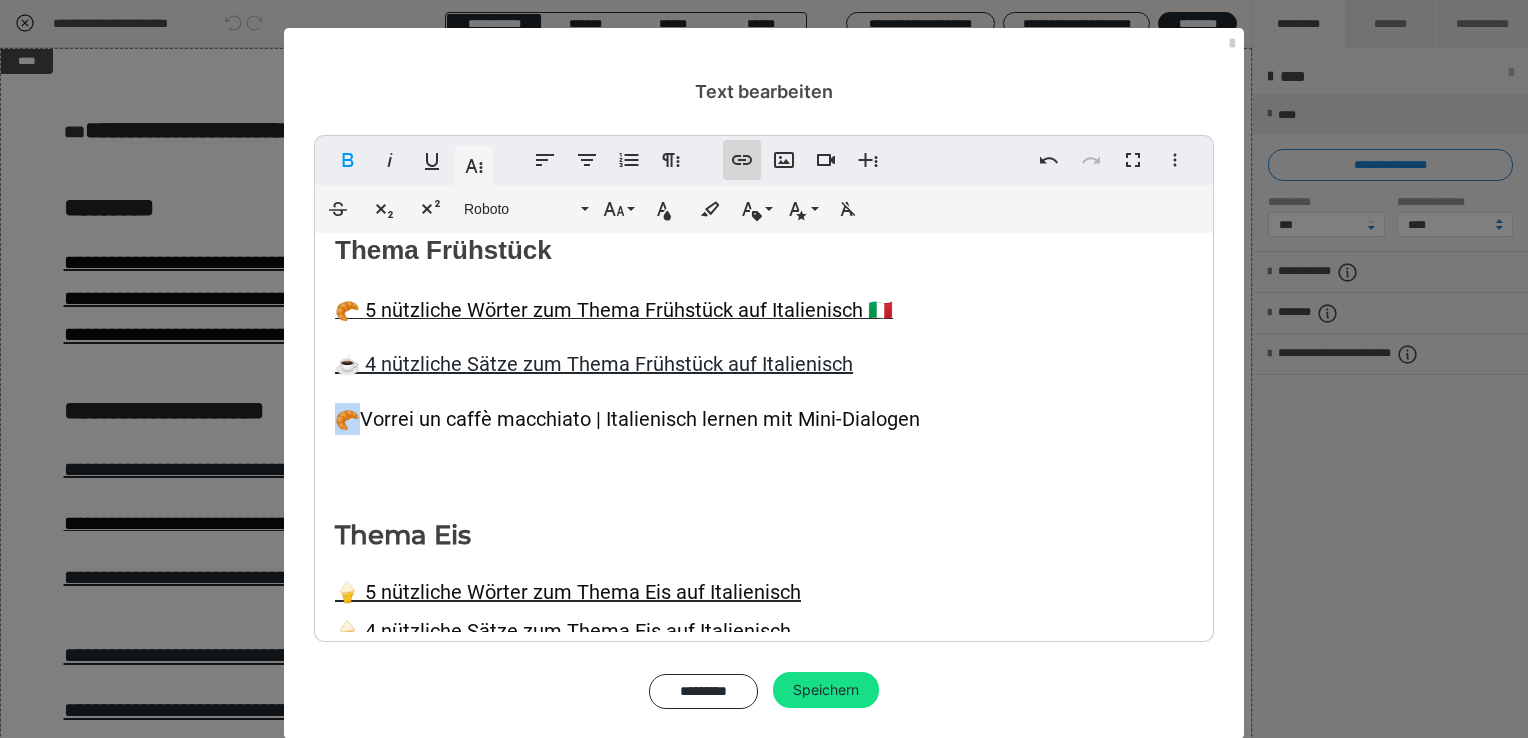 type 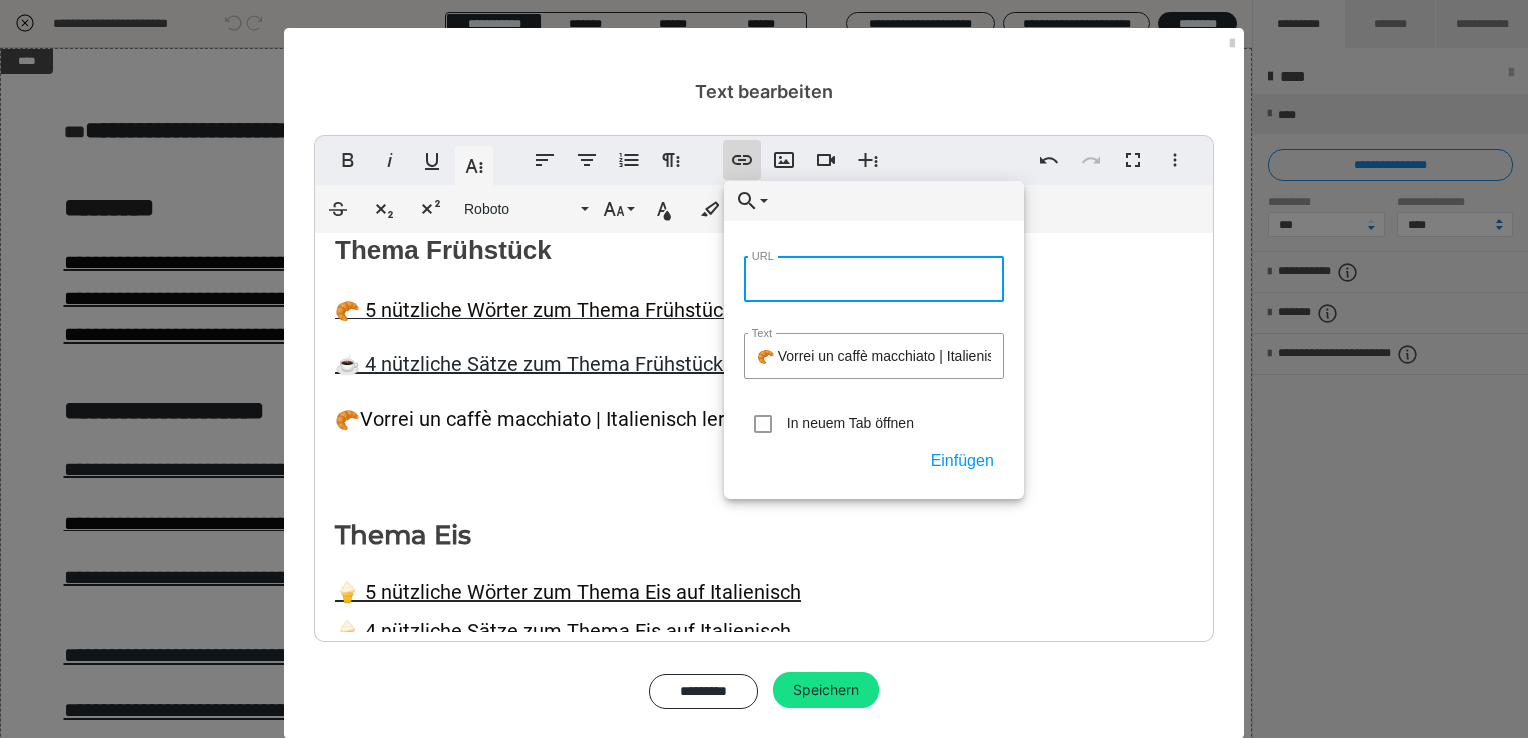 paste on "[URL][DOMAIN_NAME]" 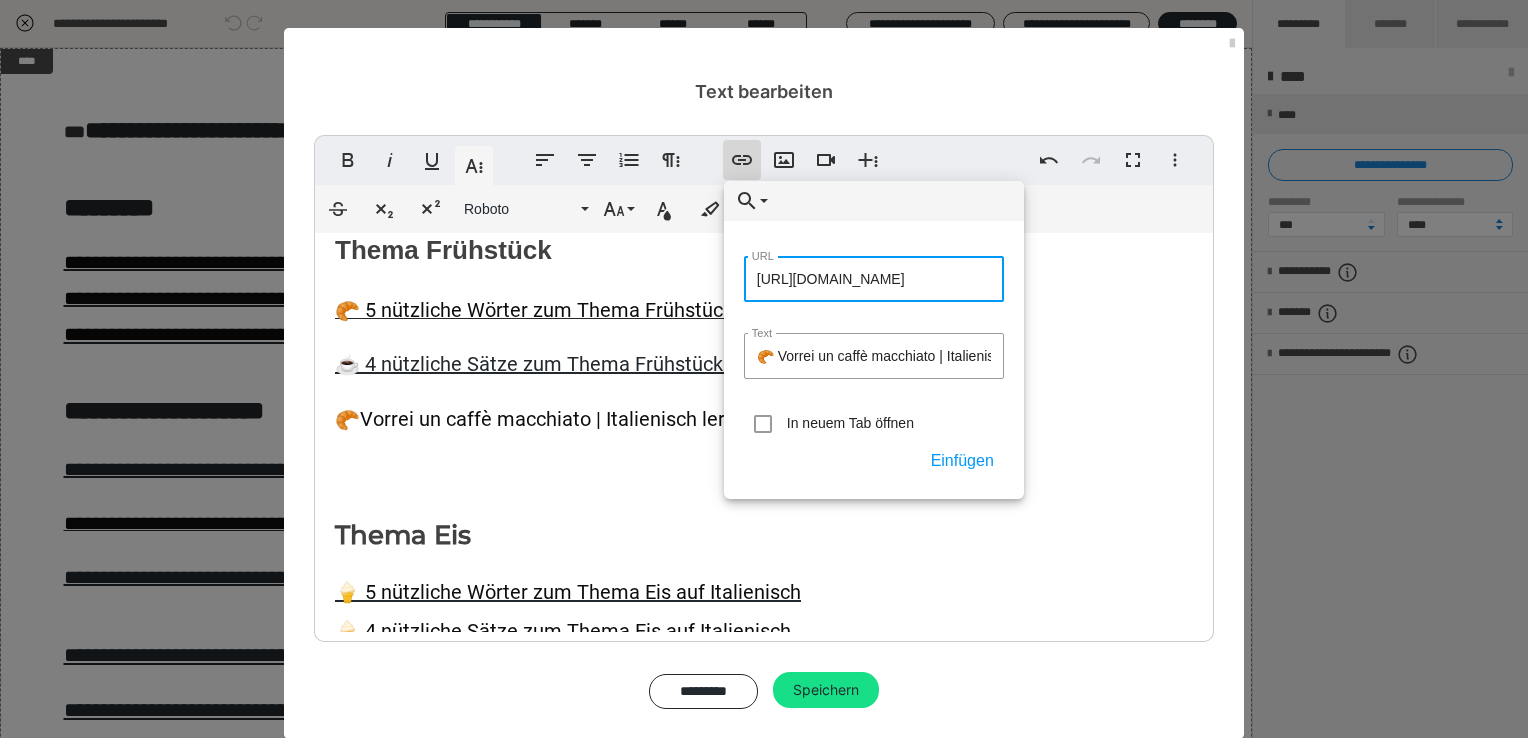 scroll, scrollTop: 0, scrollLeft: 26, axis: horizontal 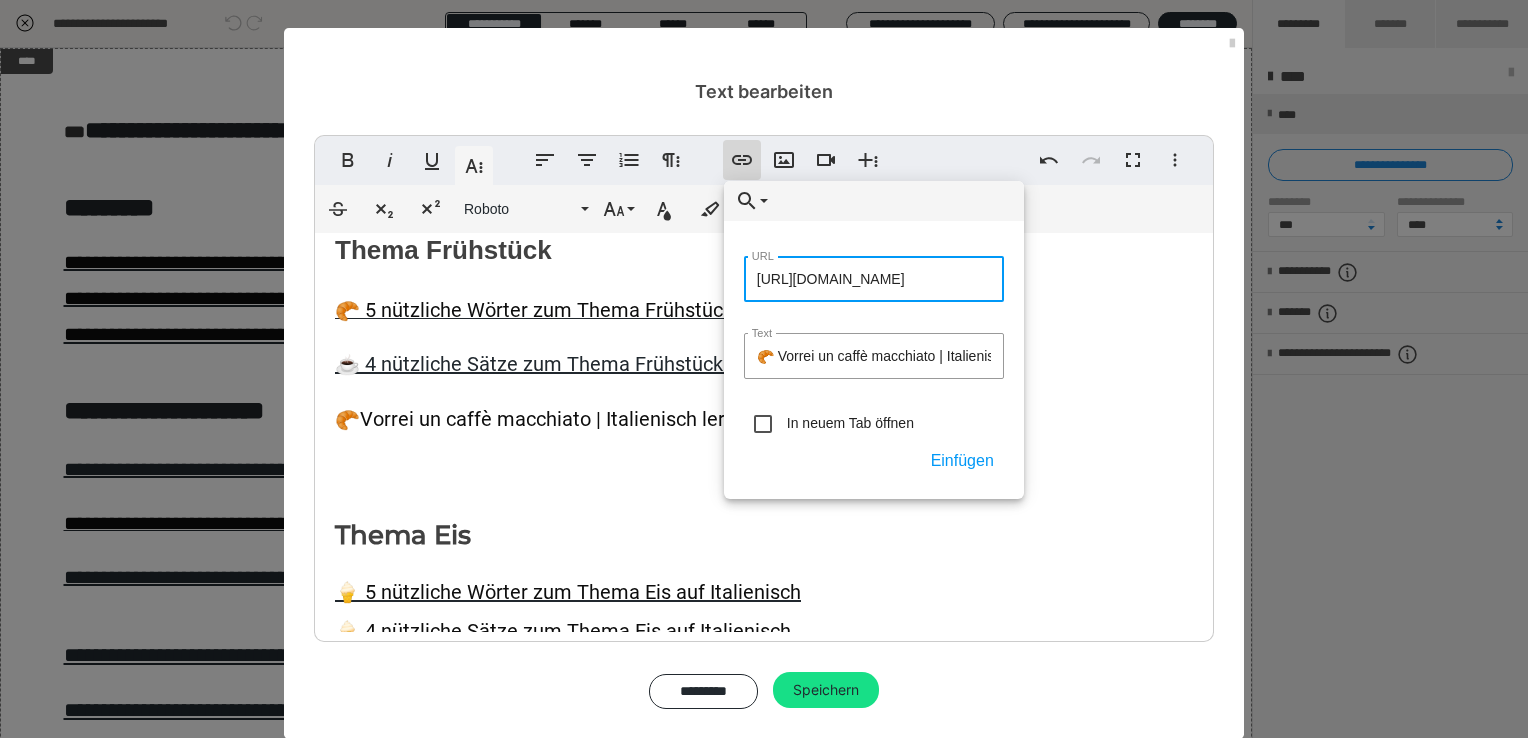 type on "[URL][DOMAIN_NAME]" 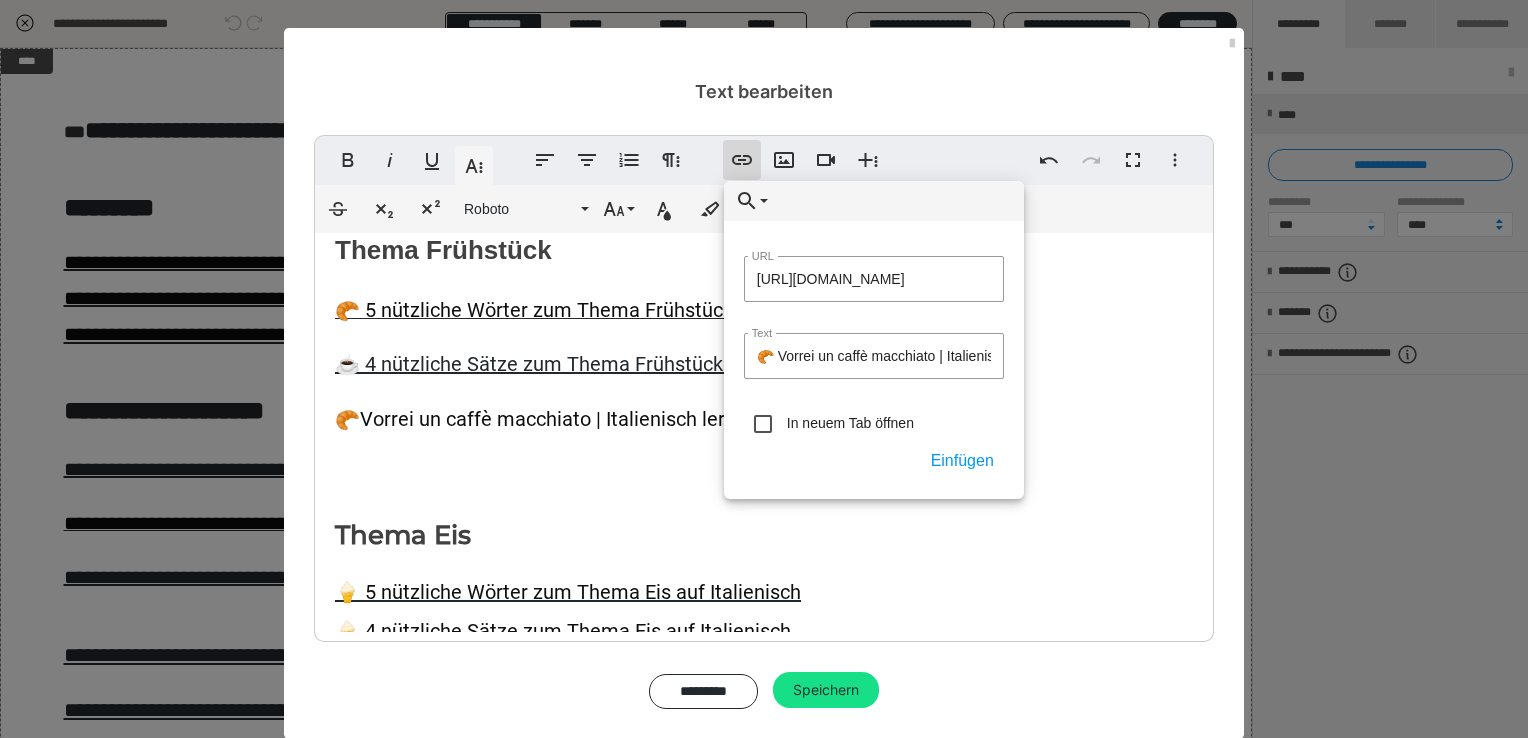click at bounding box center [760, 421] 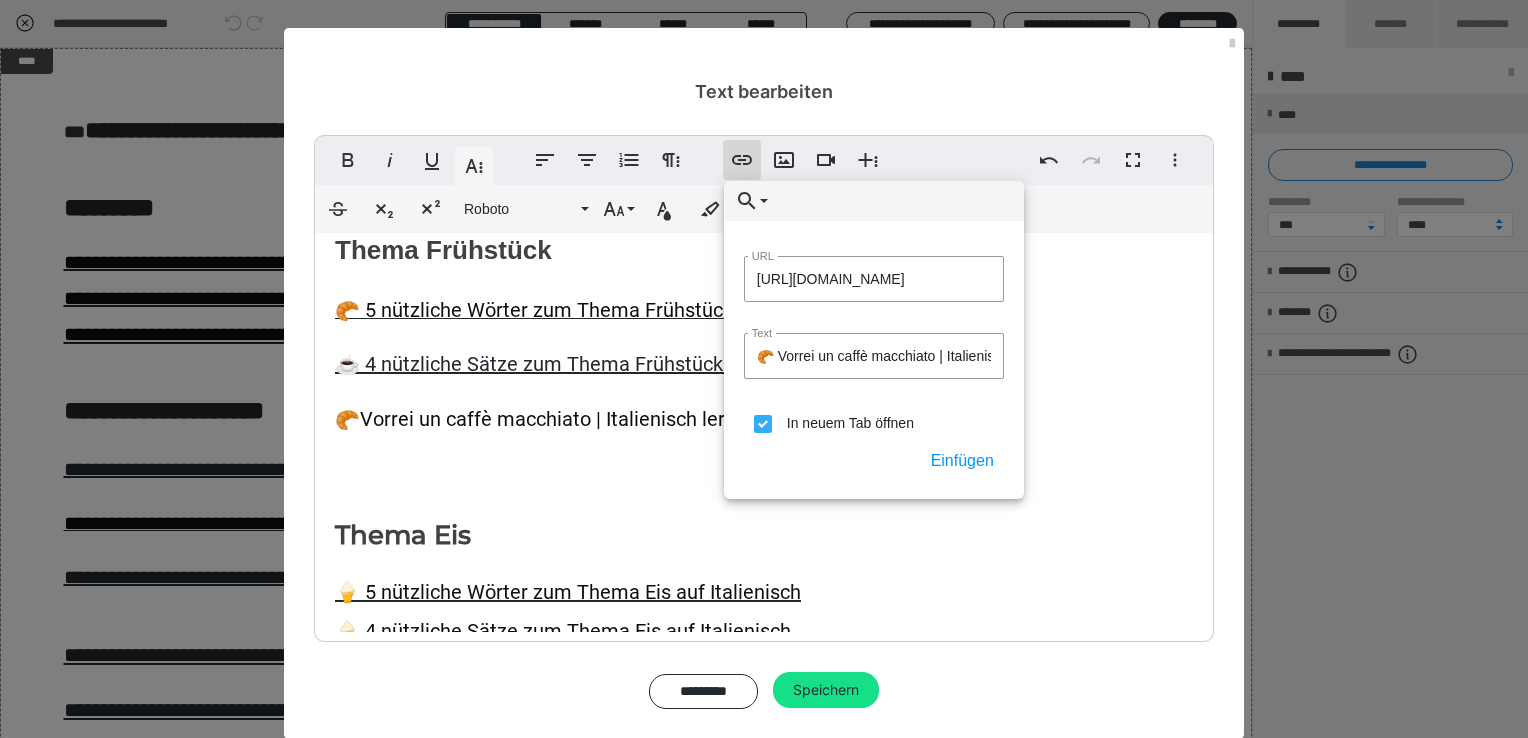 scroll, scrollTop: 0, scrollLeft: 0, axis: both 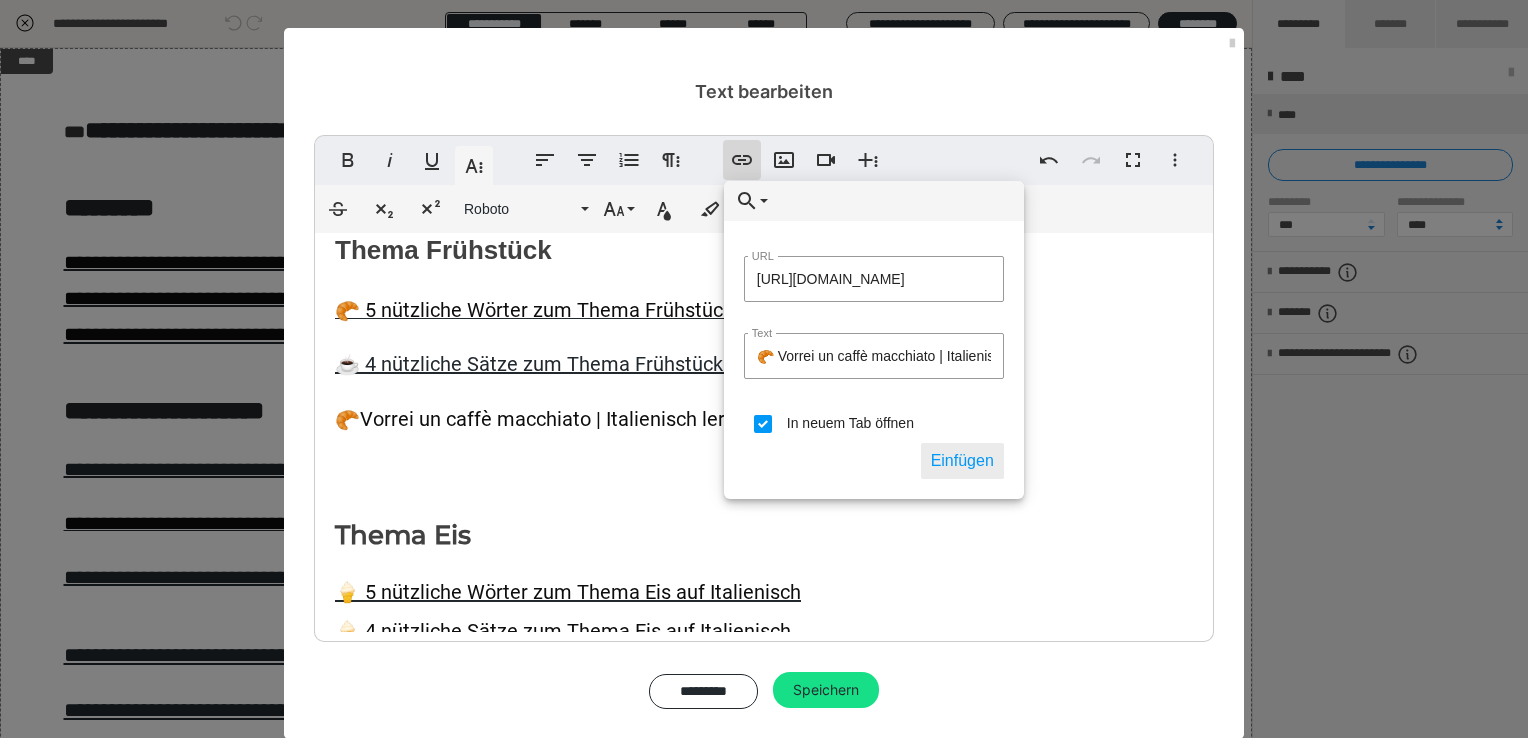 click on "Einfügen" at bounding box center (962, 461) 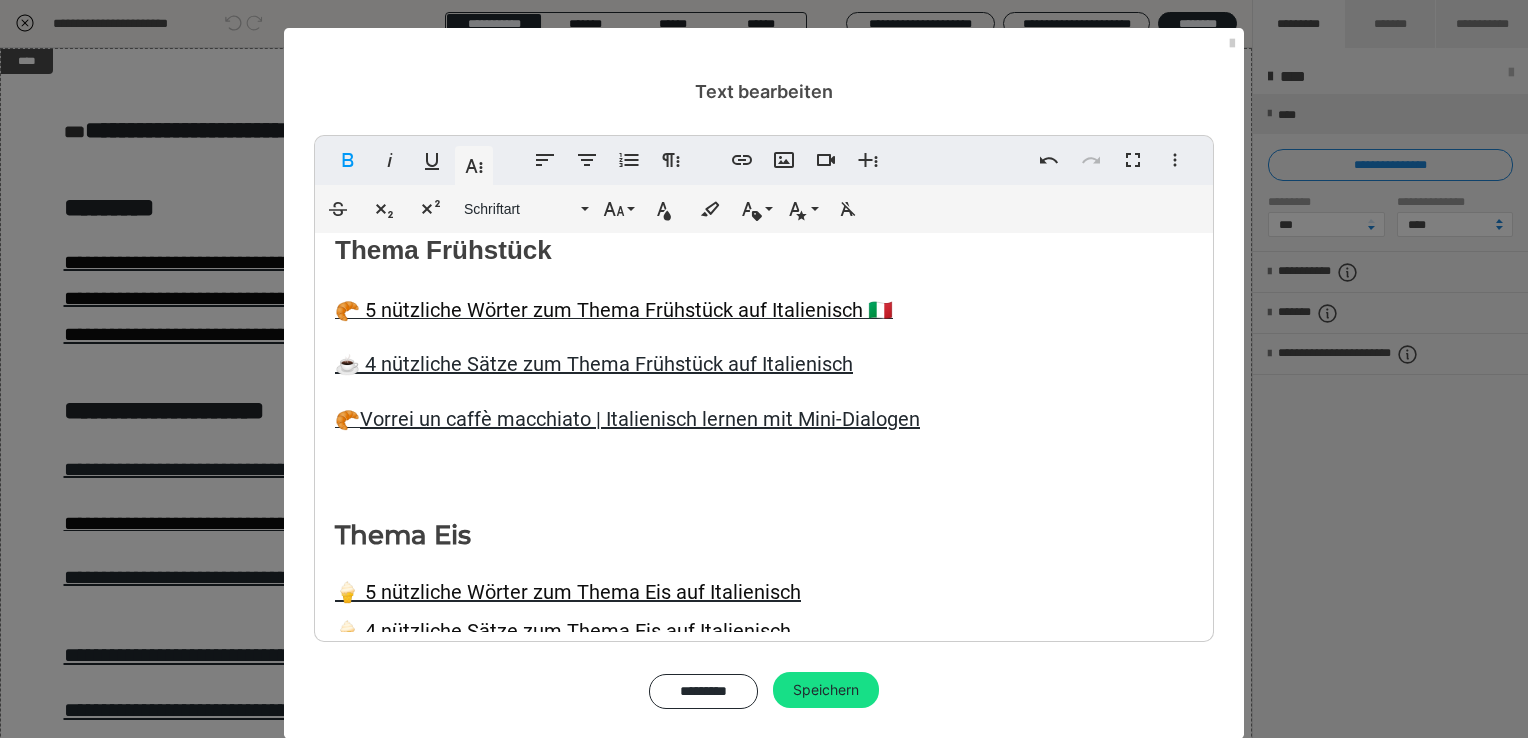 click on "☀️  Mini Videos zum [PERSON_NAME]  🏖️ Thema Frühstück 🥐 5 nützliche Wörter zum Thema Frühstück auf Italienisch 🇮🇹 ☕️ 4 nützliche Sätze zum Thema Frühstück auf Italienisch 🥐  Vorrei un caffè macchiato | Italienisch lernen mit Mini-Dialogen   Thema Eis 🍦 5 nützliche Wörter zum Thema Eis auf Italienisch 🍦 4 nützliche Sätze zum Thema Eis auf Italienisch 🍦 Mini-Dialog: Deine Lieblings-Eissorte auf Italienisch Thema Italien-Urlaub ❓️ 5 nützliche Fragen für den Italien Urlaub ☀️ 5 italienische Ausdrücke für den Sommerurlaub 🍝 5 typische Italienische Sommergerichte ☀️ Mini-Dialog: Ti piace l'estate? ☀️ Mini-Dialog: Cosa fai d'estate? ☀️ Mini-Dialog: [PERSON_NAME] vai in vacanza quest'estate? Hol dir deinen Urlaubs-Sprach-Guide 👇👇👇 👇👇👇 👉  Hier geht's zum Urlaubs-Sprach-Guide  👈 Folge mir & lerne zwischendurch Italienisch Ich würde mich freuen, wenn wir uns auch dort vernetzen würden, also folg mir einfach: Kostenlose Beratung:" at bounding box center [764, 1535] 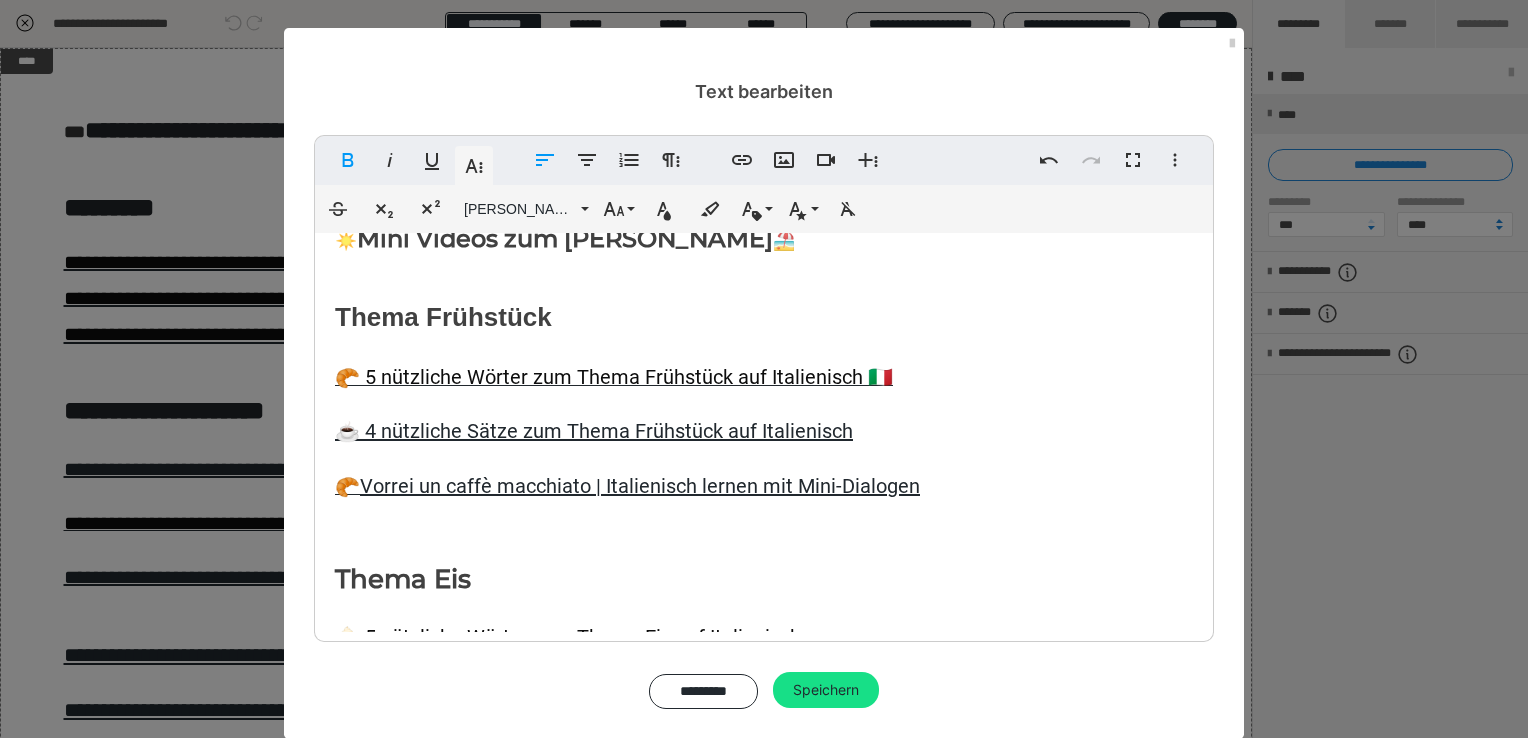 scroll, scrollTop: 0, scrollLeft: 0, axis: both 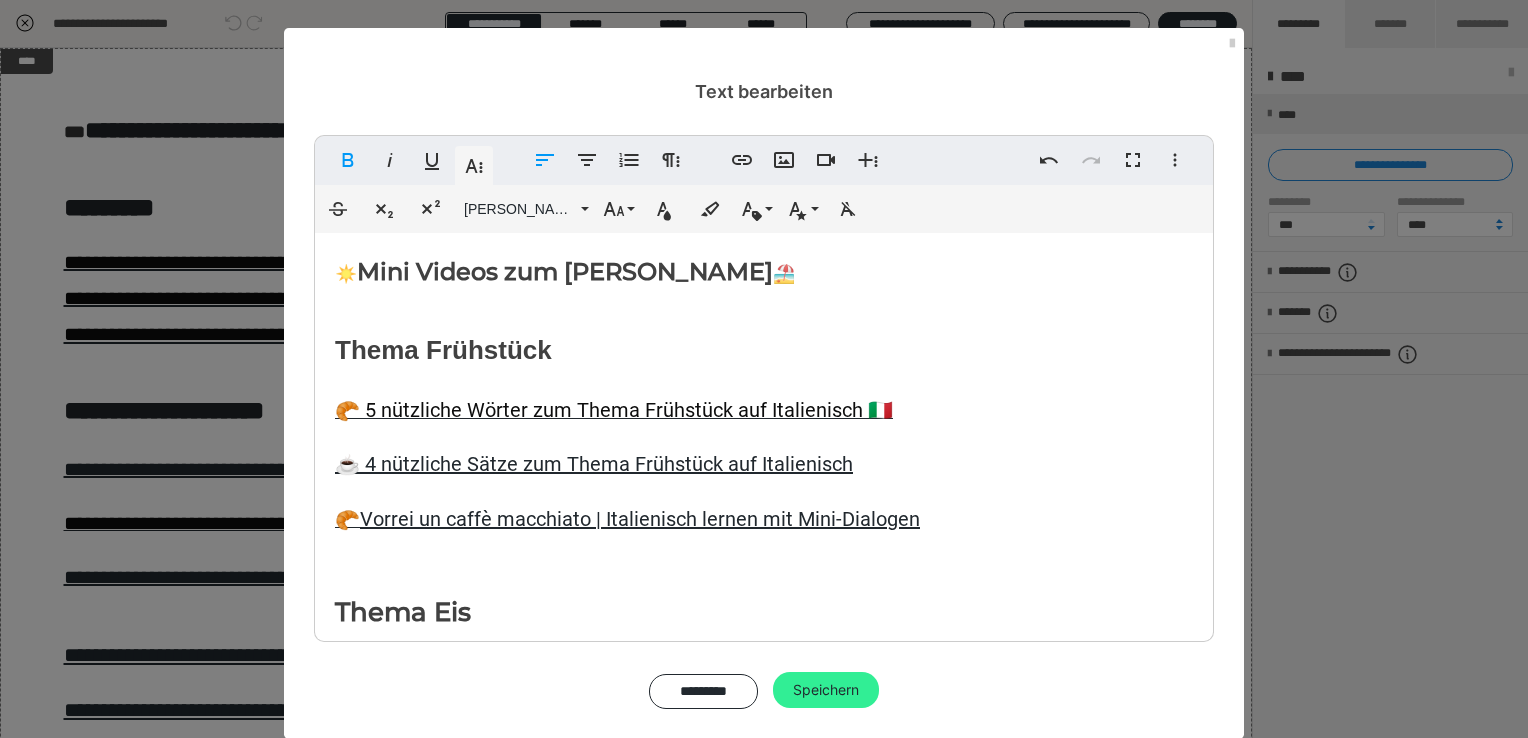 click on "Speichern" at bounding box center (826, 690) 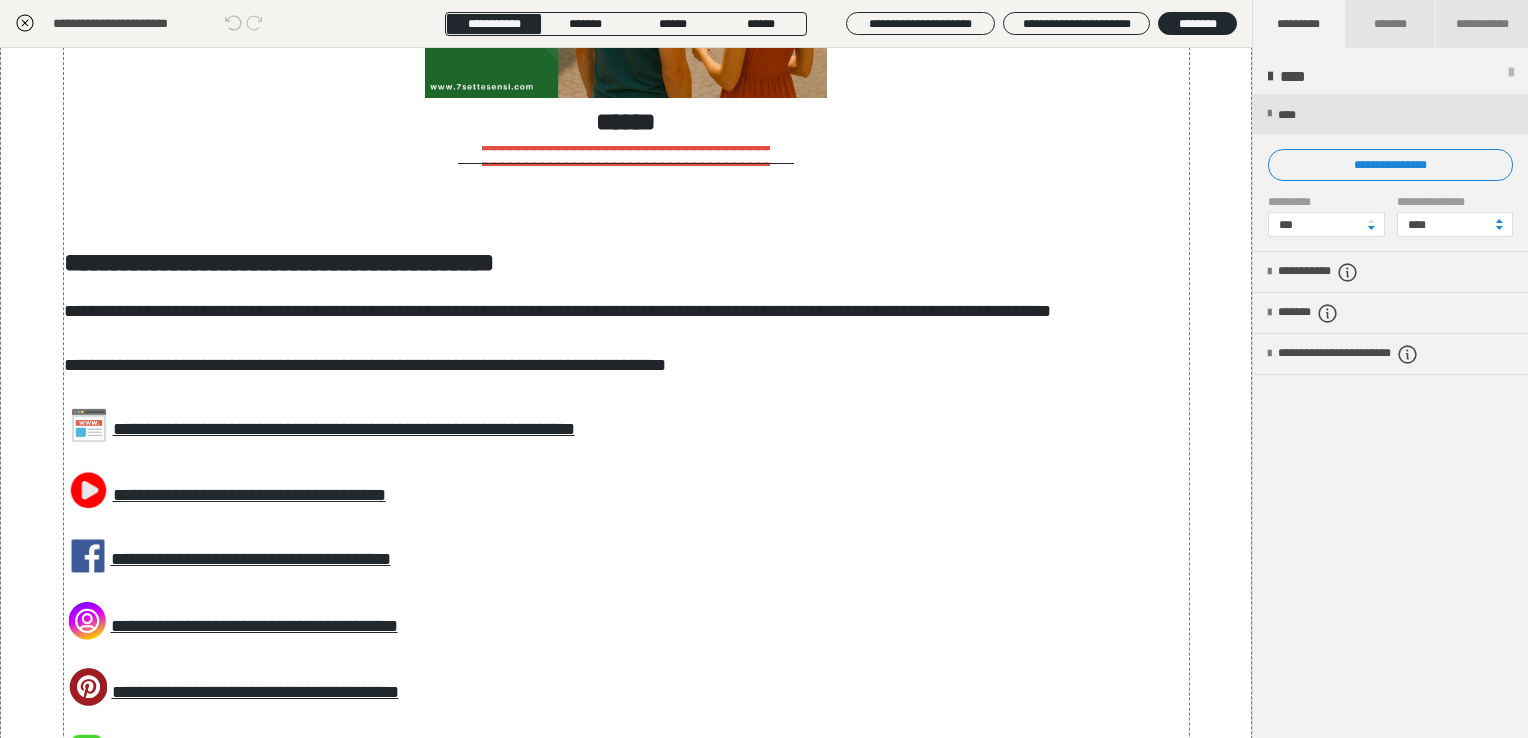scroll, scrollTop: 1600, scrollLeft: 0, axis: vertical 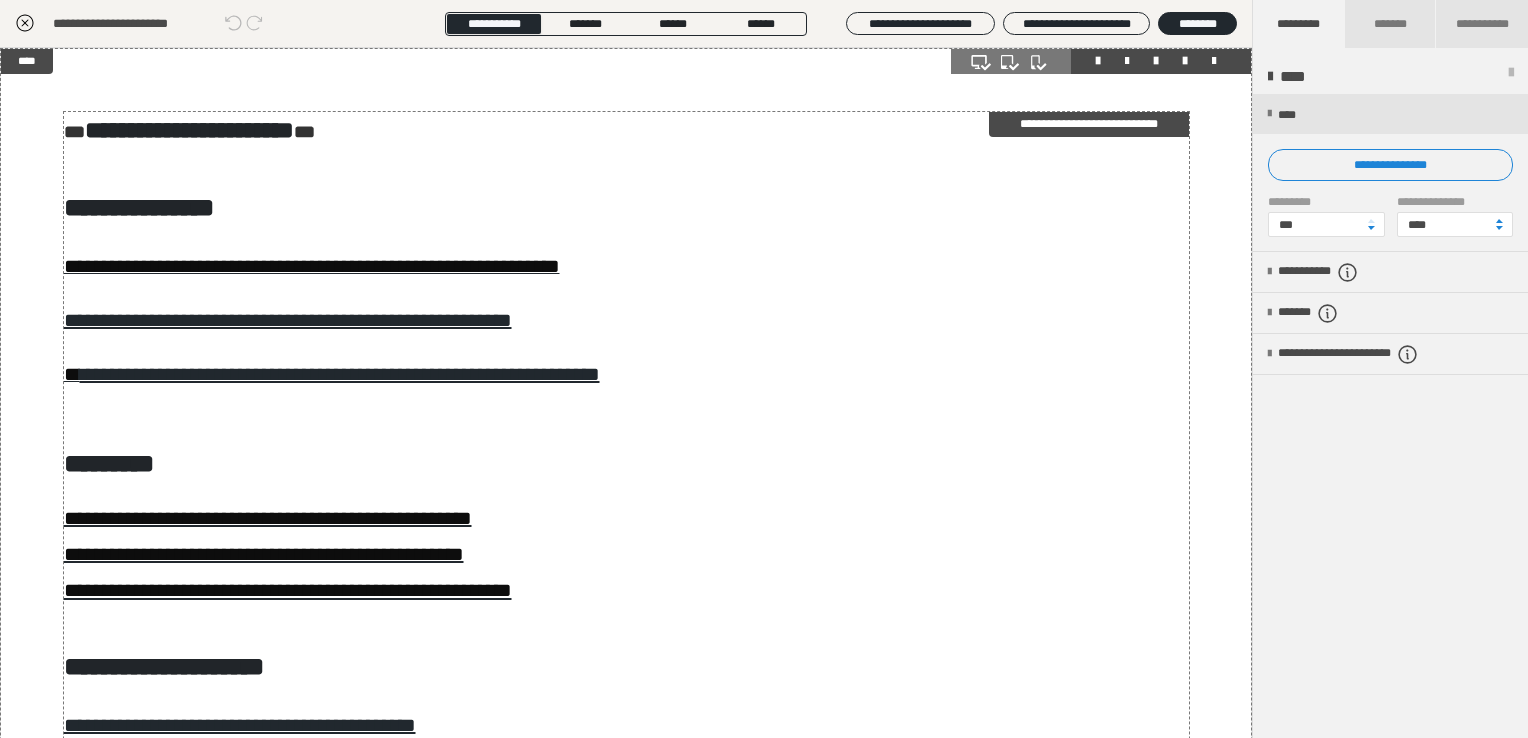 click on "**********" at bounding box center [626, 1426] 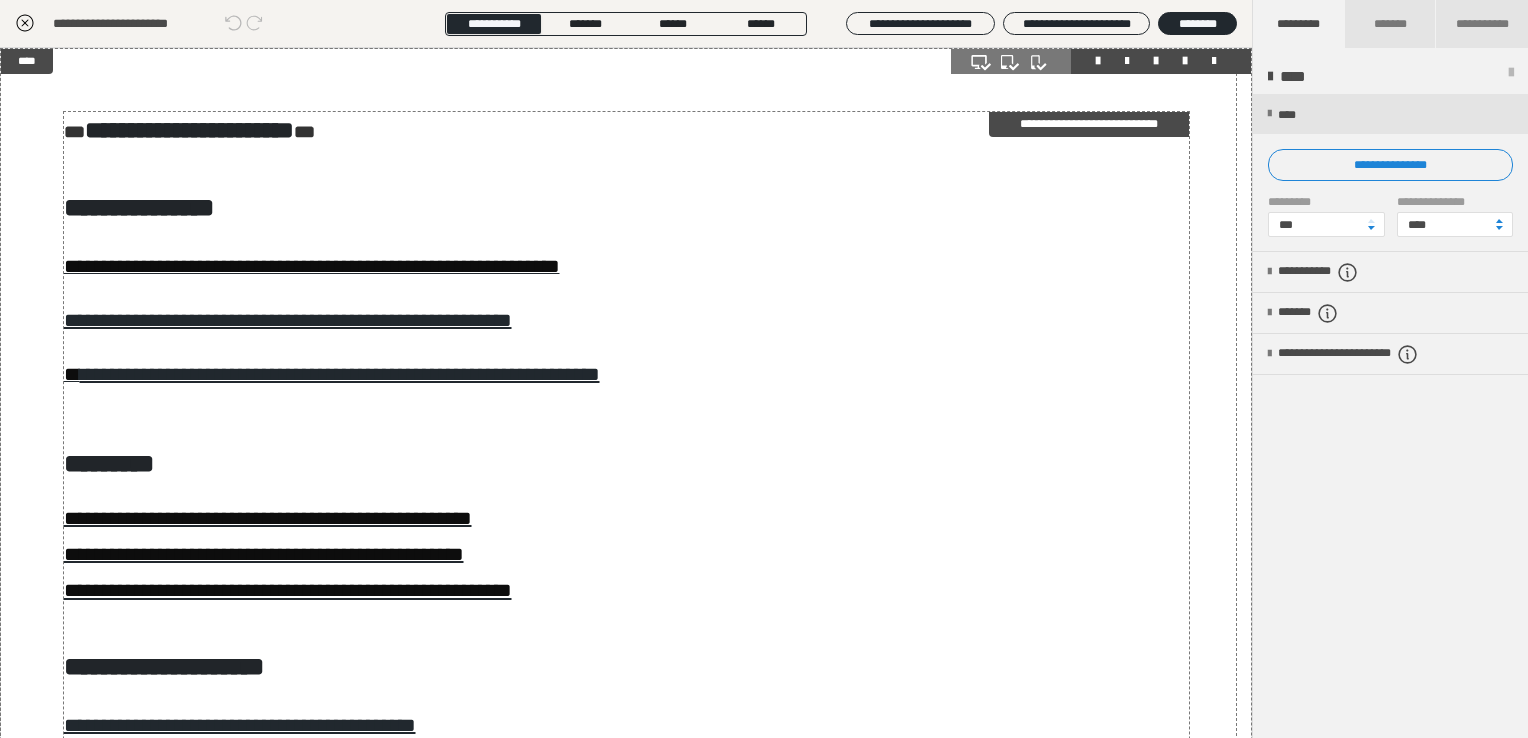 click on "**********" at bounding box center [626, 1426] 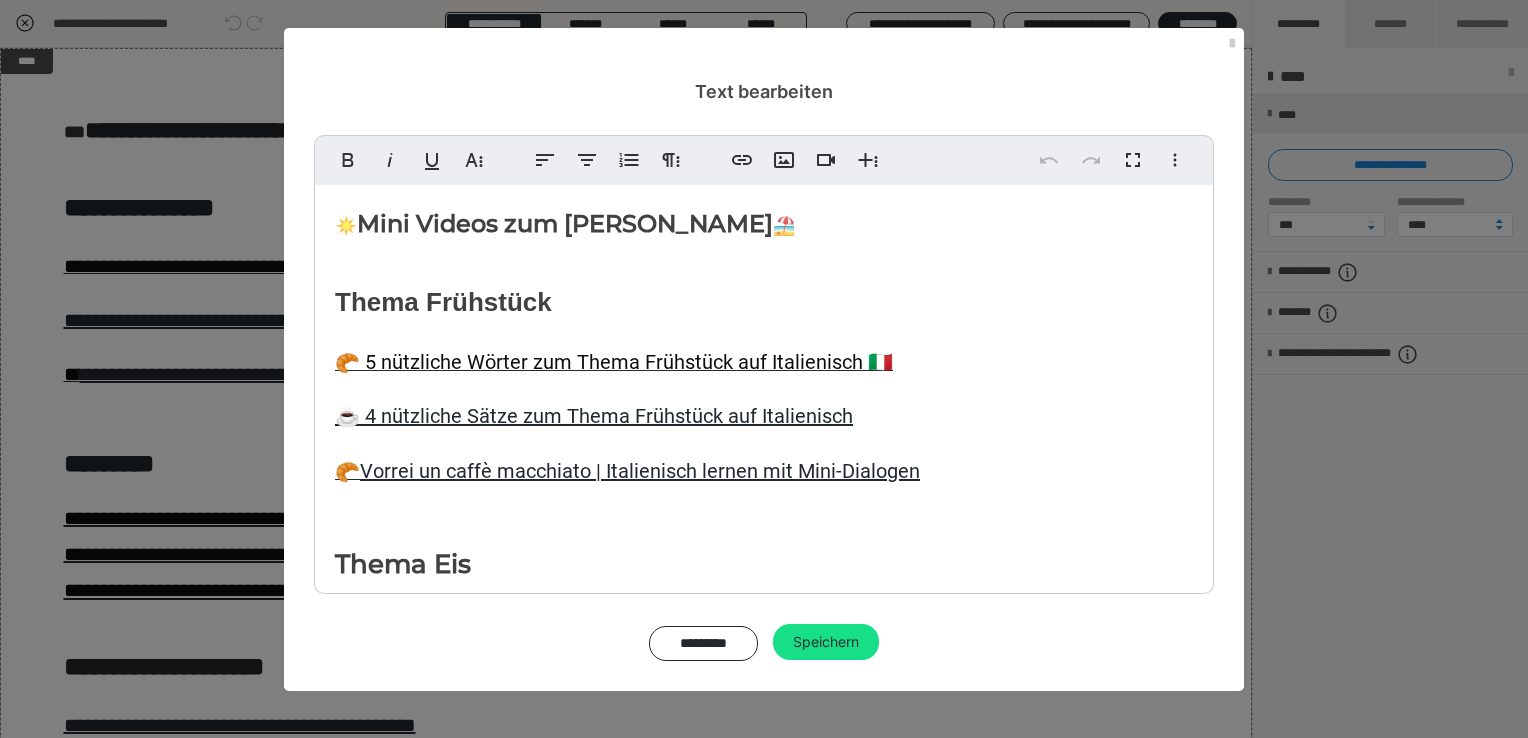 click on "Mini Videos zum [PERSON_NAME]" at bounding box center [565, 223] 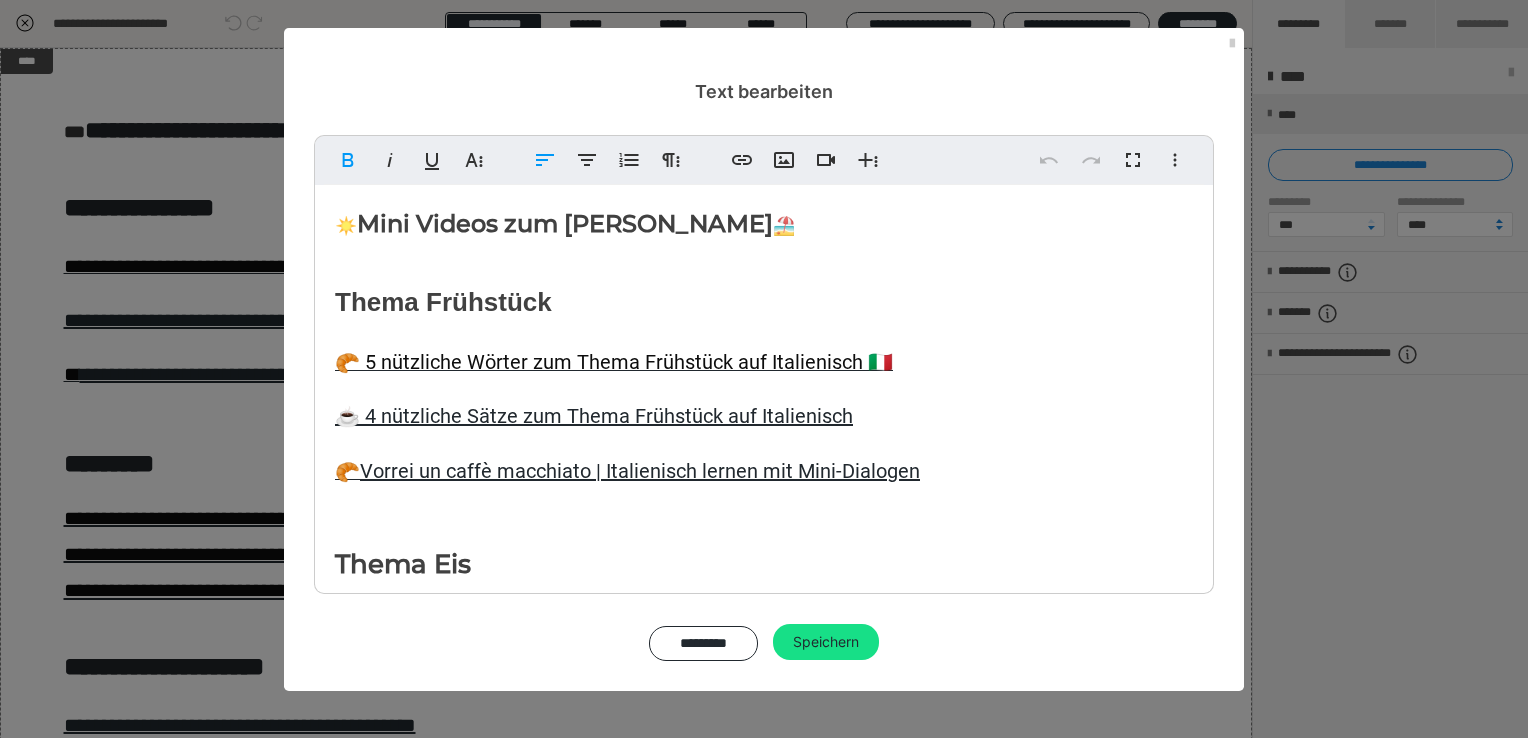 click on "Mini Videos zum [PERSON_NAME]" at bounding box center [565, 223] 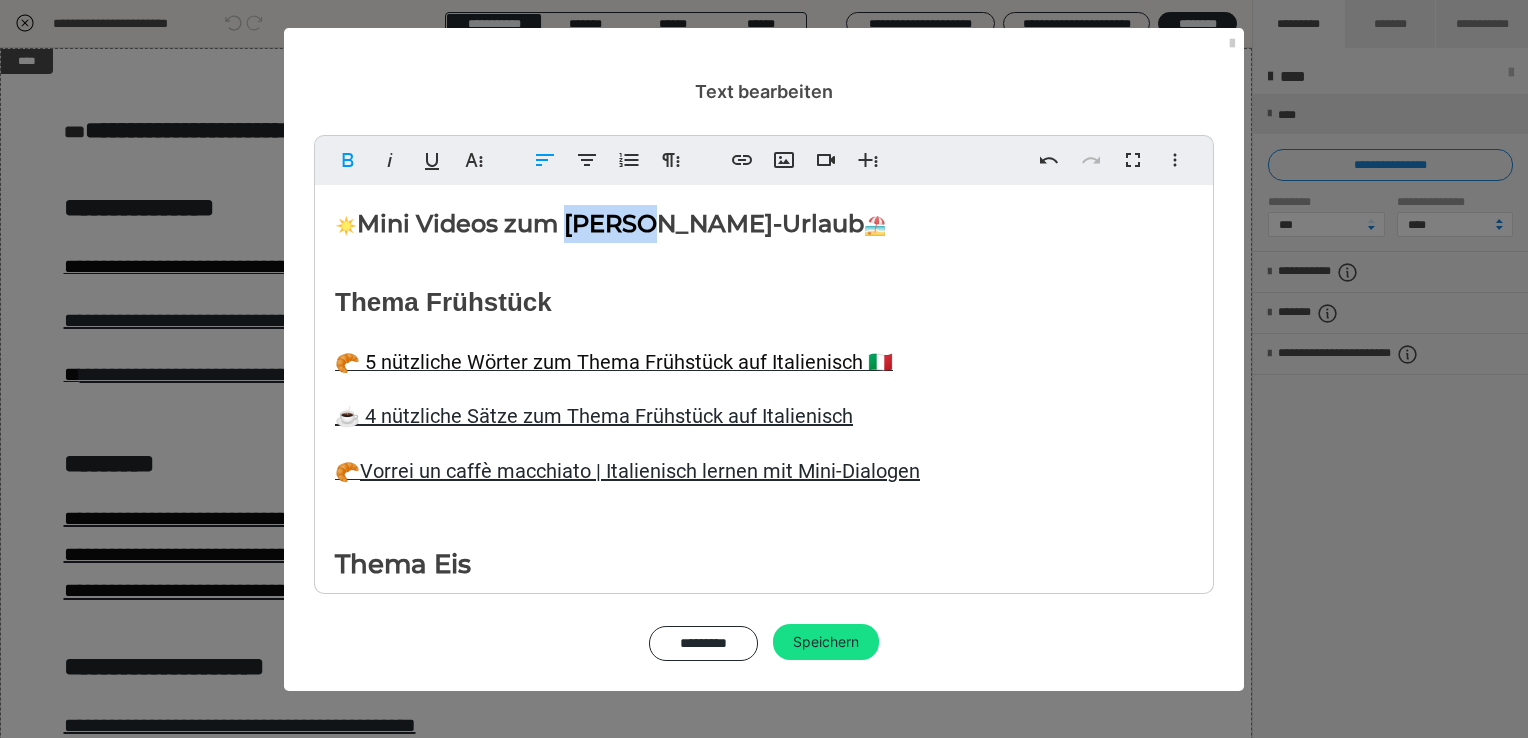 drag, startPoint x: 674, startPoint y: 218, endPoint x: 576, endPoint y: 227, distance: 98.4124 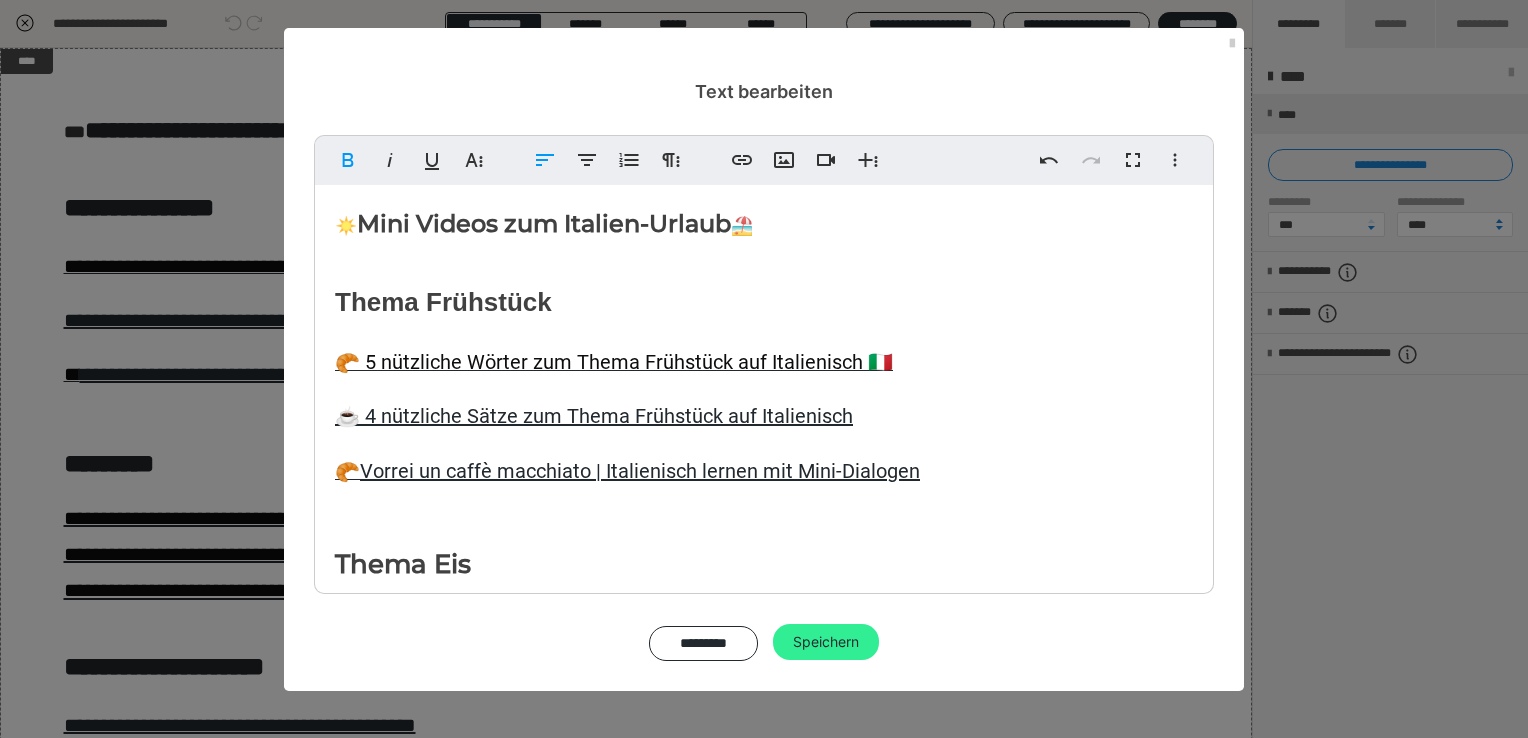 click on "Speichern" at bounding box center (826, 642) 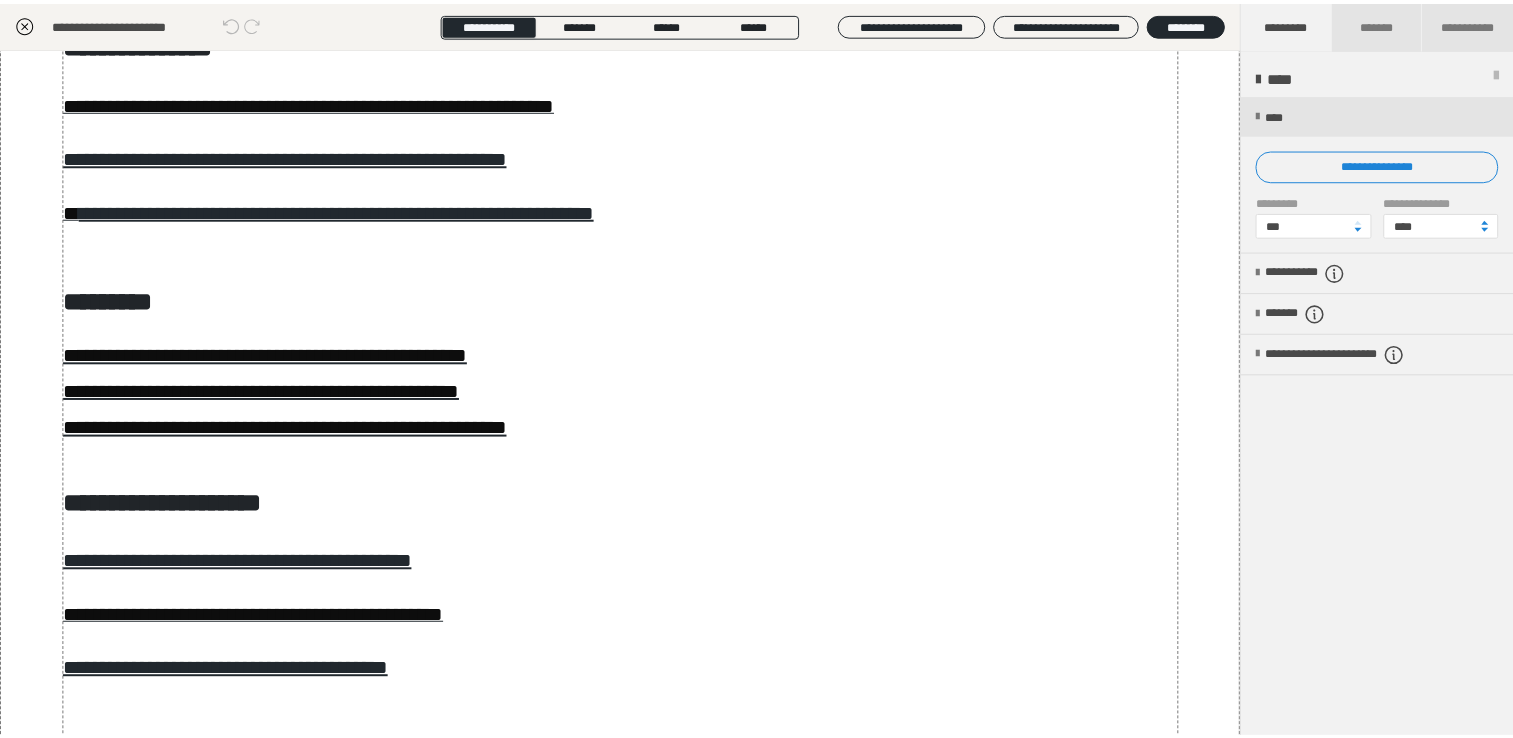 scroll, scrollTop: 0, scrollLeft: 0, axis: both 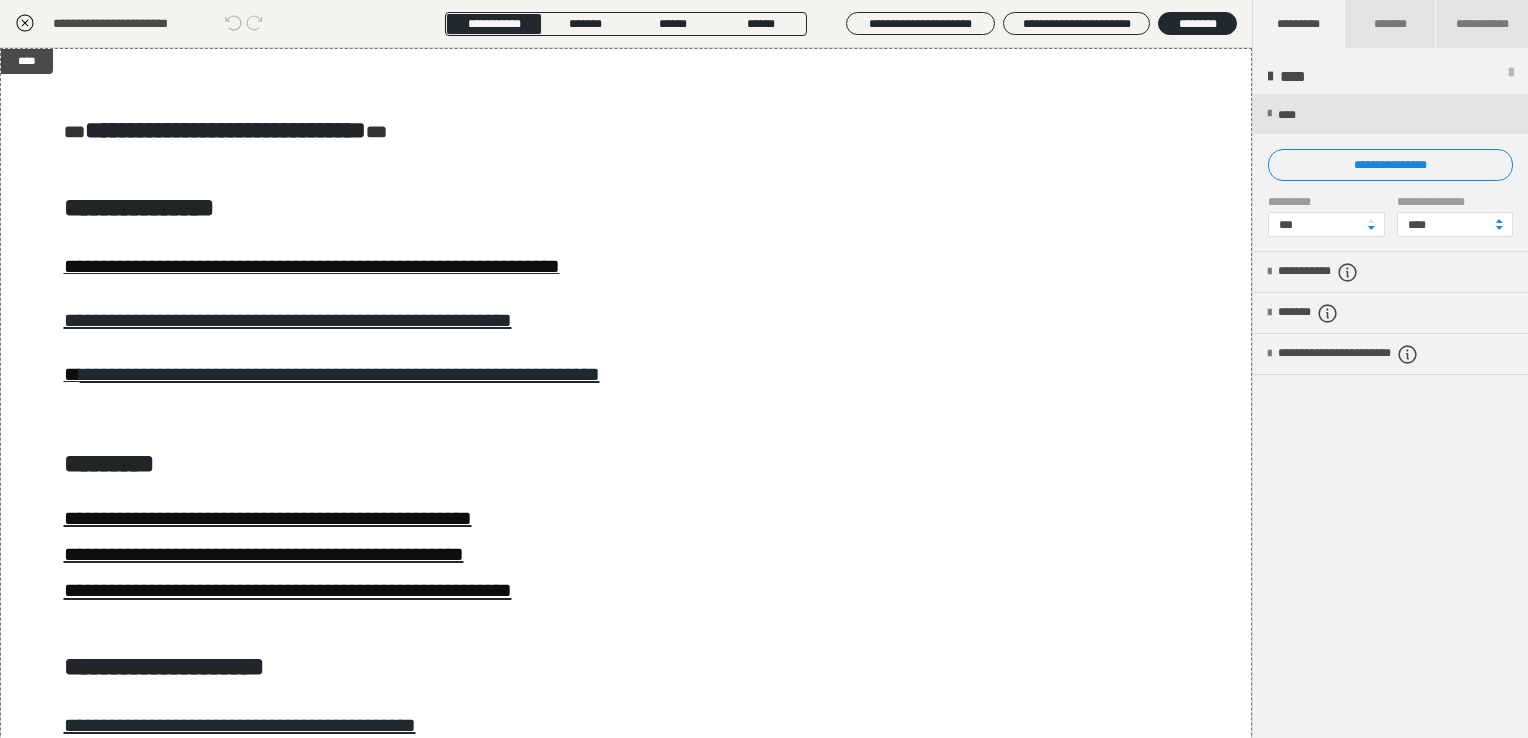 click 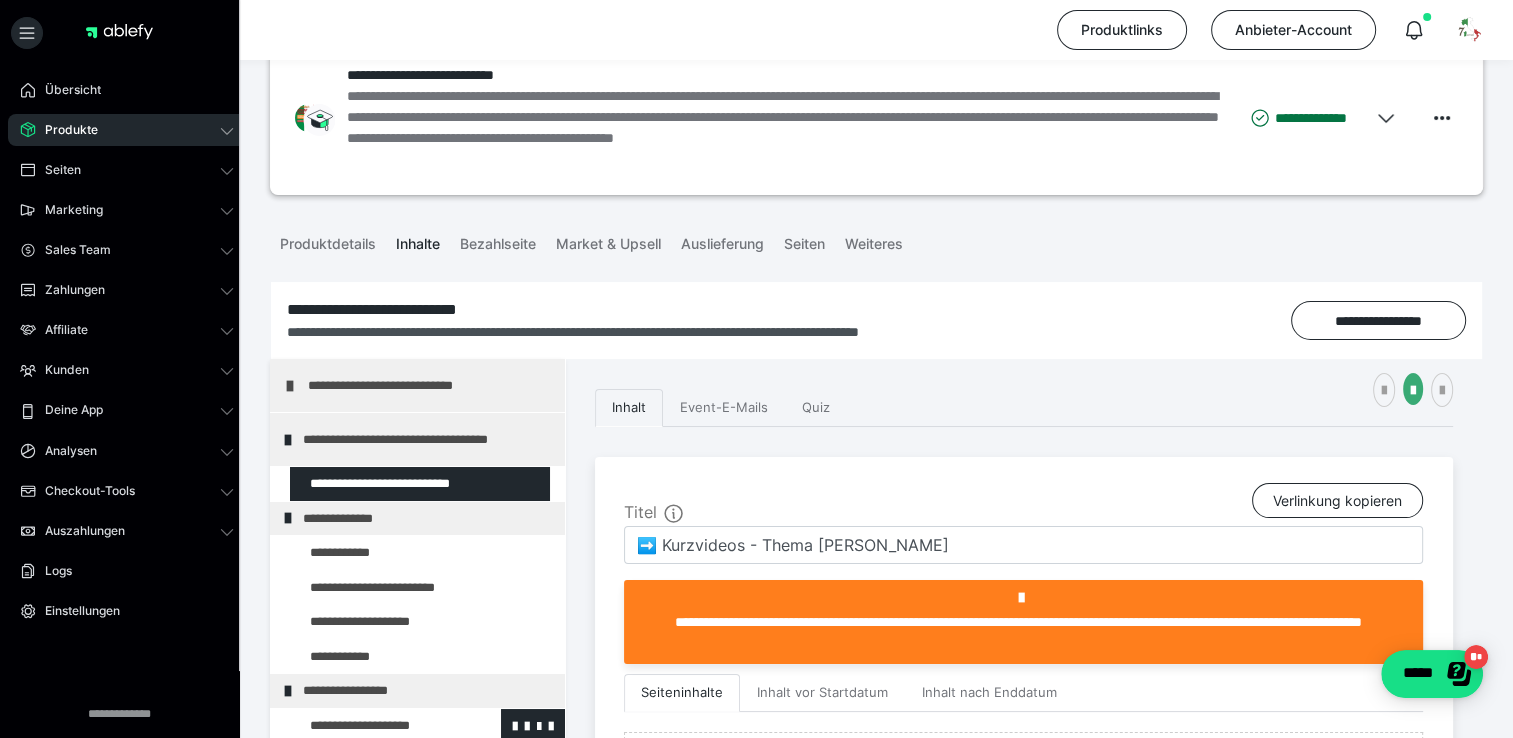 scroll, scrollTop: 48, scrollLeft: 0, axis: vertical 